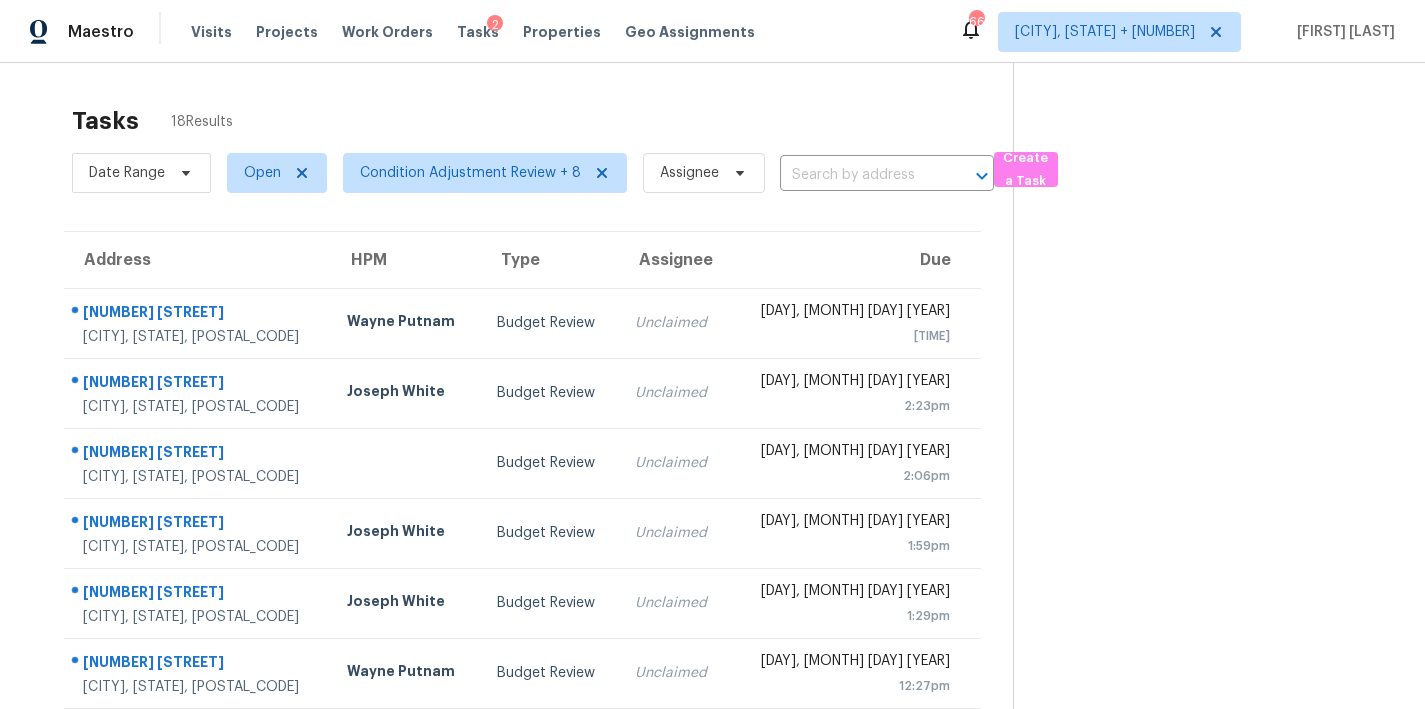 scroll, scrollTop: 0, scrollLeft: 0, axis: both 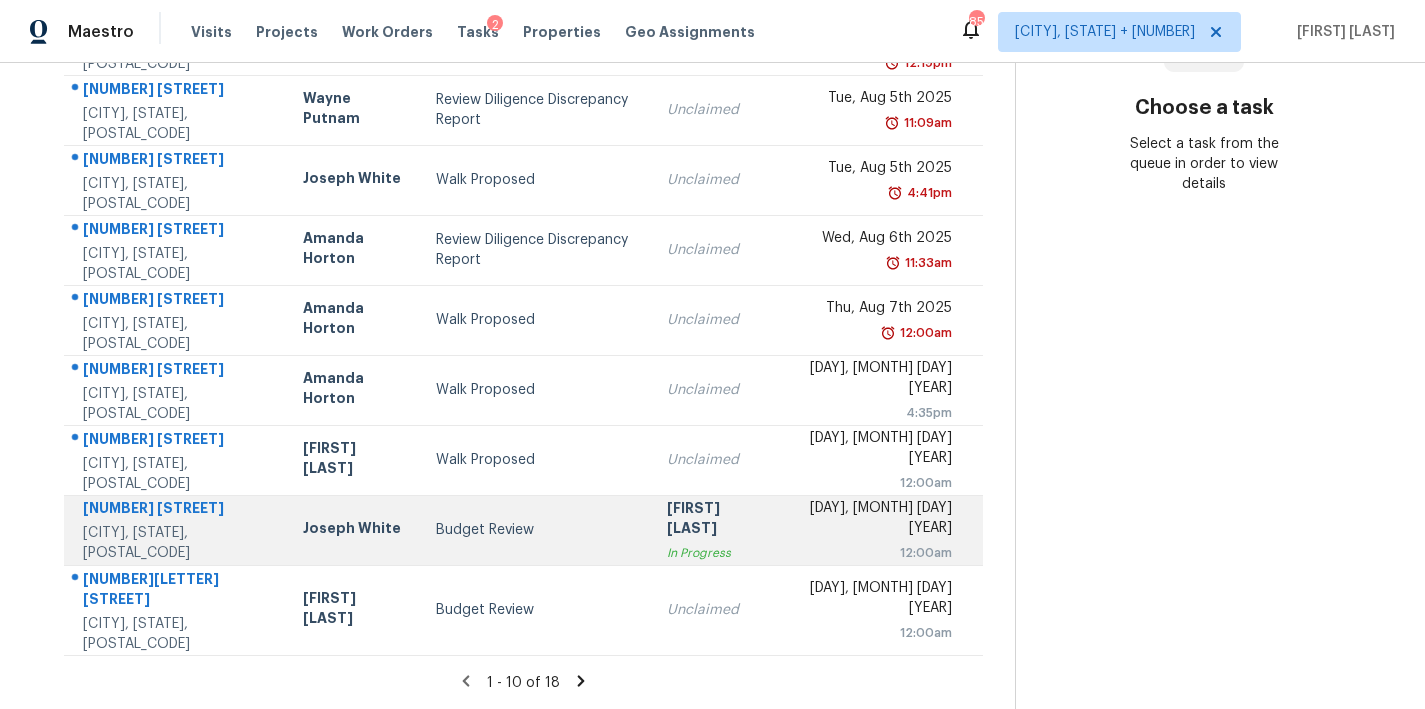 click on "Budget Review" at bounding box center (535, 530) 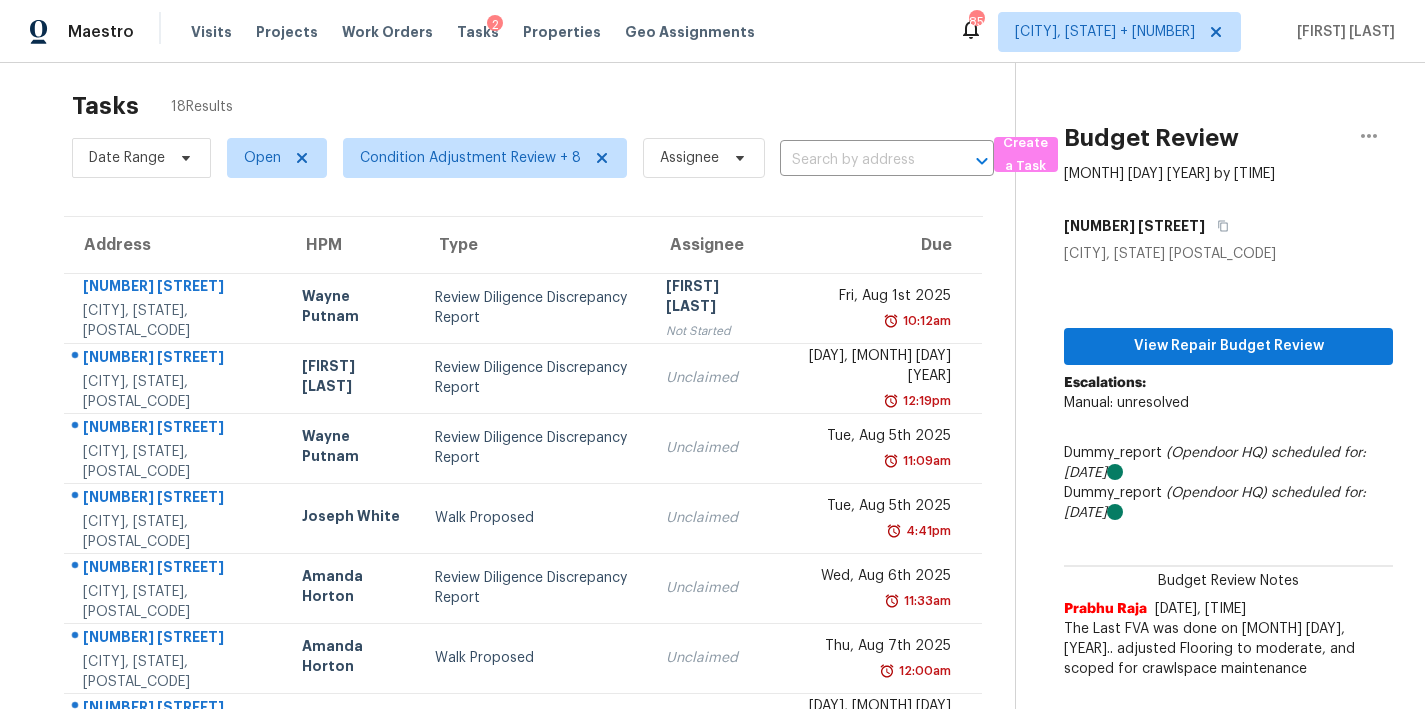 scroll, scrollTop: 0, scrollLeft: 0, axis: both 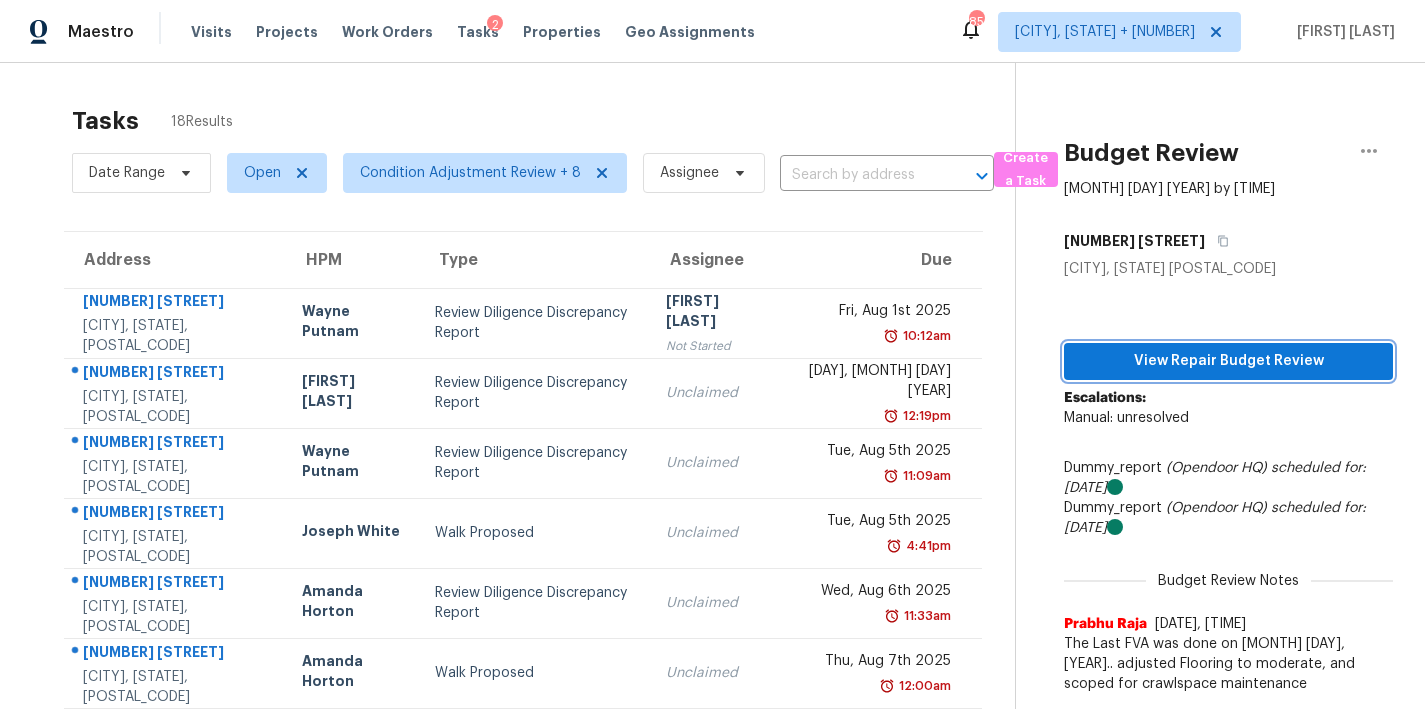 click on "View Repair Budget Review" at bounding box center (1228, 361) 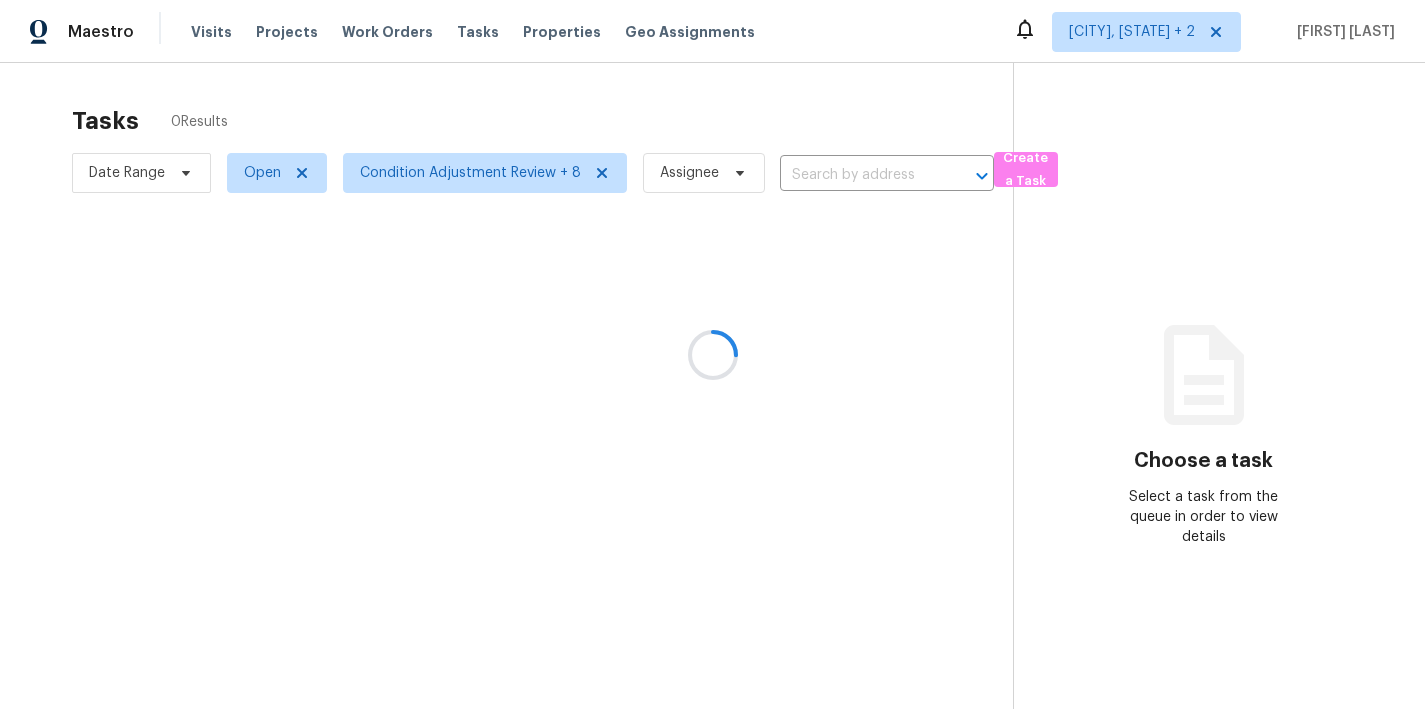 scroll, scrollTop: 0, scrollLeft: 0, axis: both 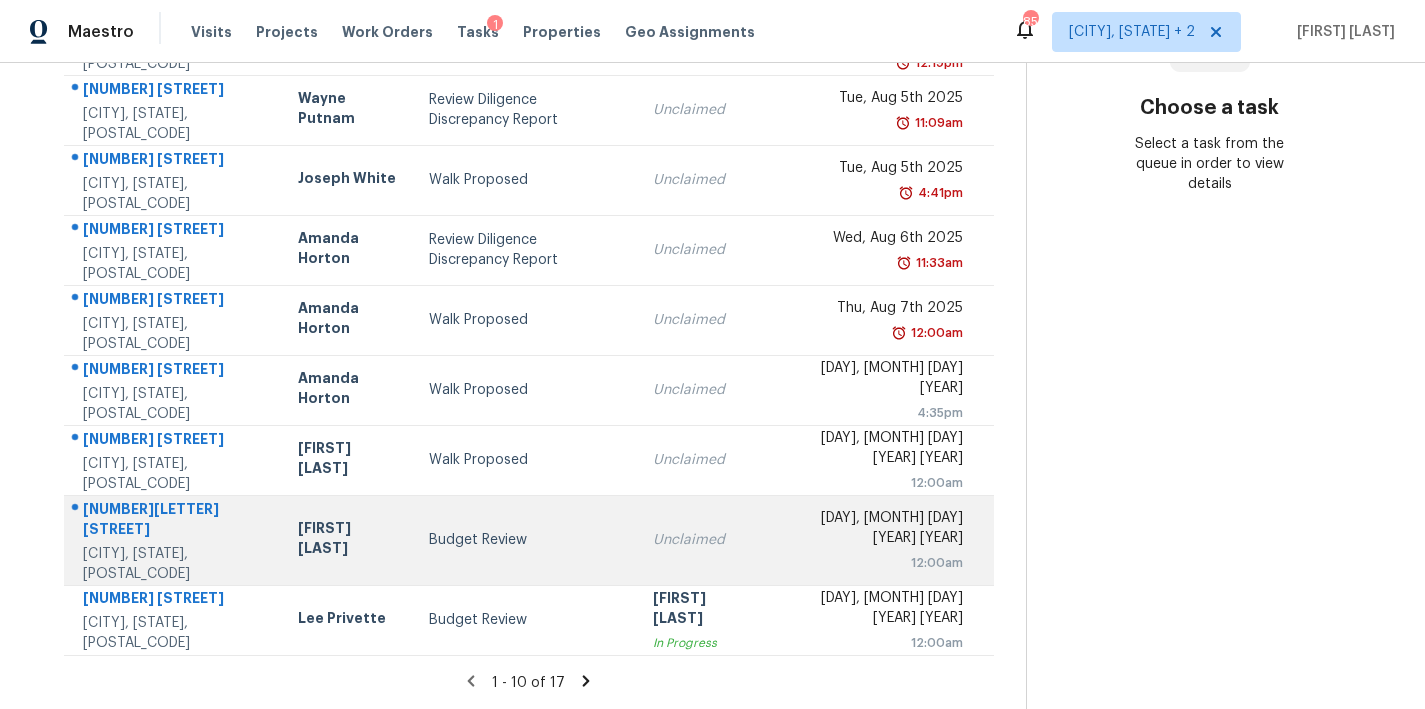 click on "Budget Review" at bounding box center (525, 540) 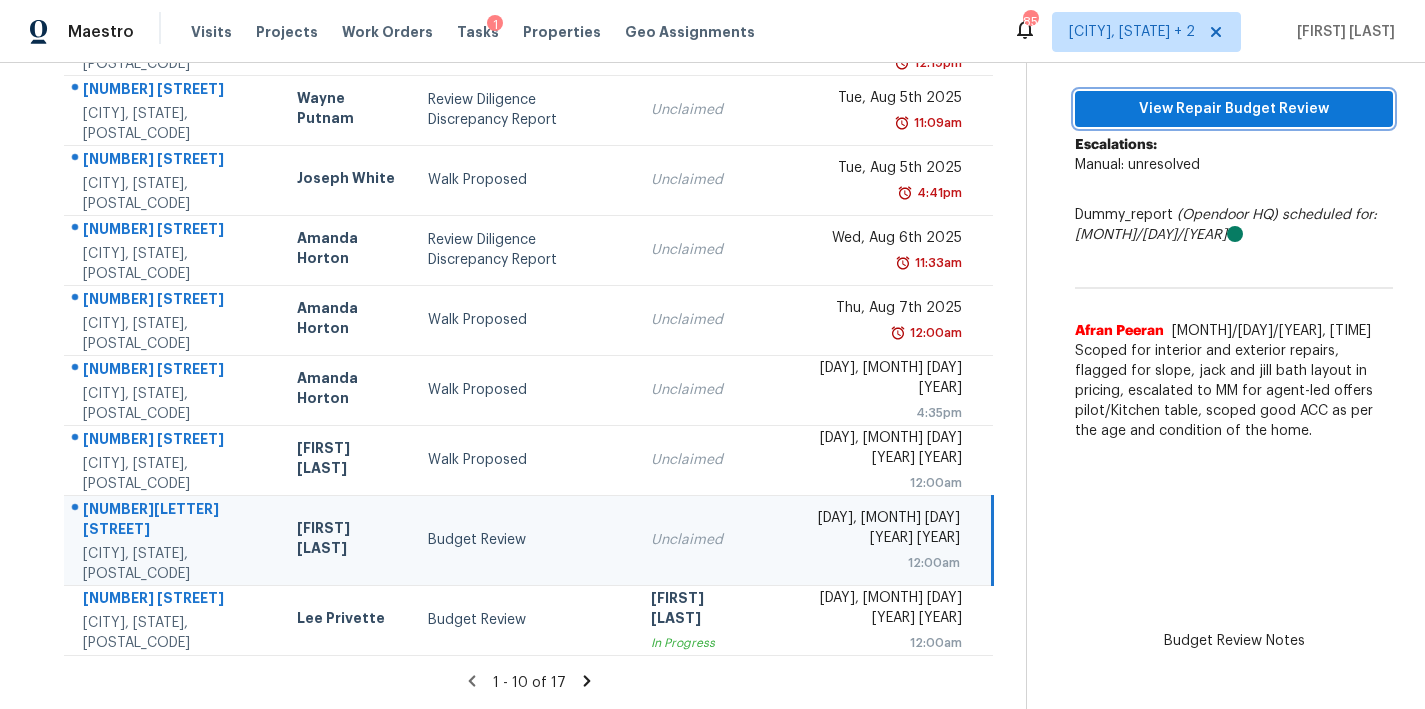 click on "View Repair Budget Review" at bounding box center (1234, 109) 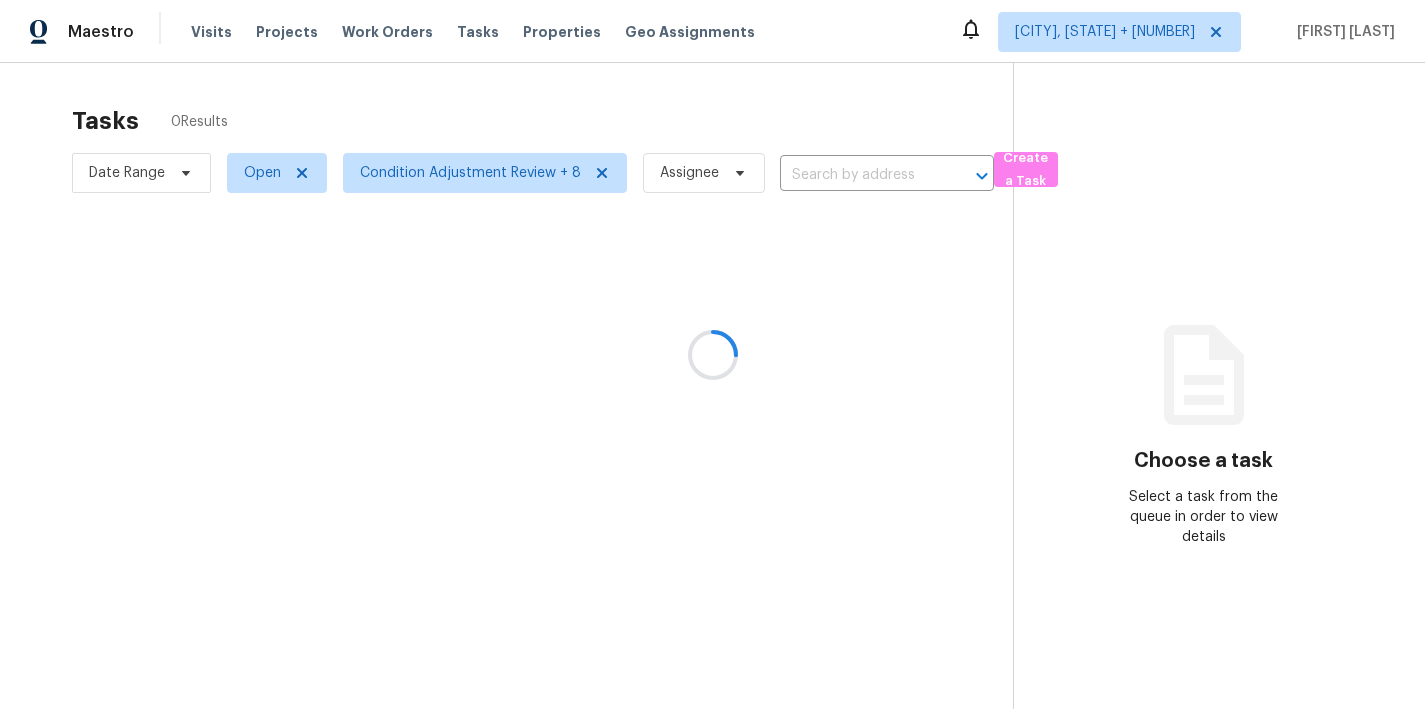 scroll, scrollTop: 0, scrollLeft: 0, axis: both 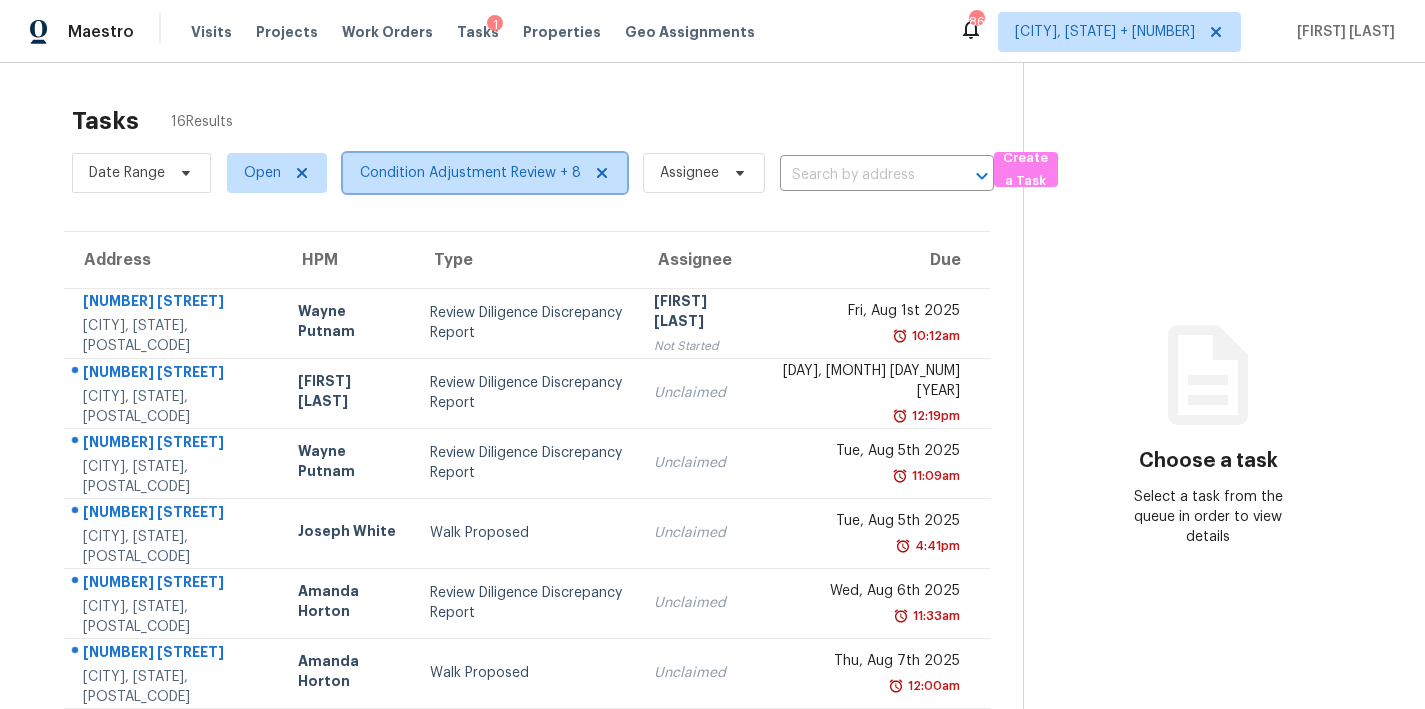 click on "Condition Adjustment Review + 8" at bounding box center [470, 173] 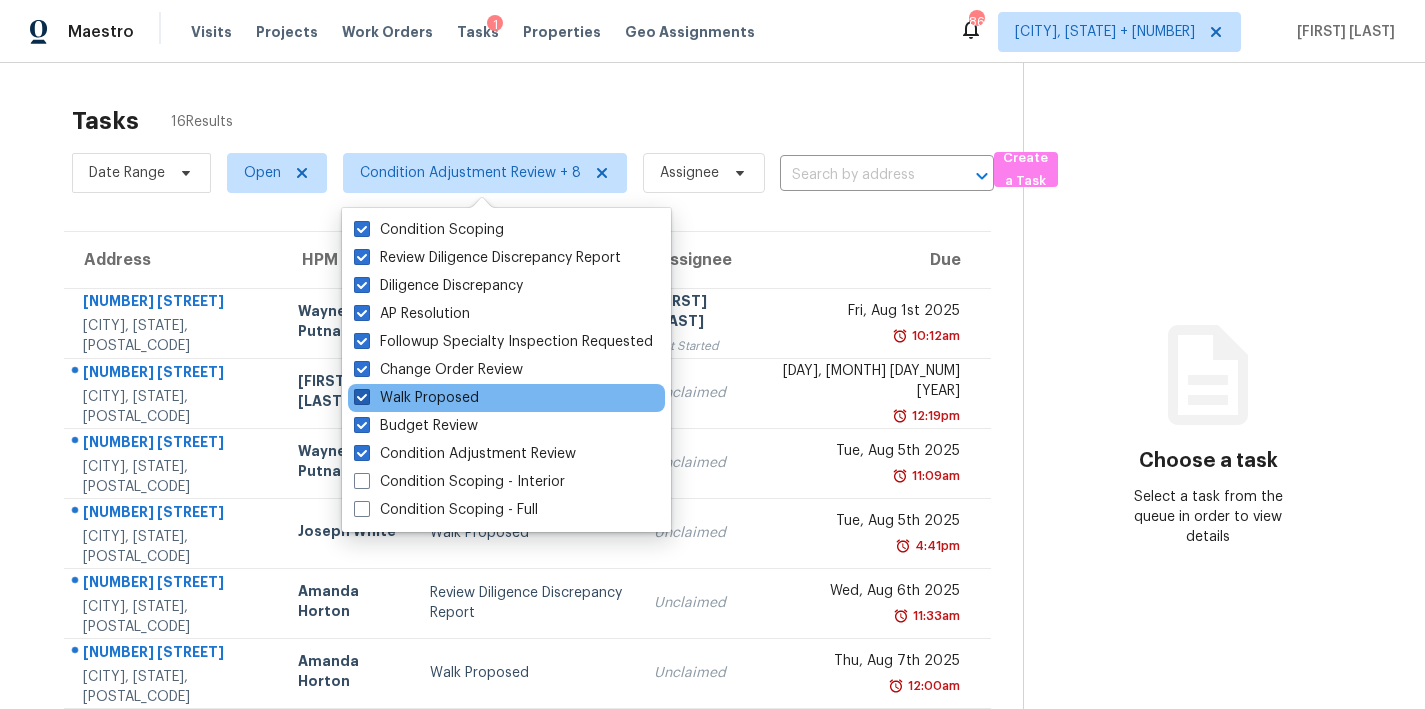 click on "Walk Proposed" at bounding box center (416, 398) 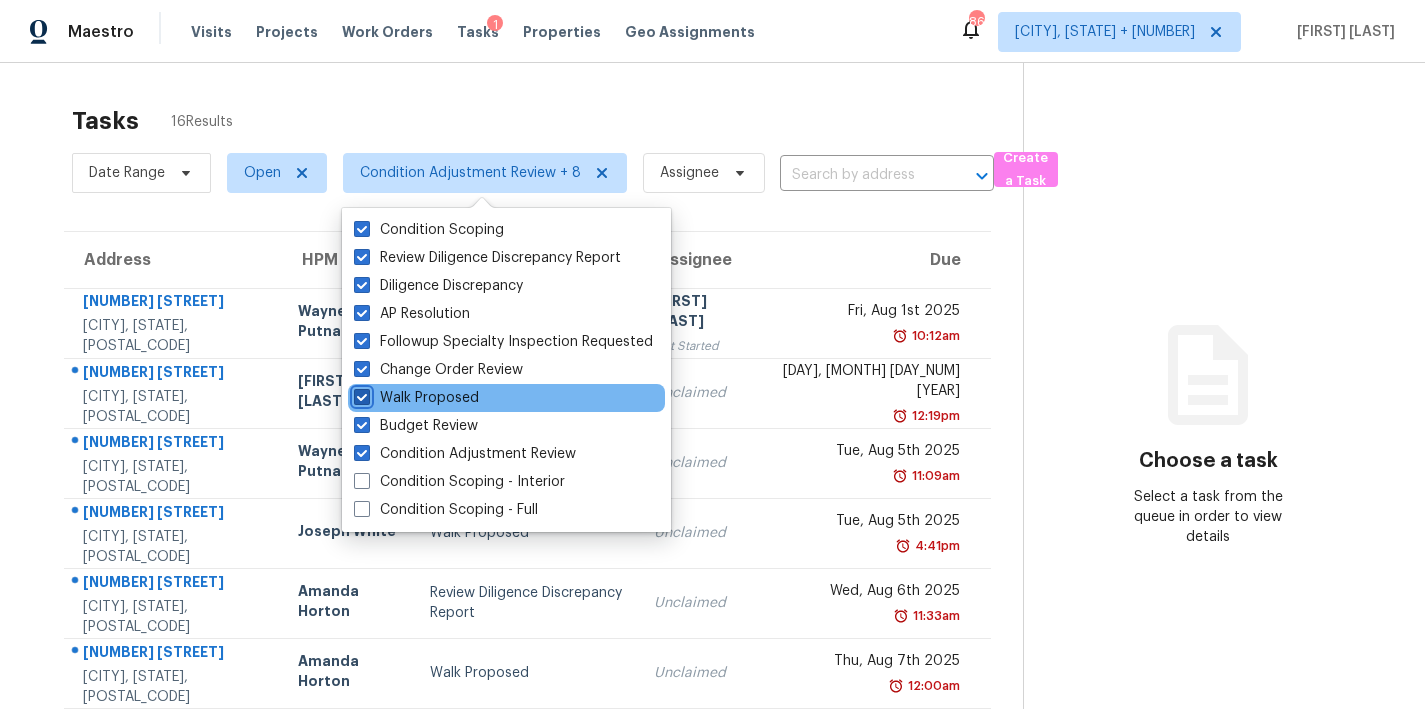 click on "Walk Proposed" at bounding box center (360, 394) 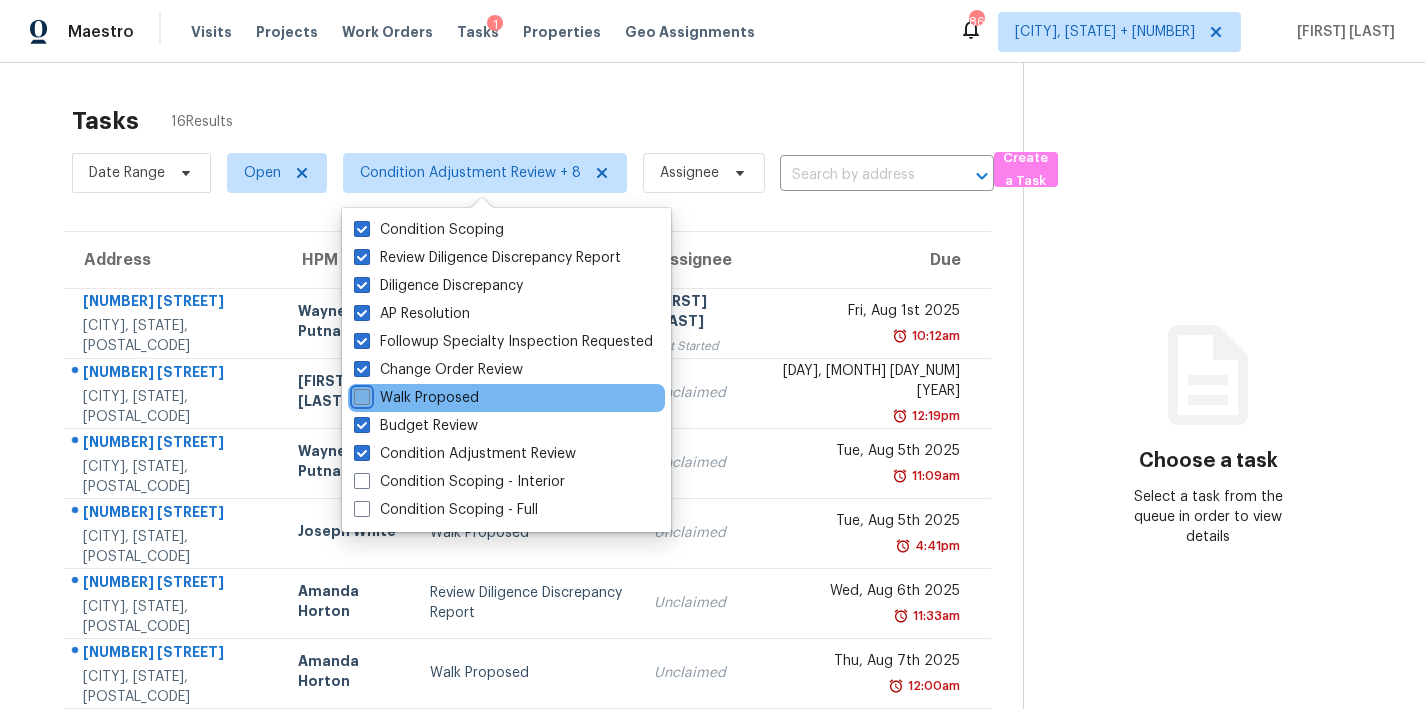 checkbox on "false" 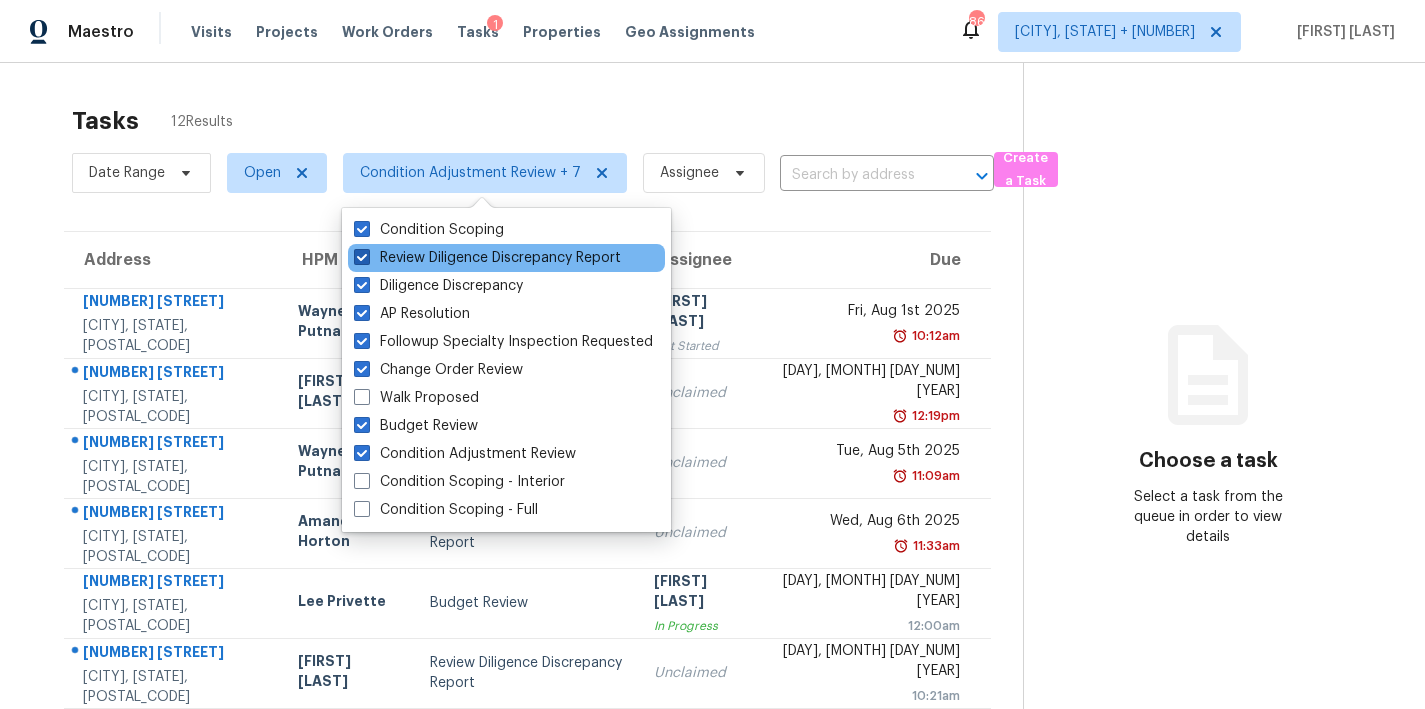 click on "Review Diligence Discrepancy Report" at bounding box center (487, 258) 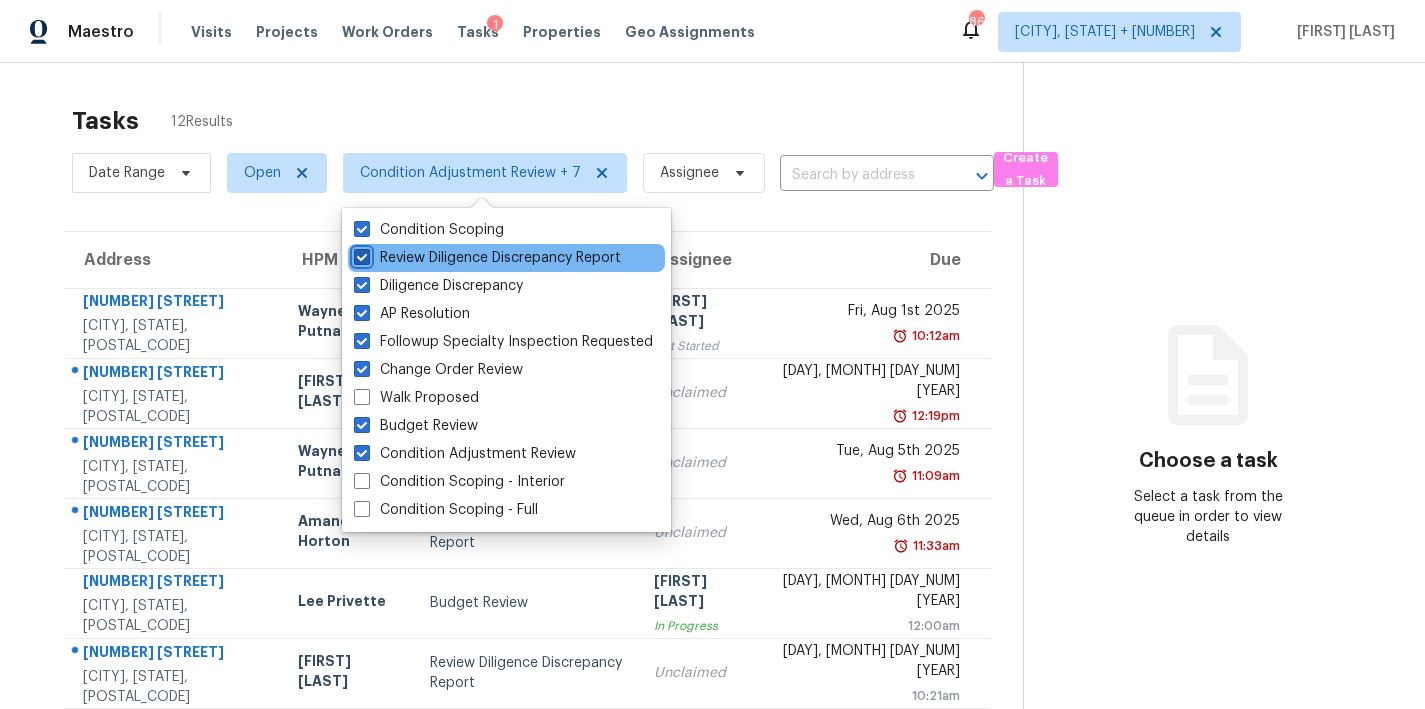 click on "Review Diligence Discrepancy Report" at bounding box center [360, 254] 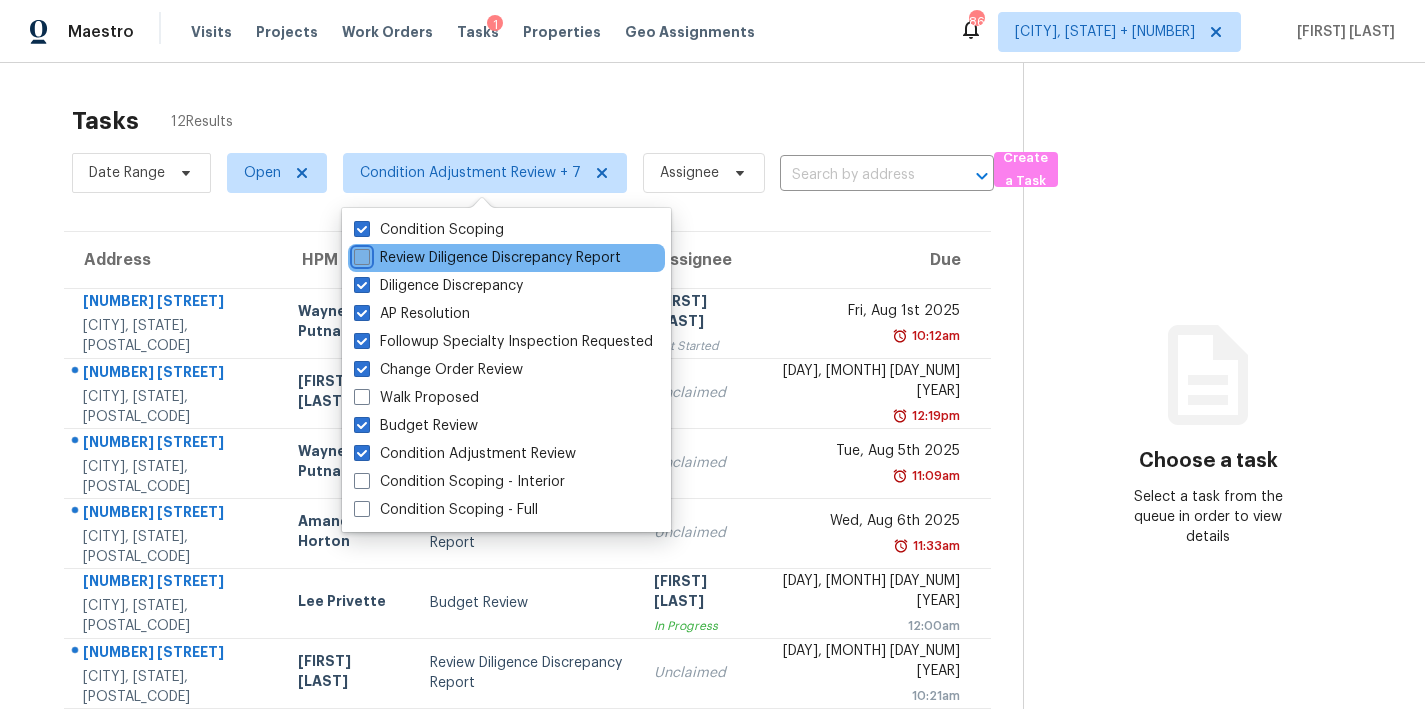 checkbox on "false" 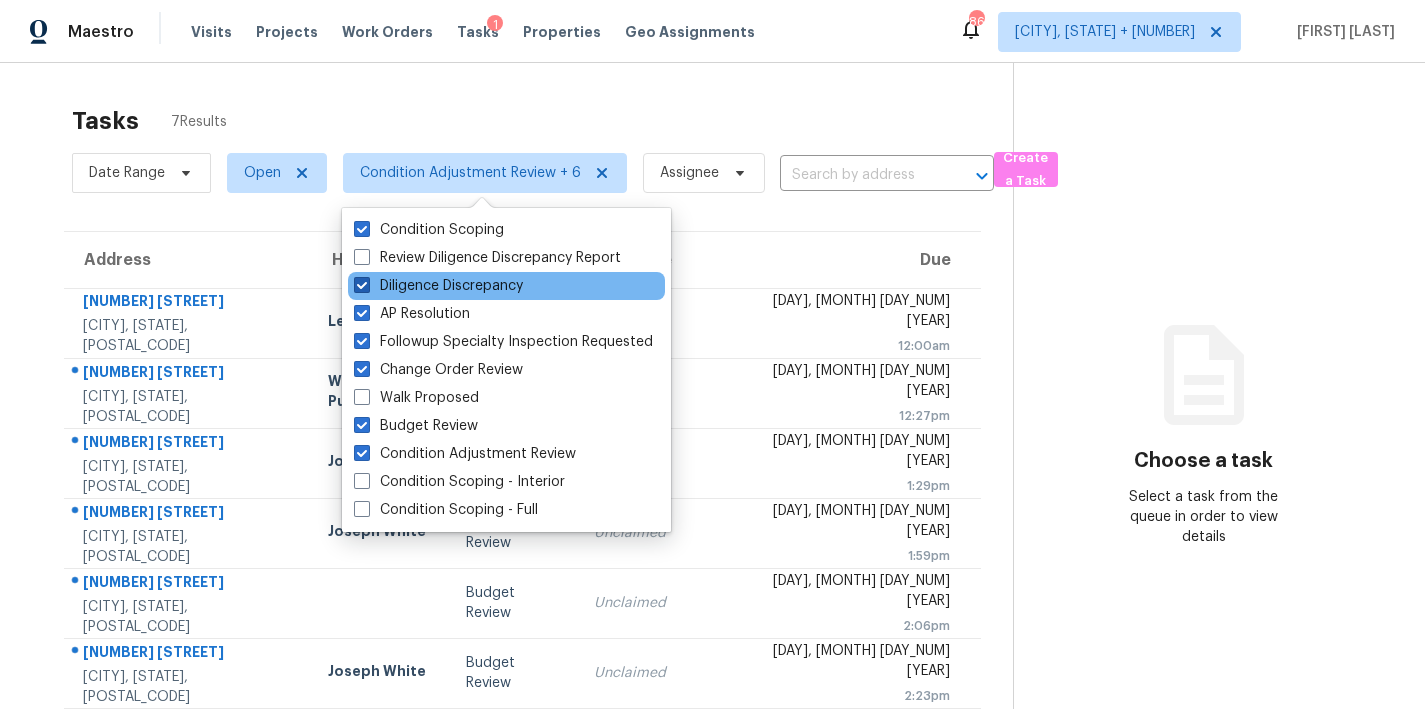click on "Diligence Discrepancy" at bounding box center (438, 286) 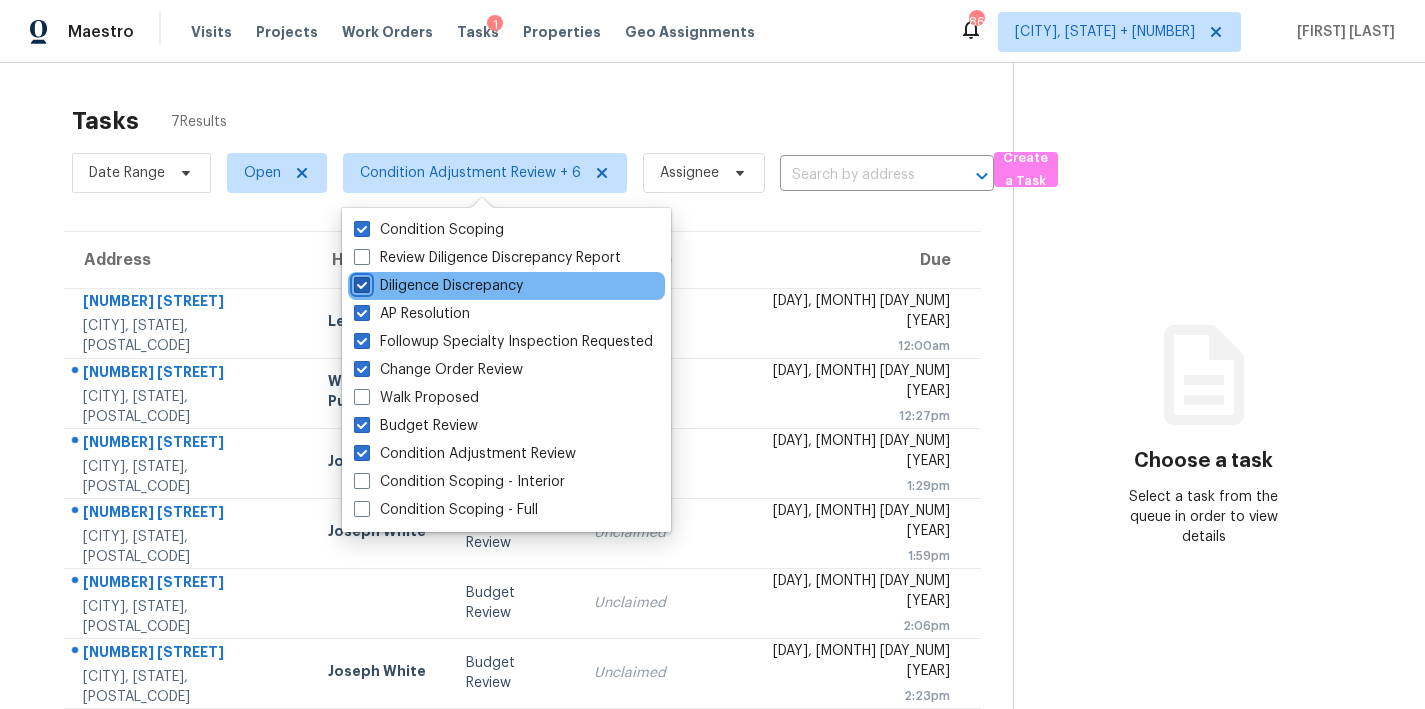 click on "Diligence Discrepancy" at bounding box center [360, 282] 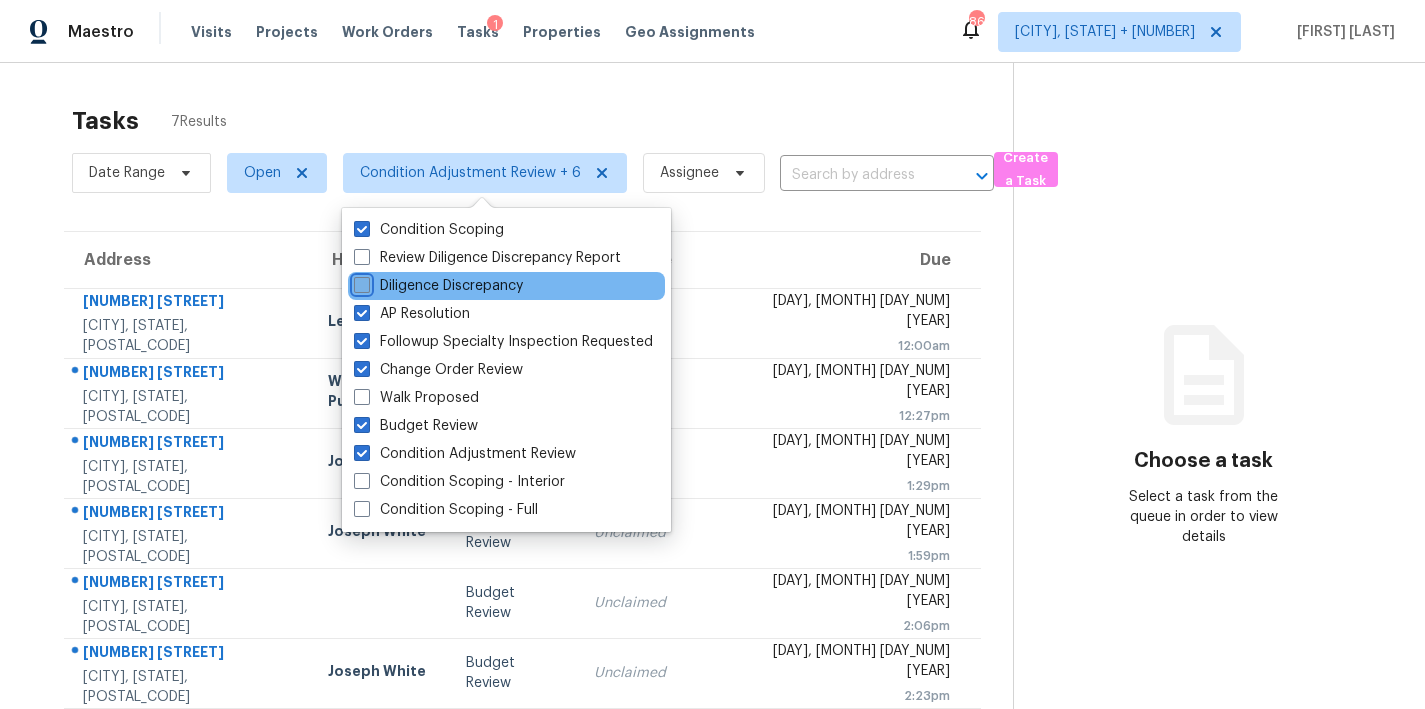 checkbox on "false" 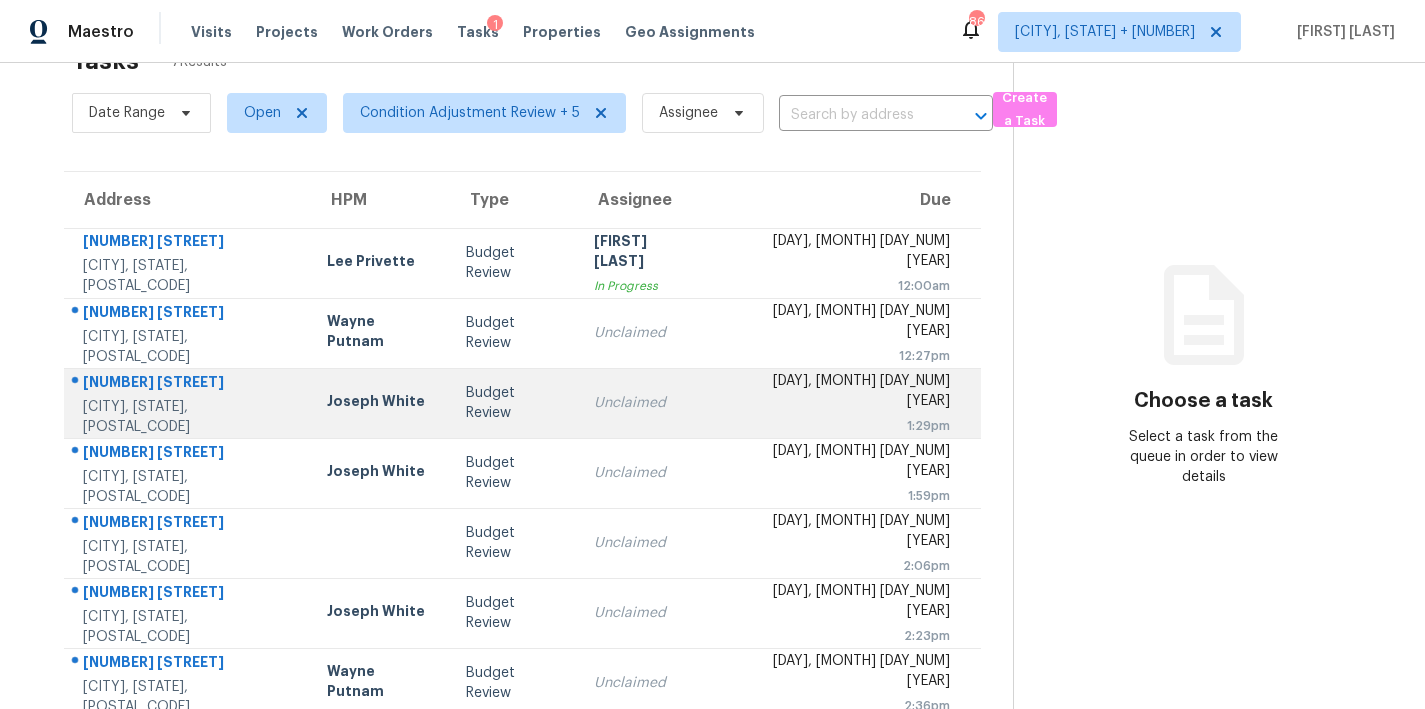 scroll, scrollTop: 100, scrollLeft: 0, axis: vertical 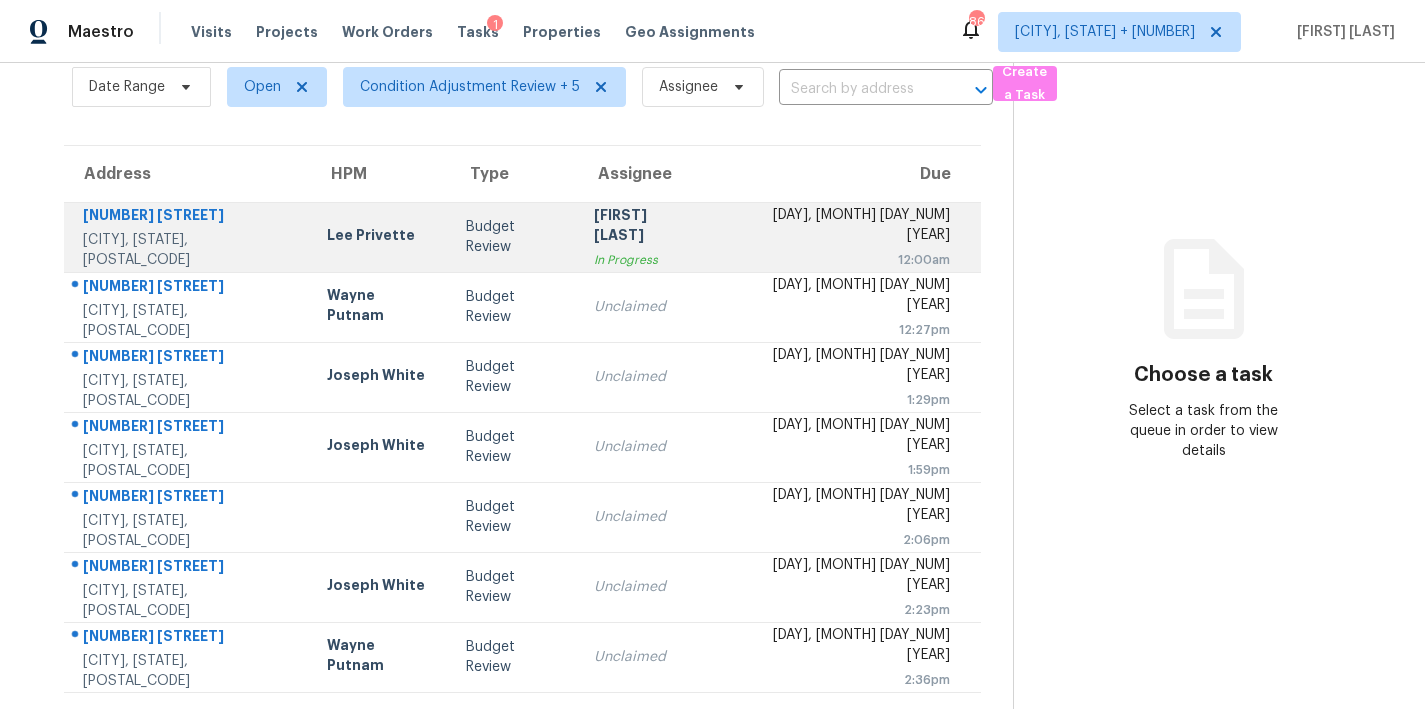 click on "Budget Review" at bounding box center (514, 237) 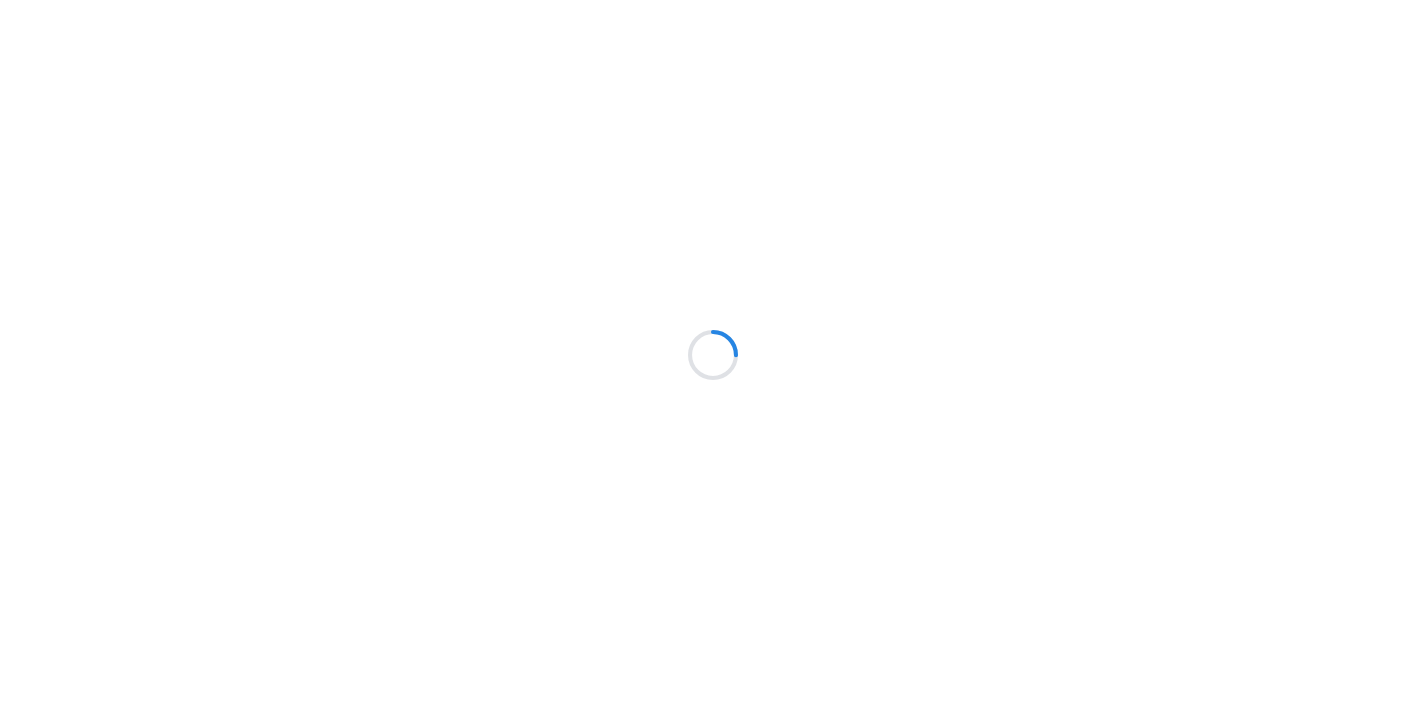 scroll, scrollTop: 0, scrollLeft: 0, axis: both 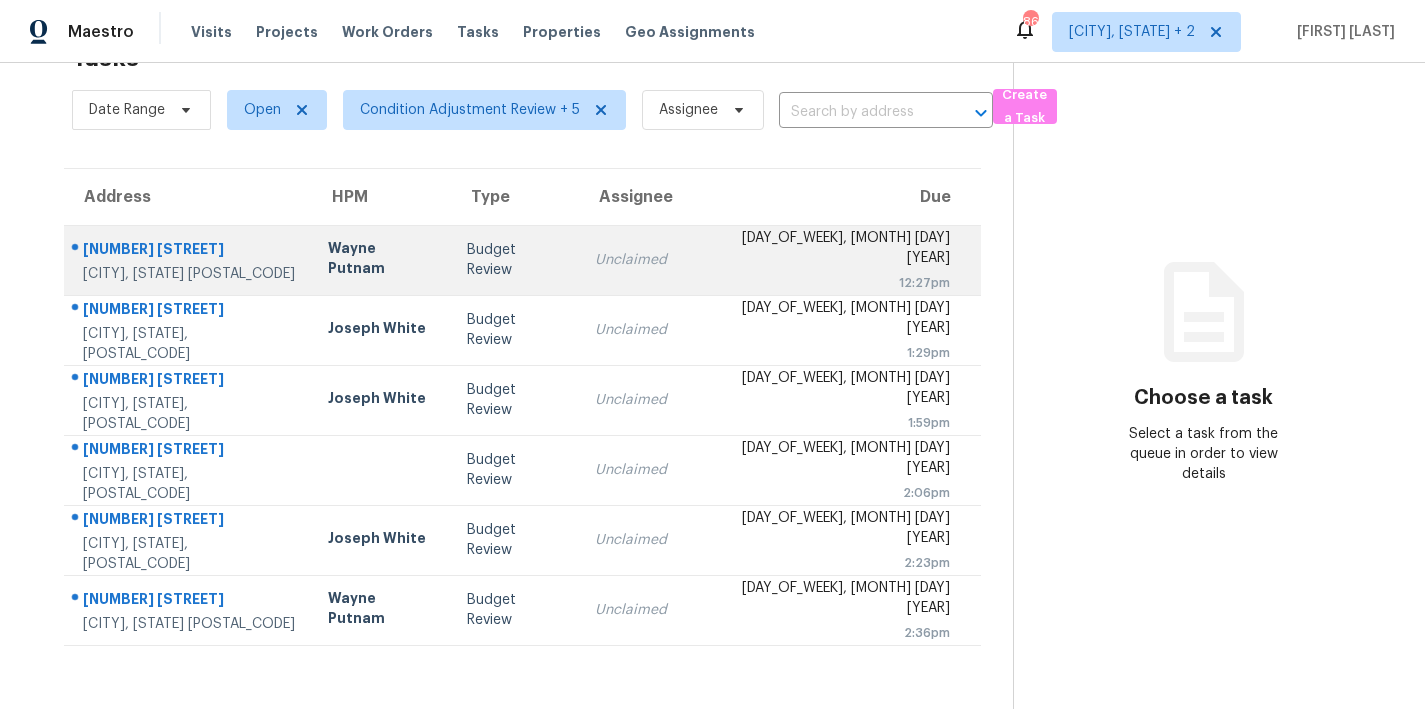 click on "Budget Review" at bounding box center [515, 260] 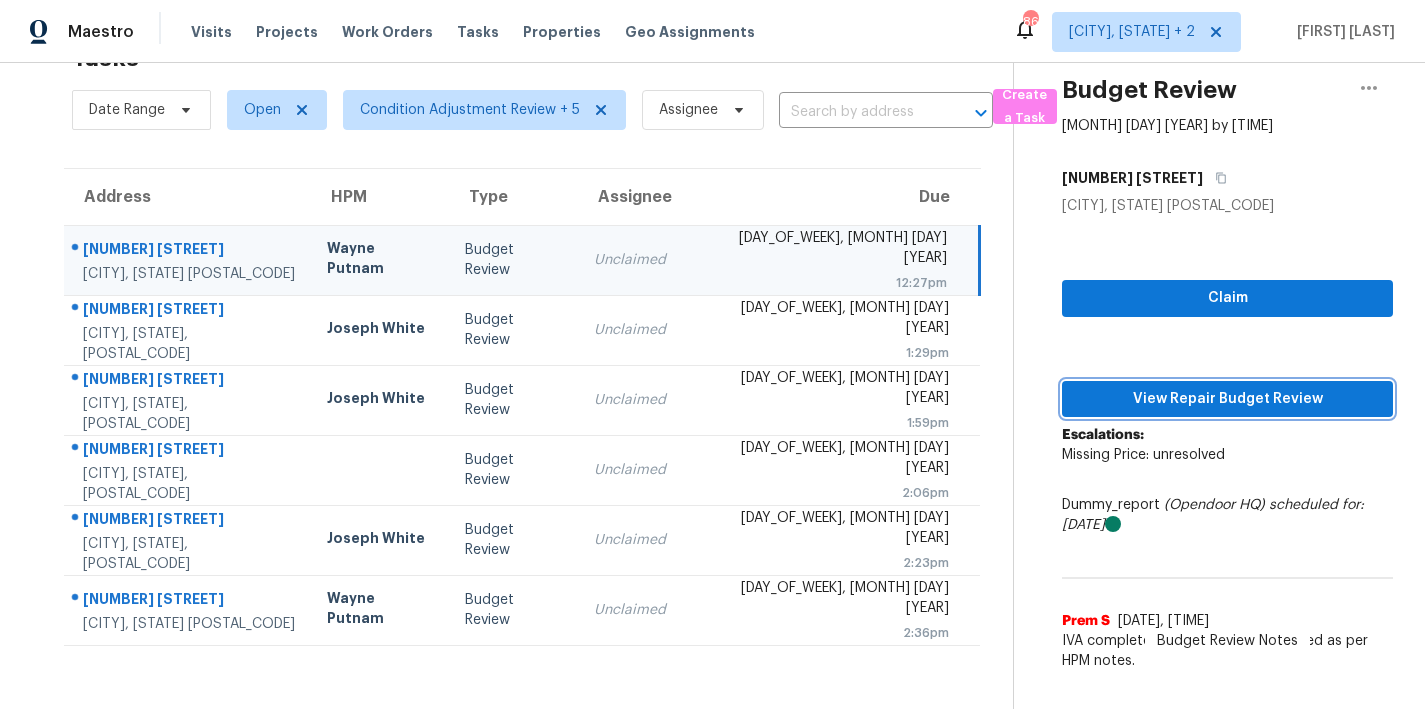 click on "View Repair Budget Review" at bounding box center [1227, 399] 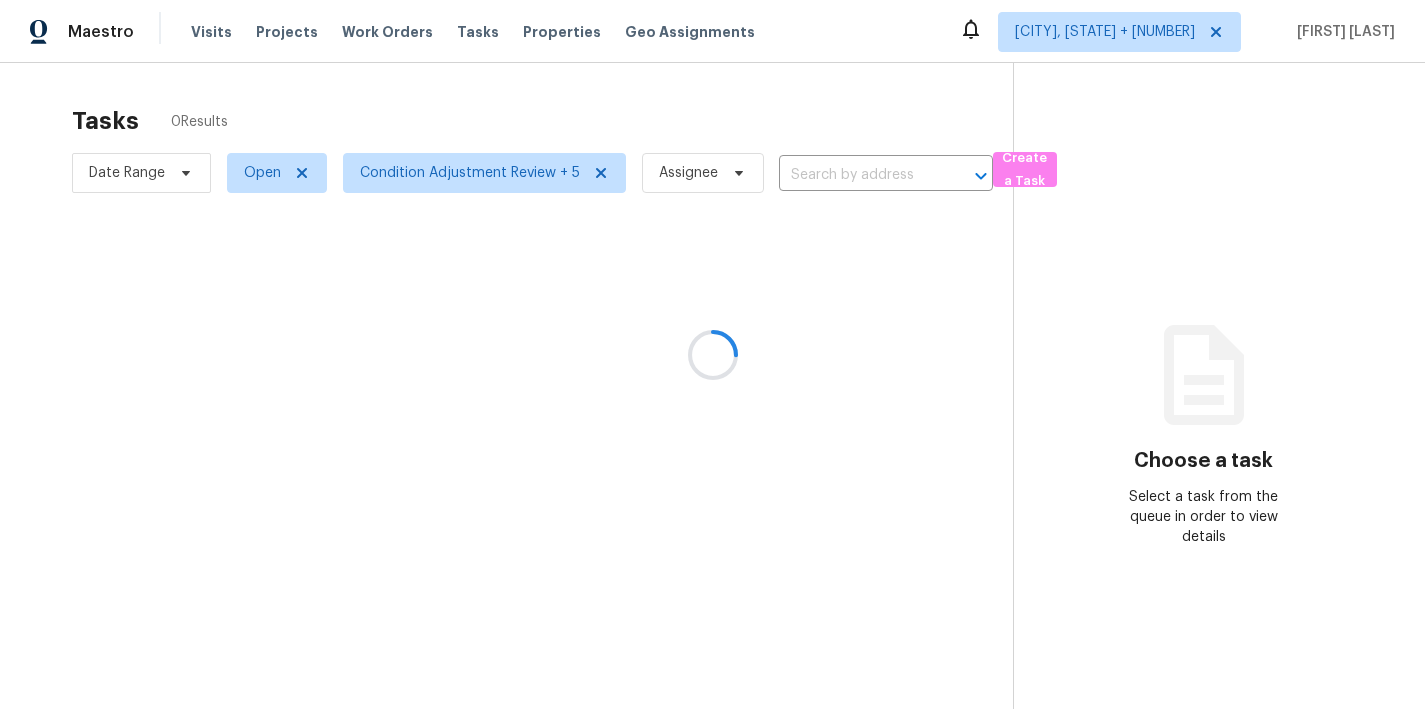 scroll, scrollTop: 0, scrollLeft: 0, axis: both 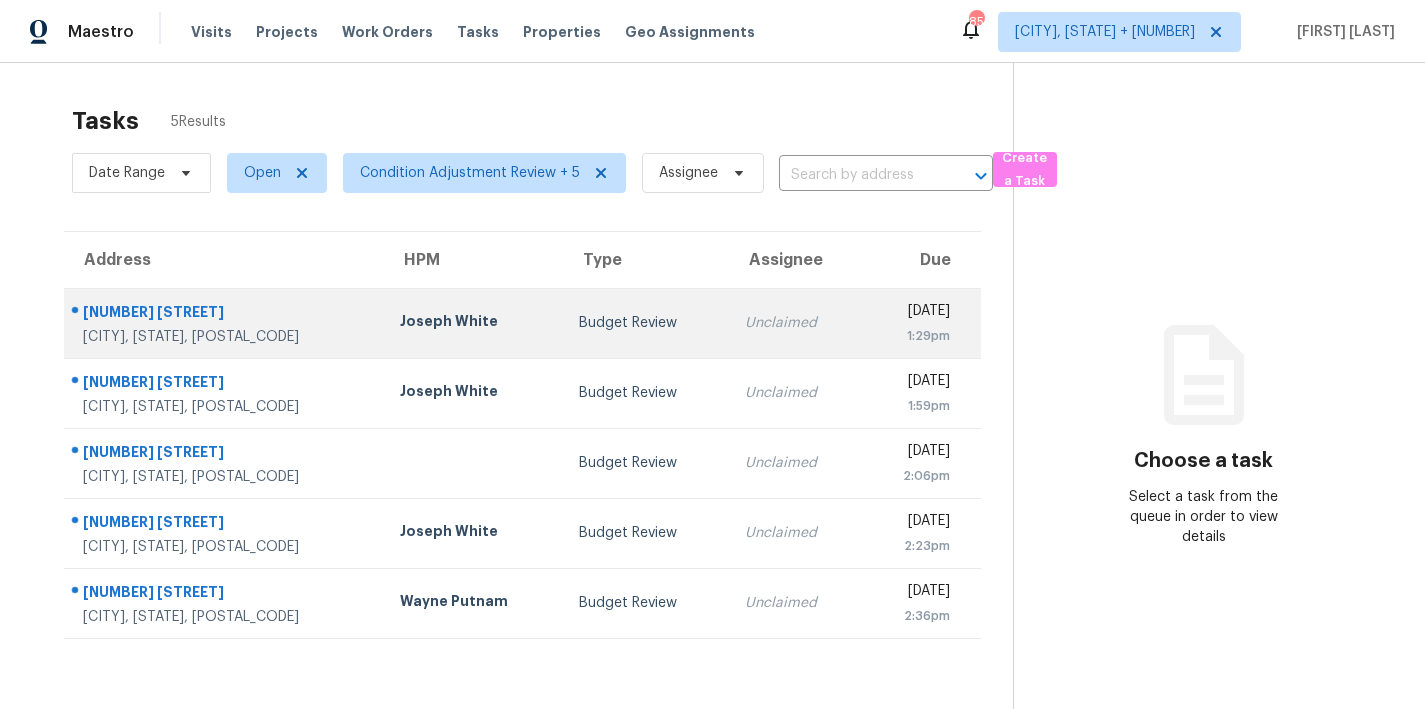 click on "3605 Brentwood Rd   Raleigh, NC, 27604" at bounding box center [224, 323] 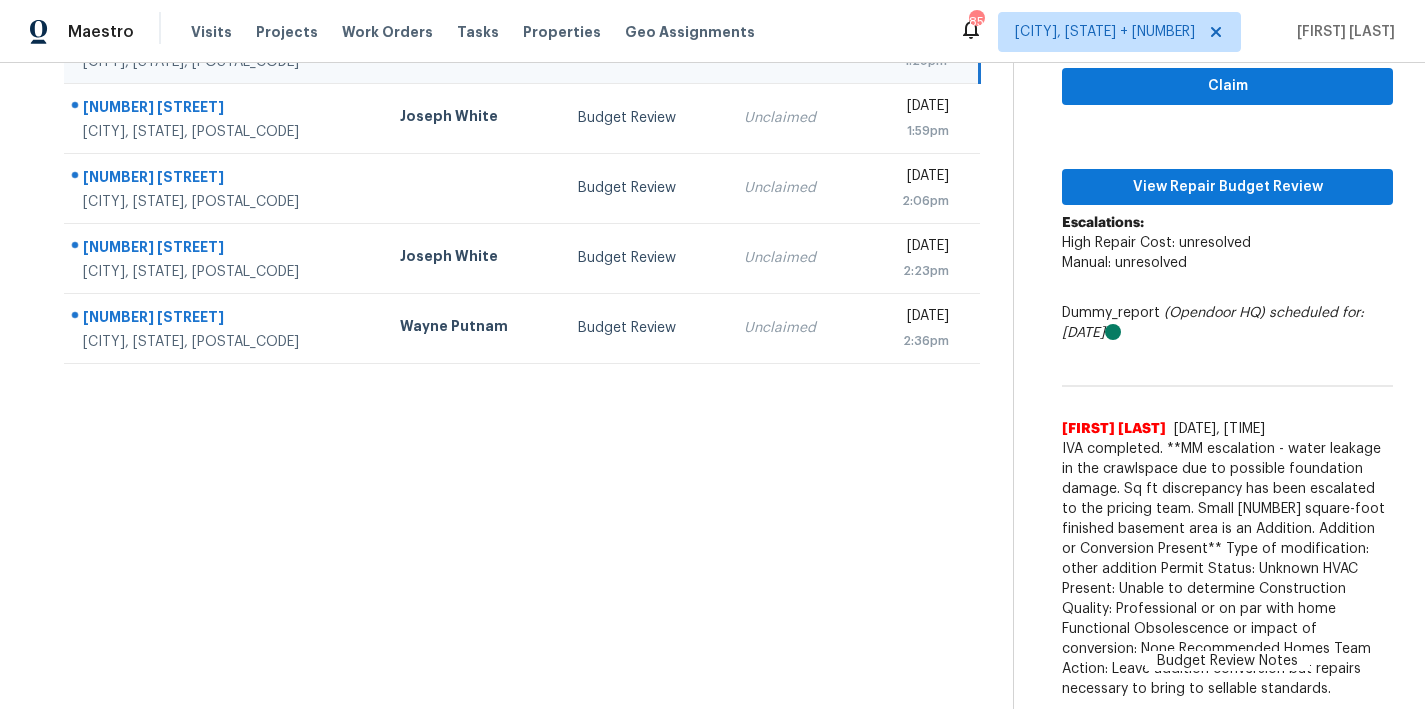 scroll, scrollTop: 0, scrollLeft: 0, axis: both 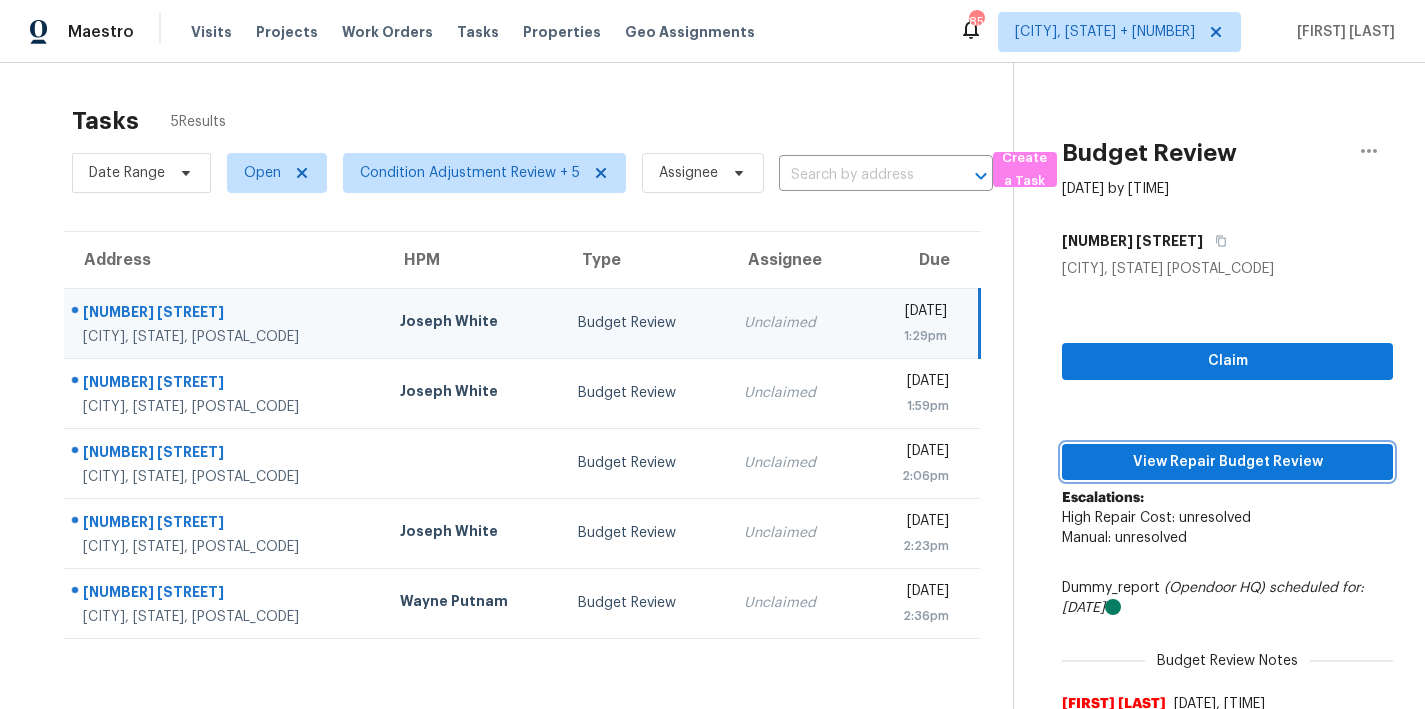 click on "View Repair Budget Review" at bounding box center [1227, 462] 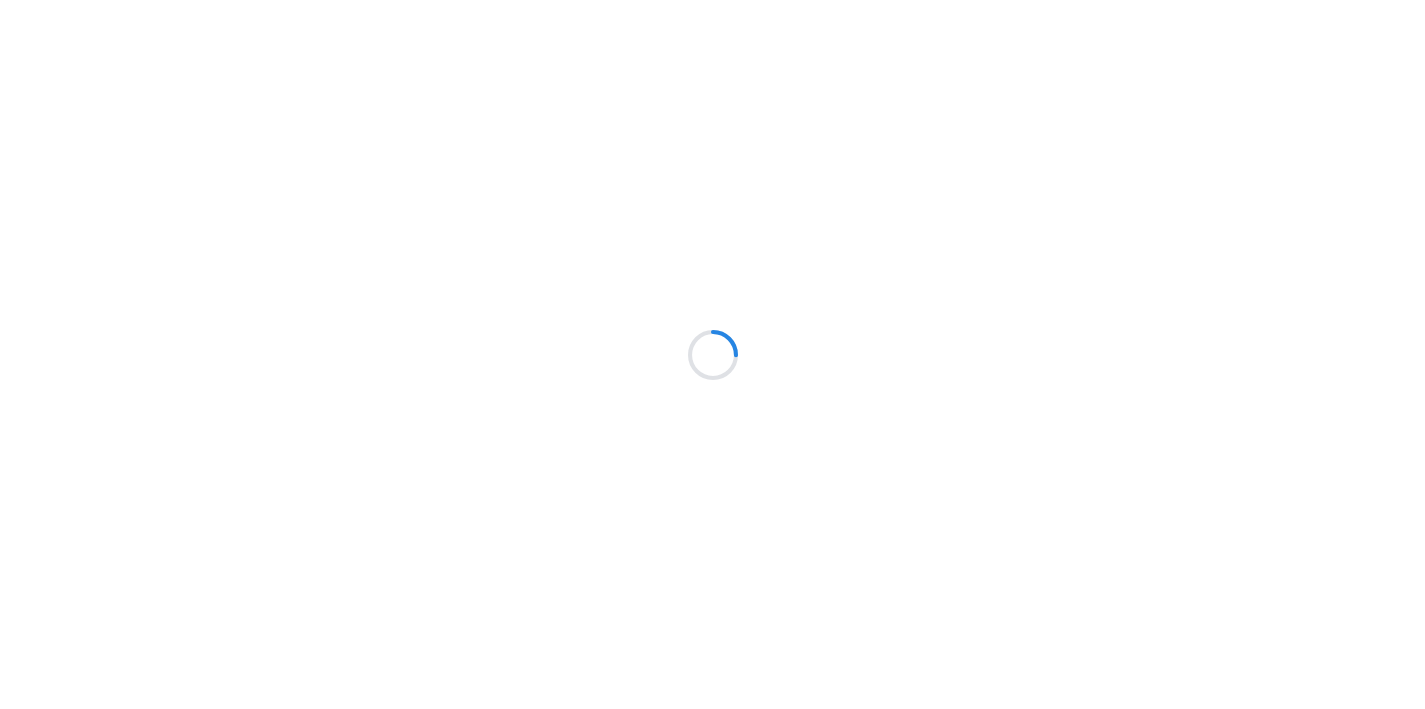 scroll, scrollTop: 0, scrollLeft: 0, axis: both 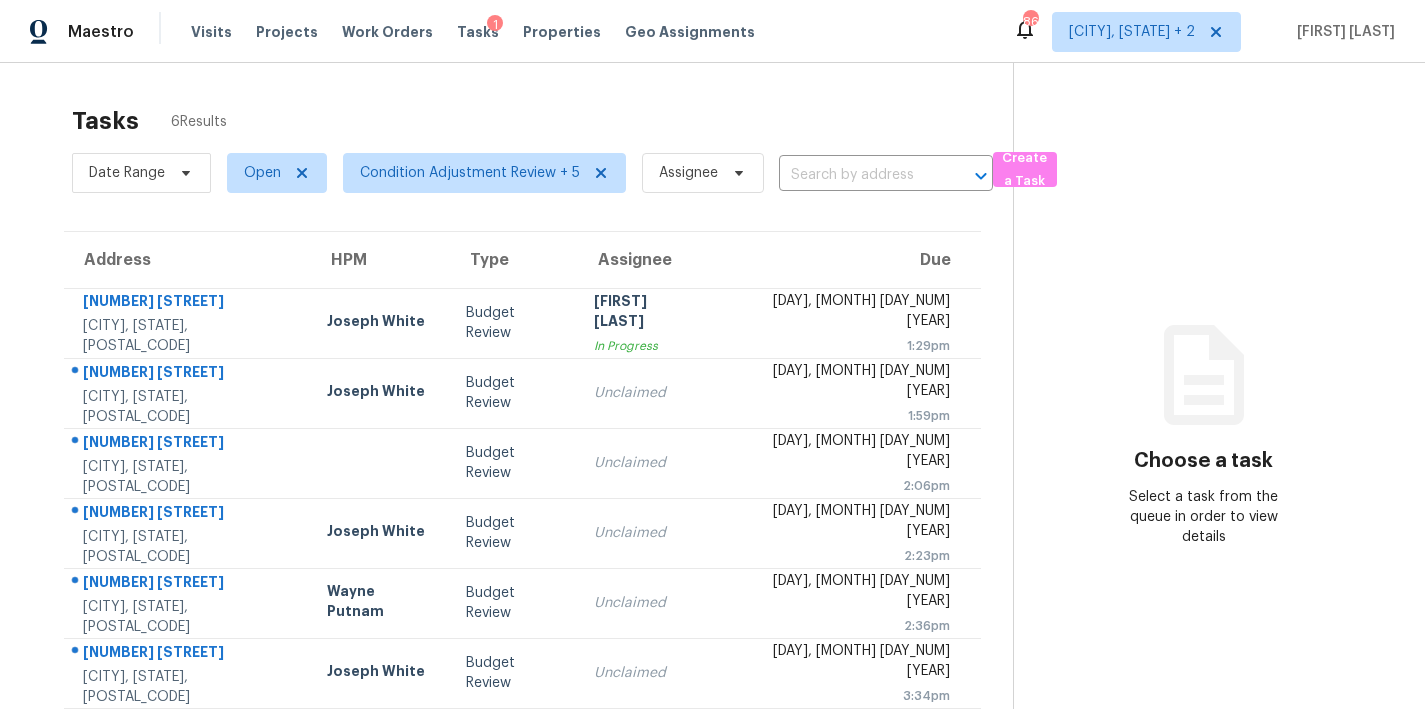 click on "Tasks 6  Results" at bounding box center (542, 121) 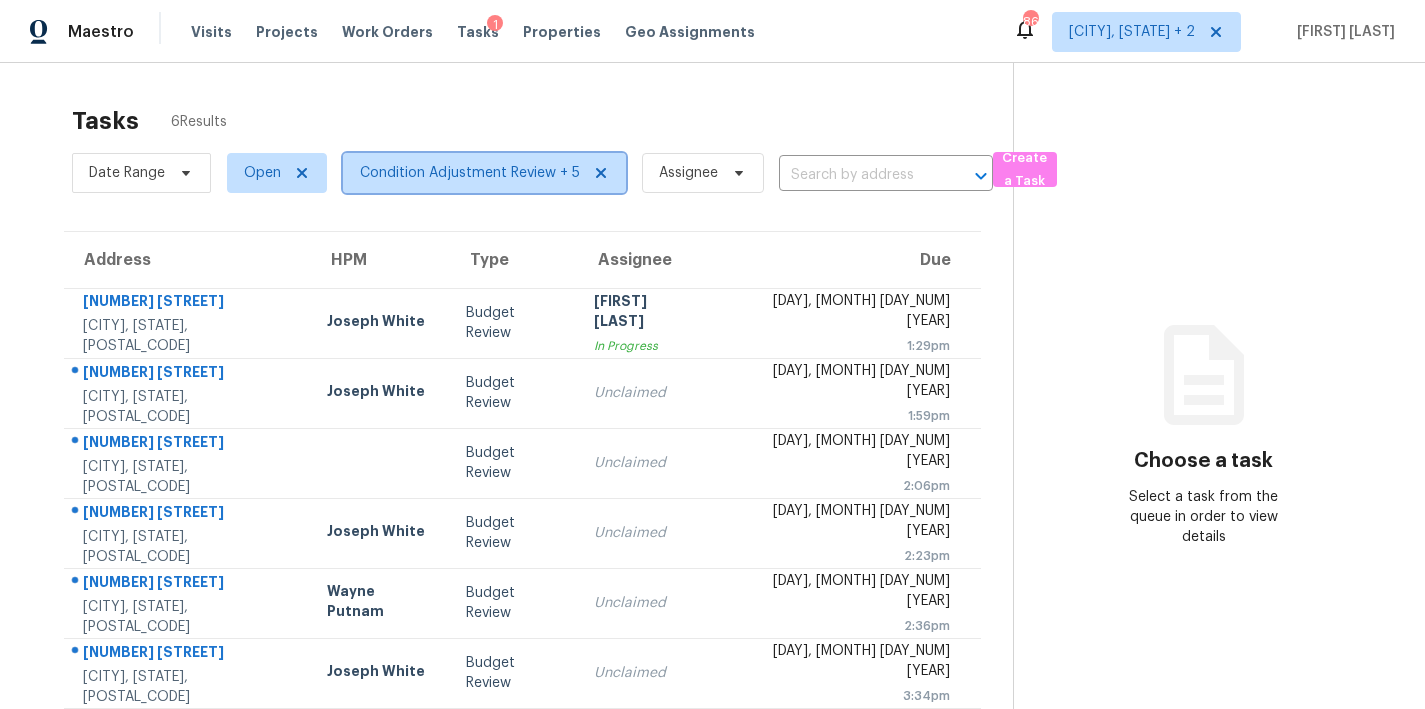 click on "Condition Adjustment Review + 5" at bounding box center (470, 173) 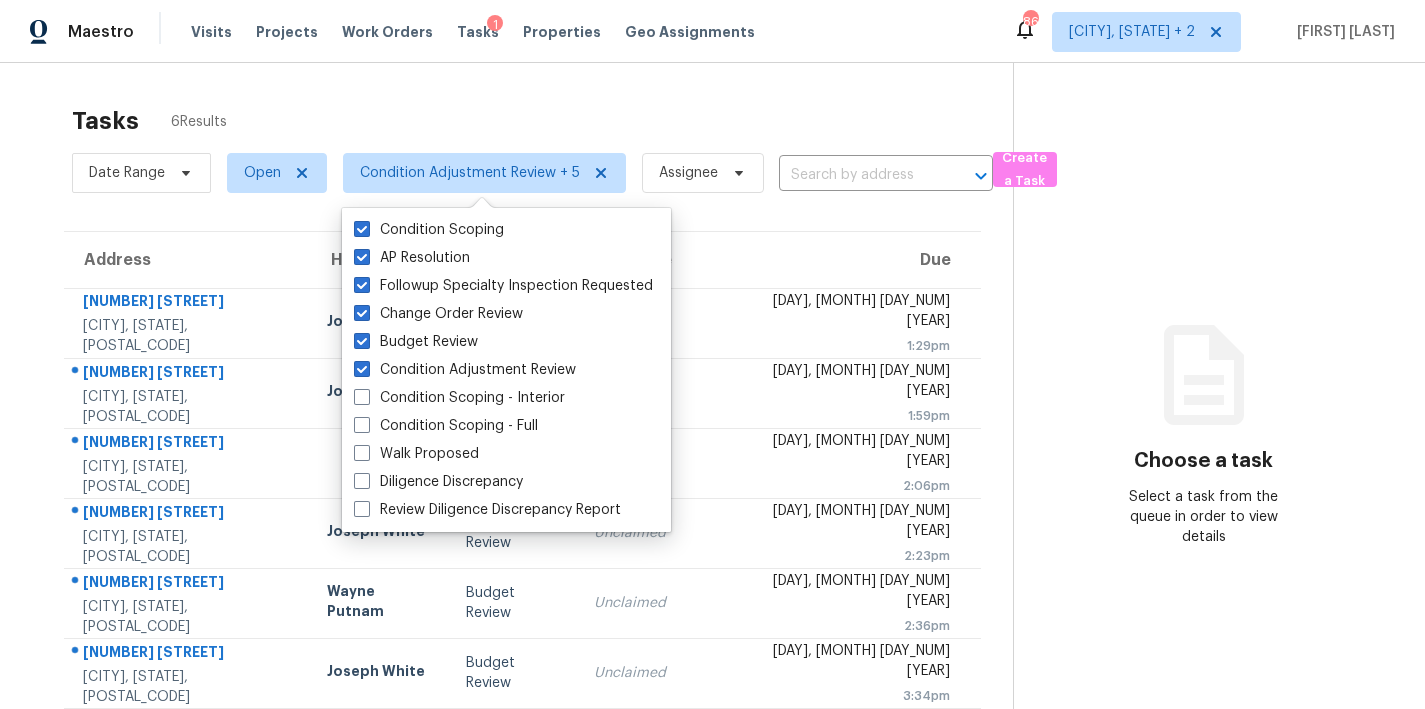 click on "Tasks 6  Results" at bounding box center [542, 121] 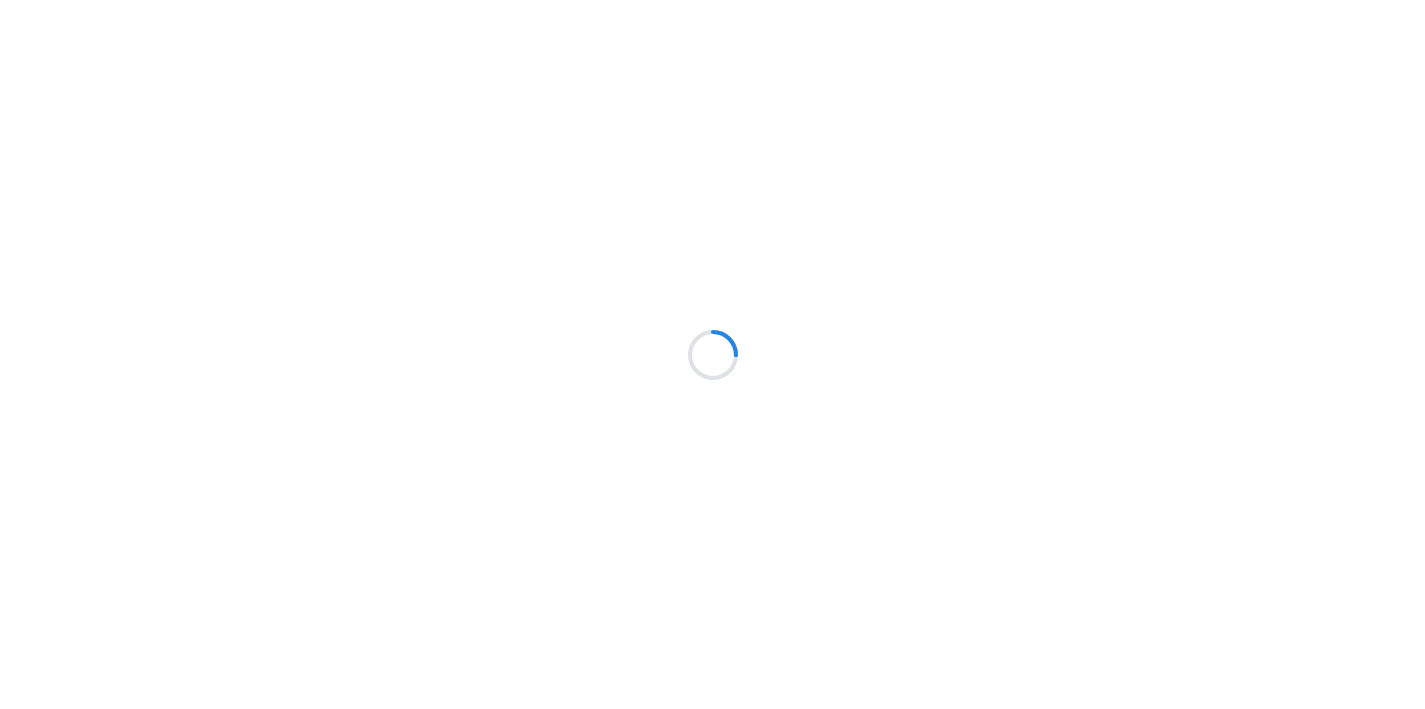 scroll, scrollTop: 0, scrollLeft: 0, axis: both 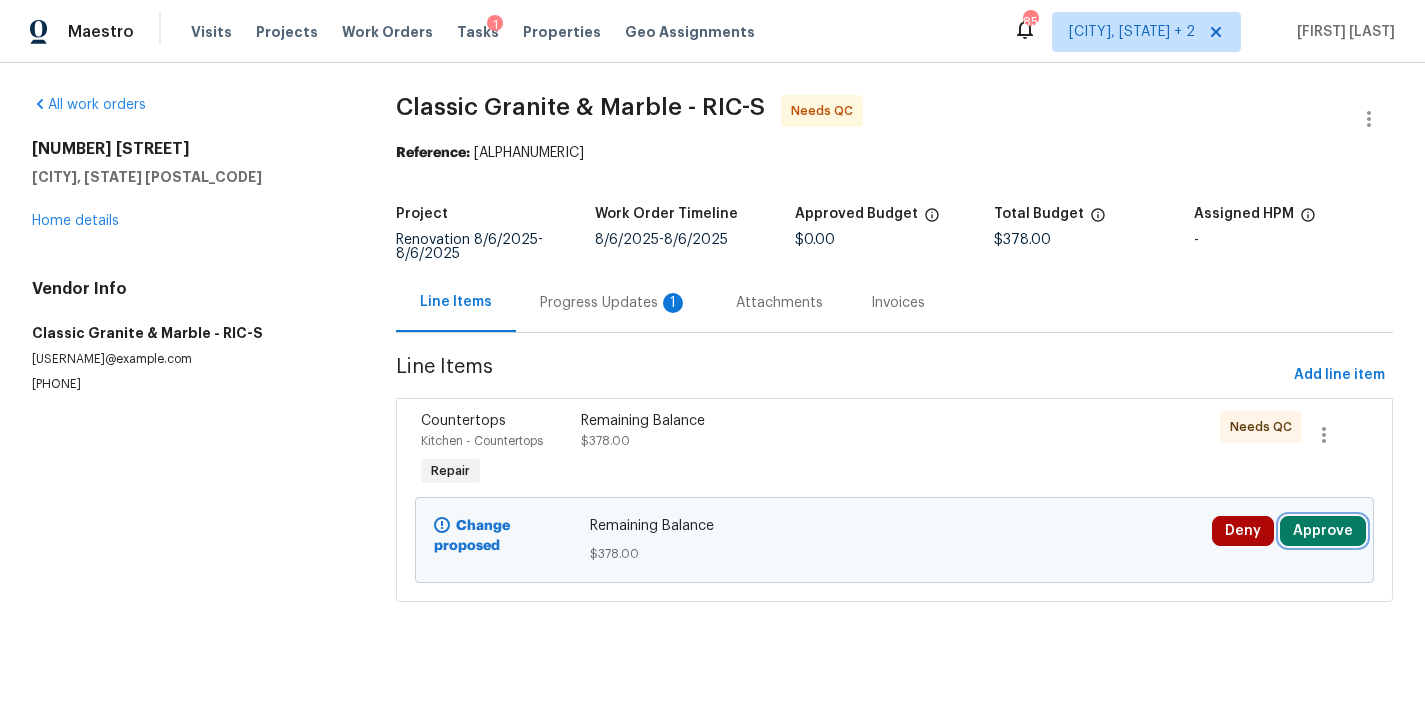 click on "Approve" at bounding box center (1323, 531) 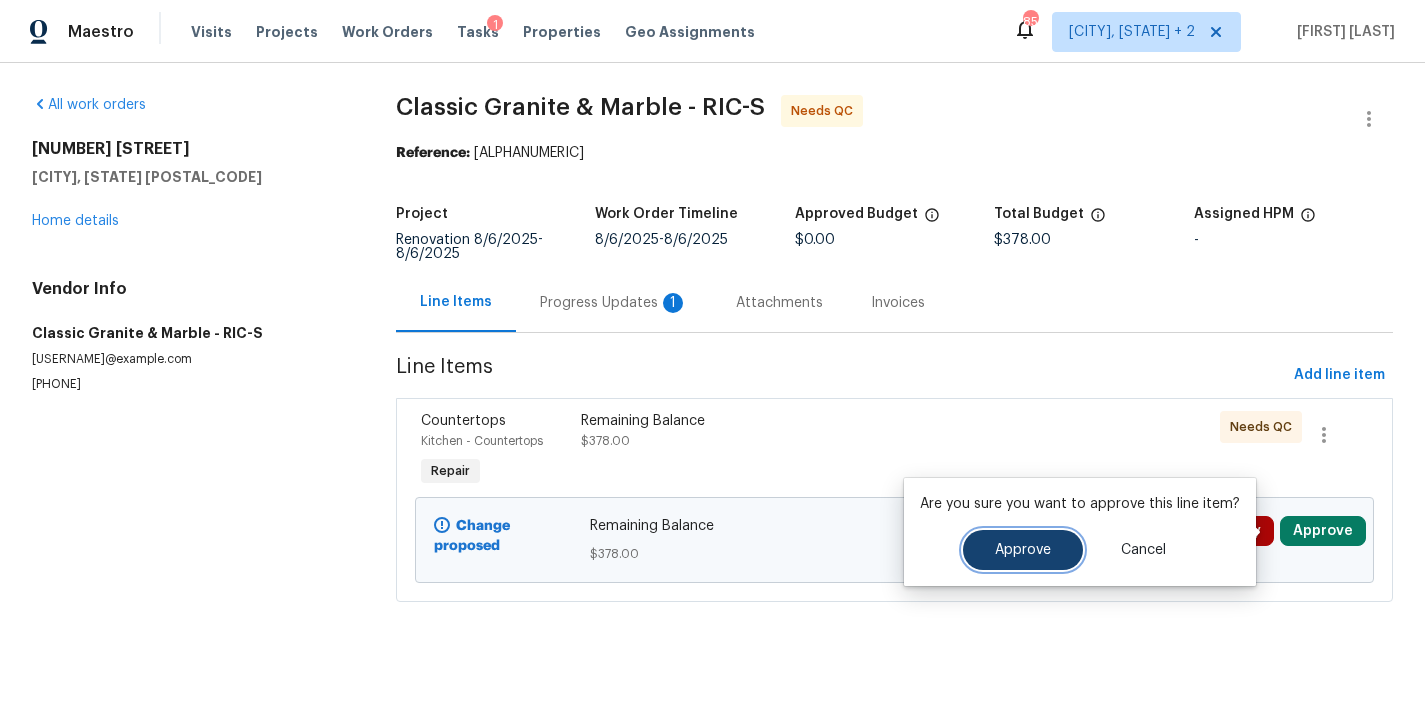 click on "Approve" at bounding box center [1023, 550] 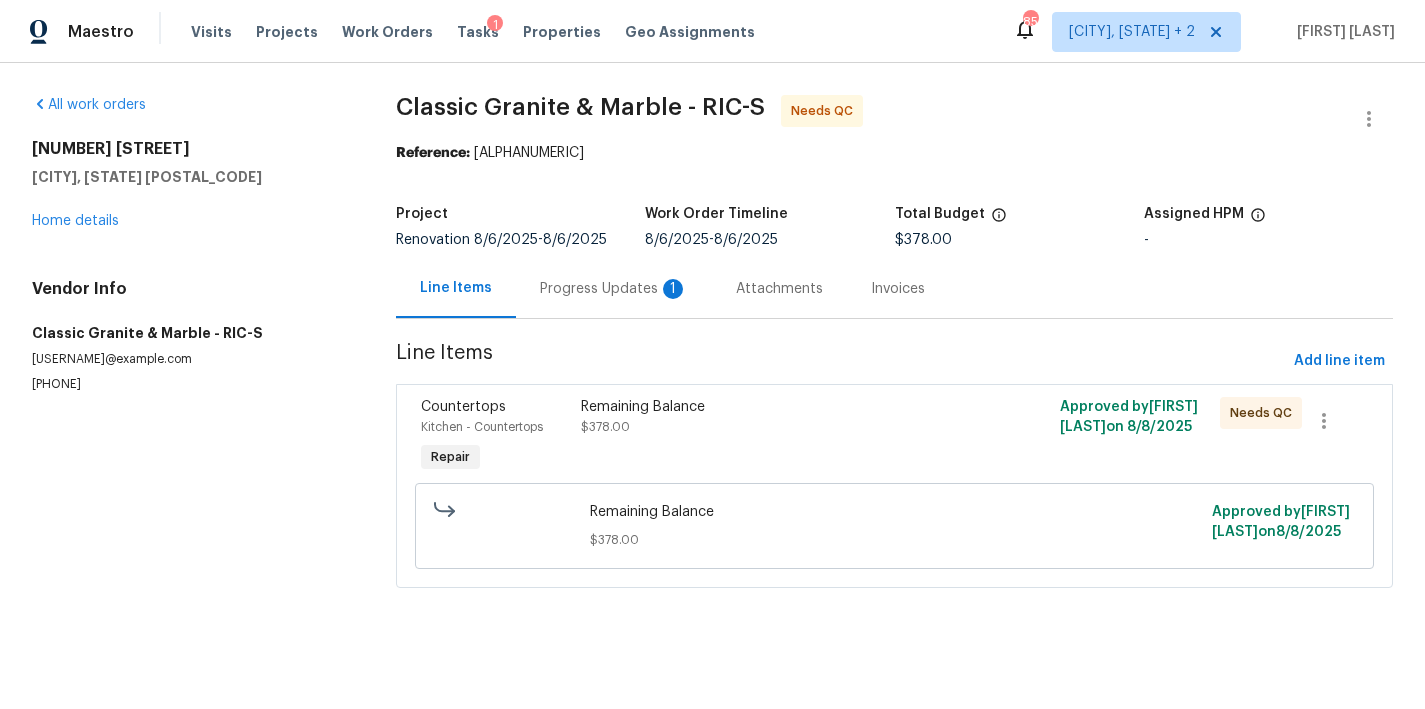 click on "Remaining Balance $378.00" at bounding box center [775, 417] 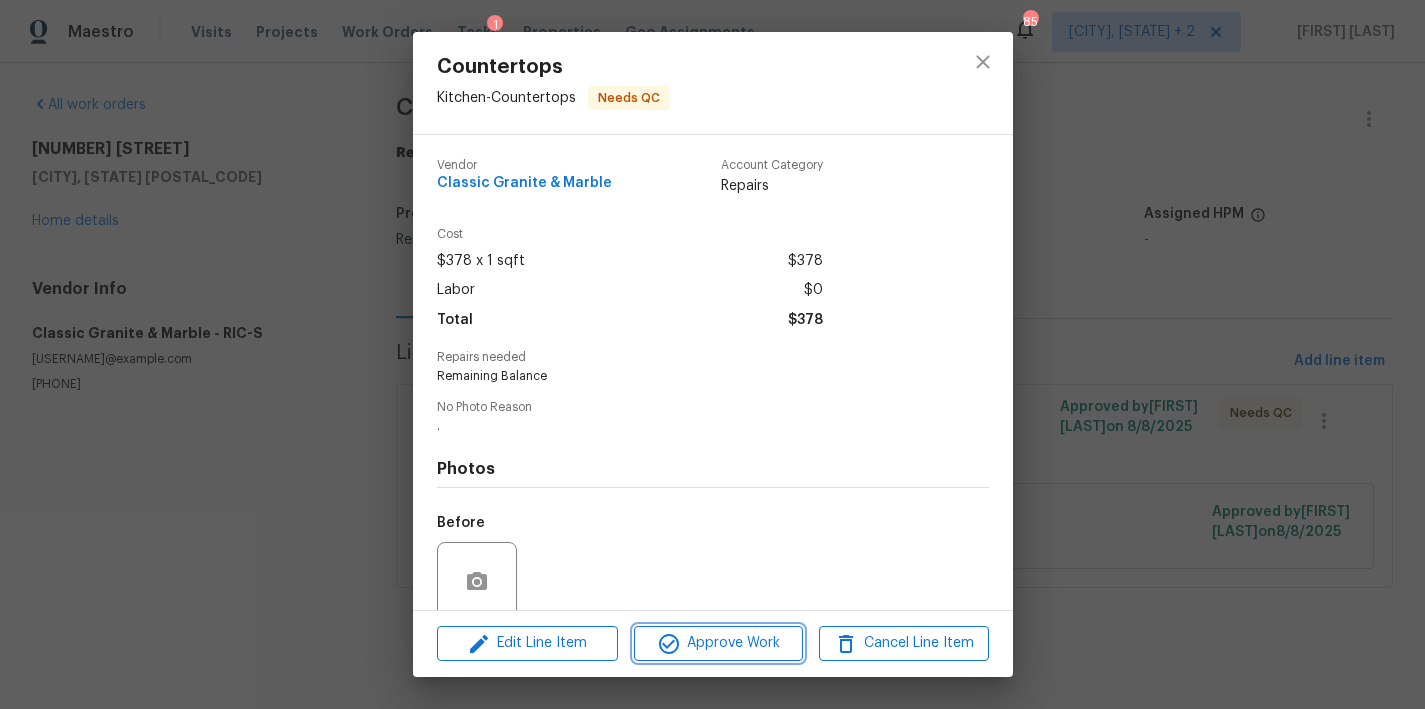 click on "Approve Work" at bounding box center [718, 643] 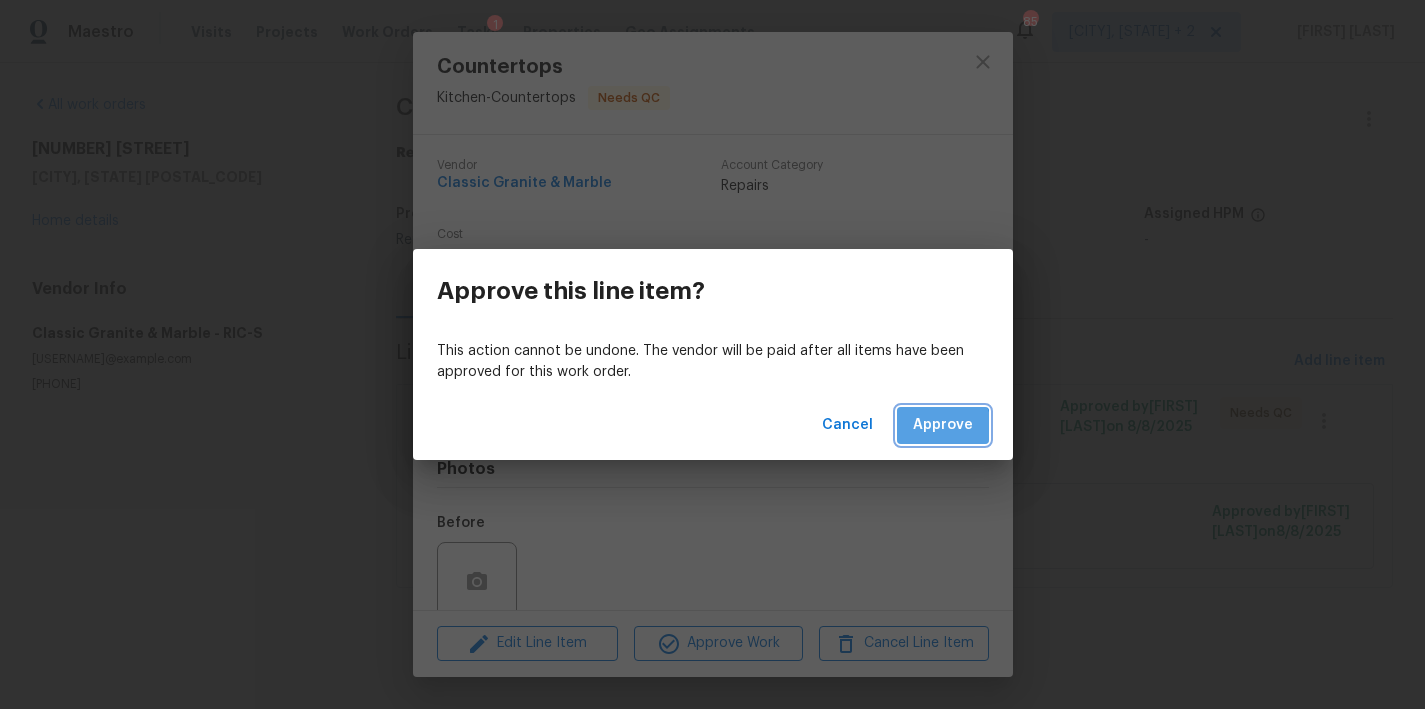 click on "Approve" at bounding box center (943, 425) 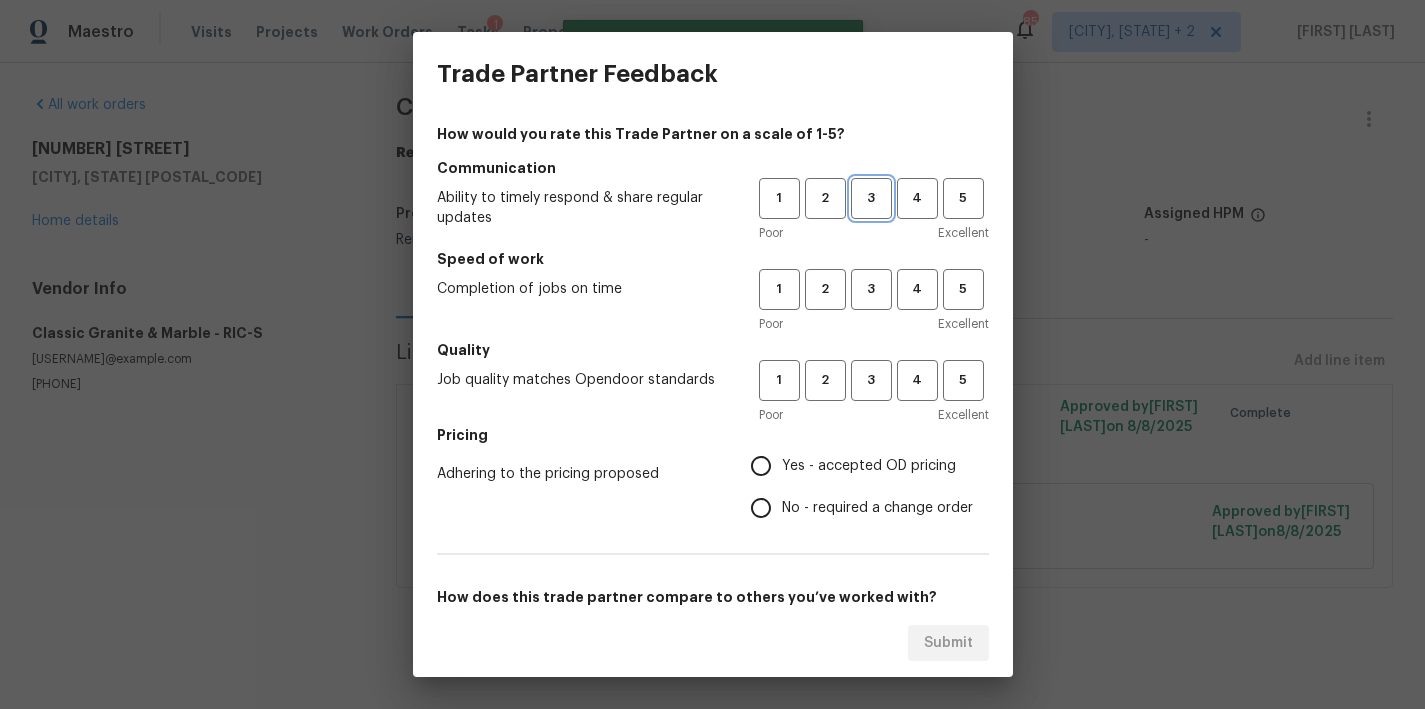 click on "3" at bounding box center (871, 198) 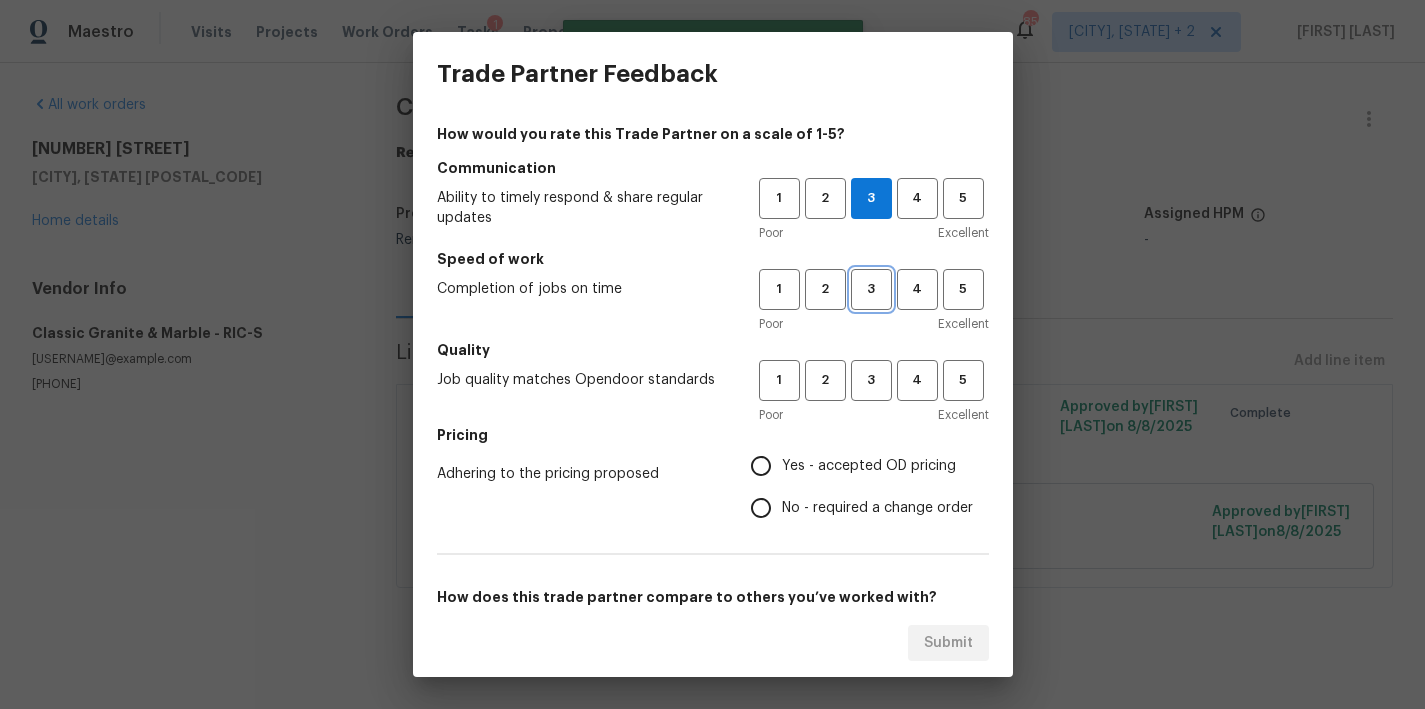 click on "3" at bounding box center [871, 289] 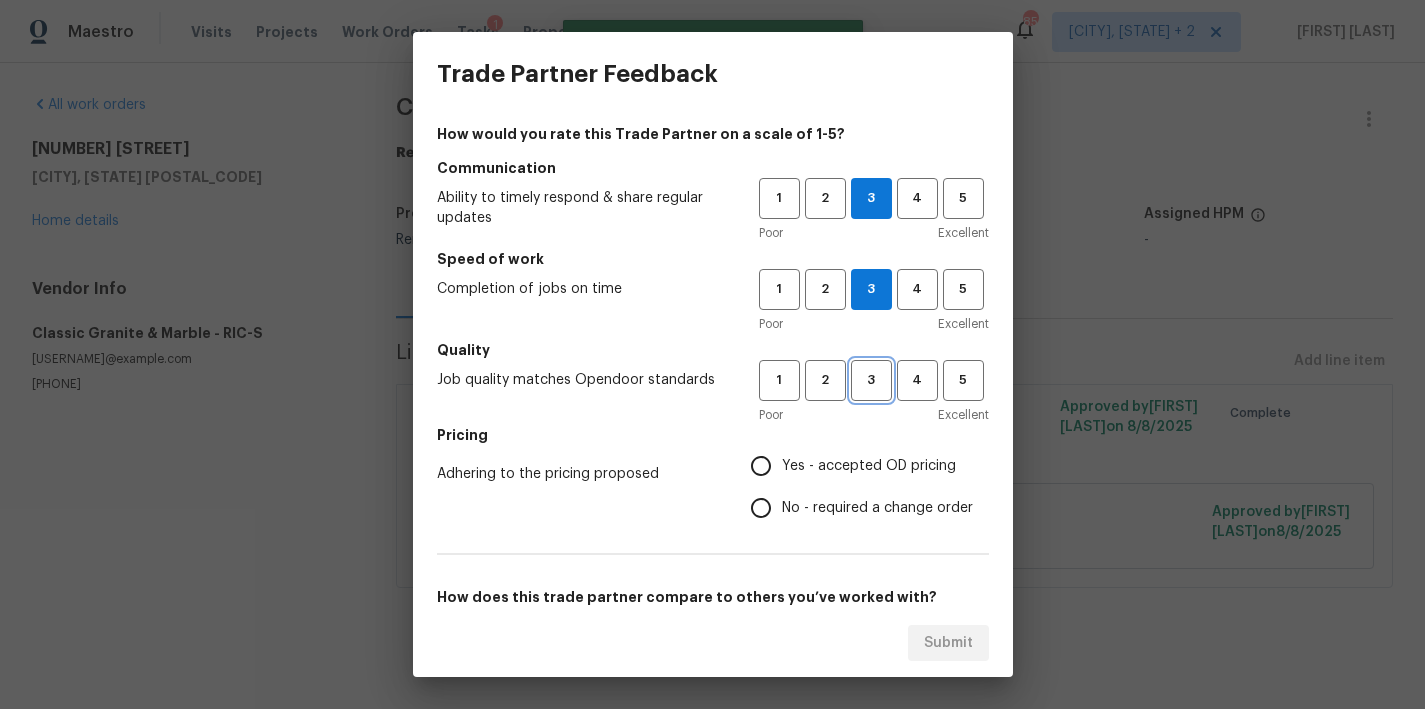 click on "3" at bounding box center (871, 380) 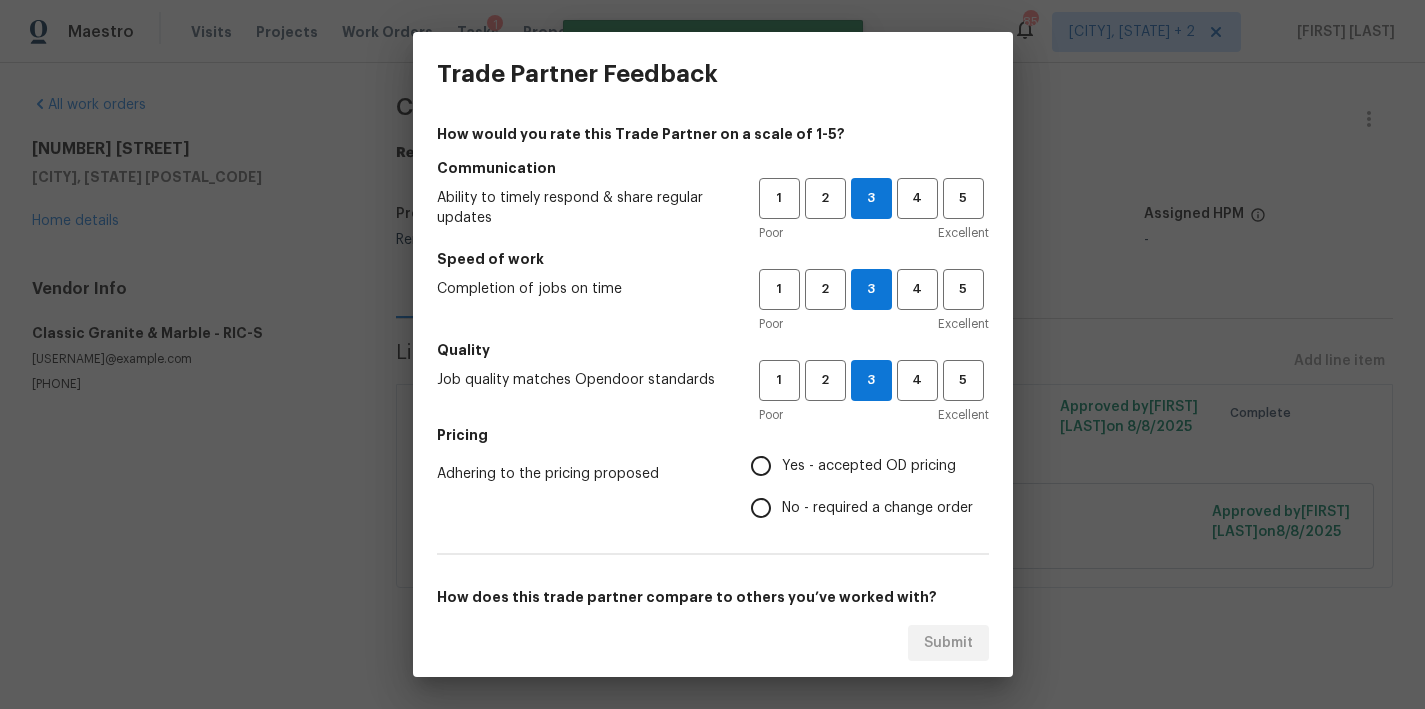 click on "No - required a change order" at bounding box center [877, 508] 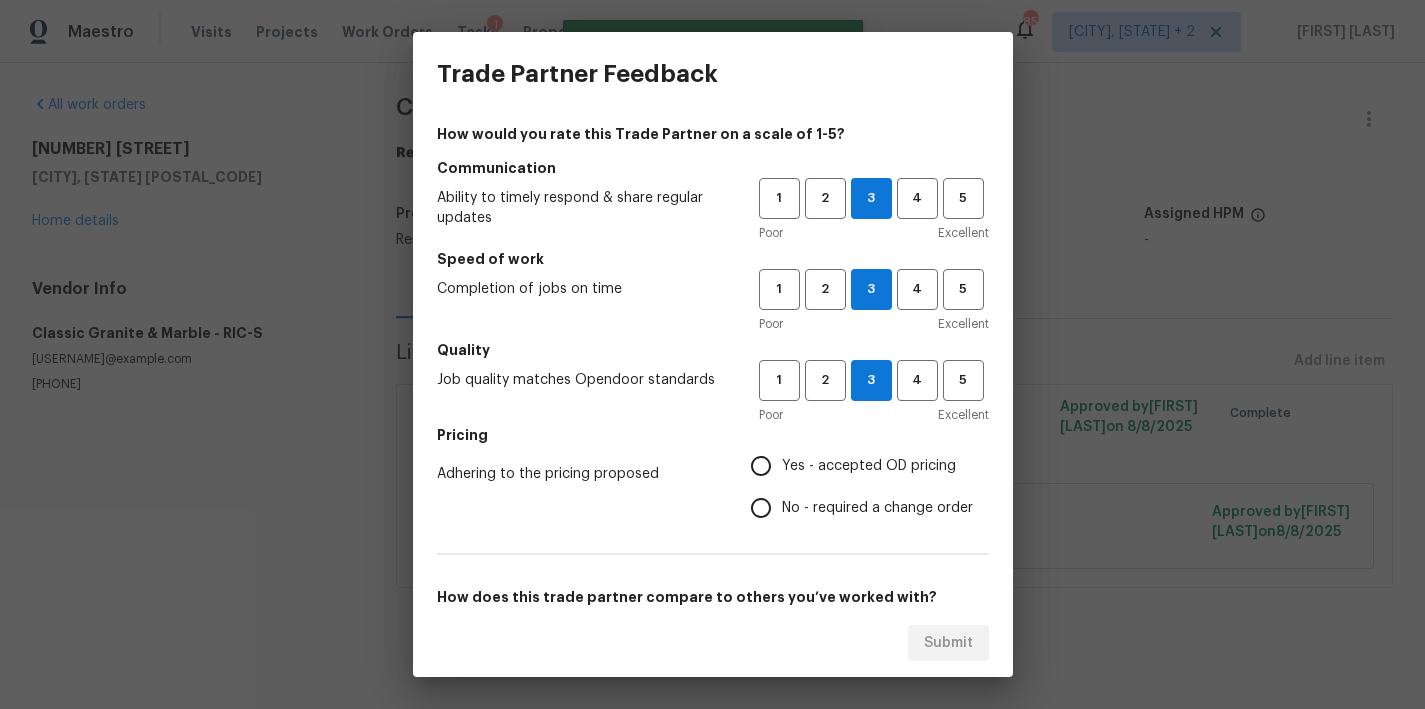 click on "No - required a change order" at bounding box center (761, 508) 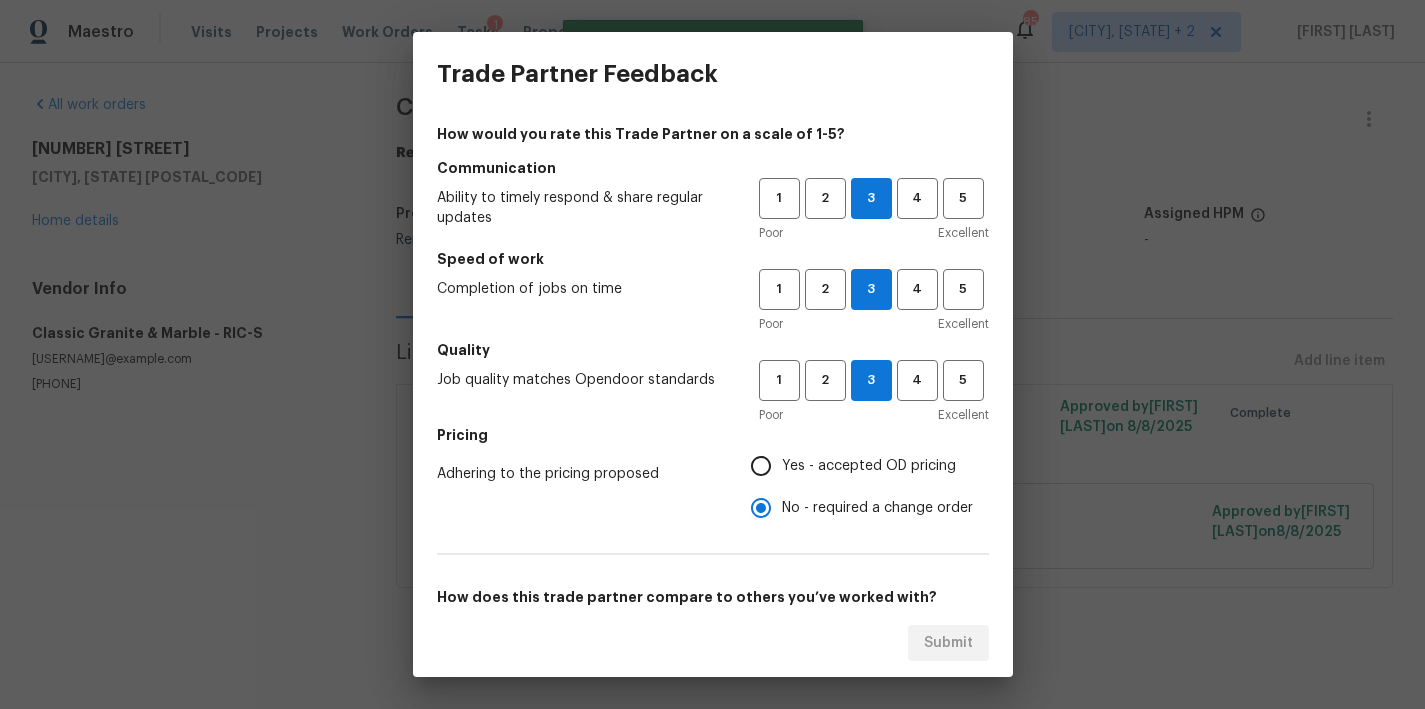 scroll, scrollTop: 306, scrollLeft: 0, axis: vertical 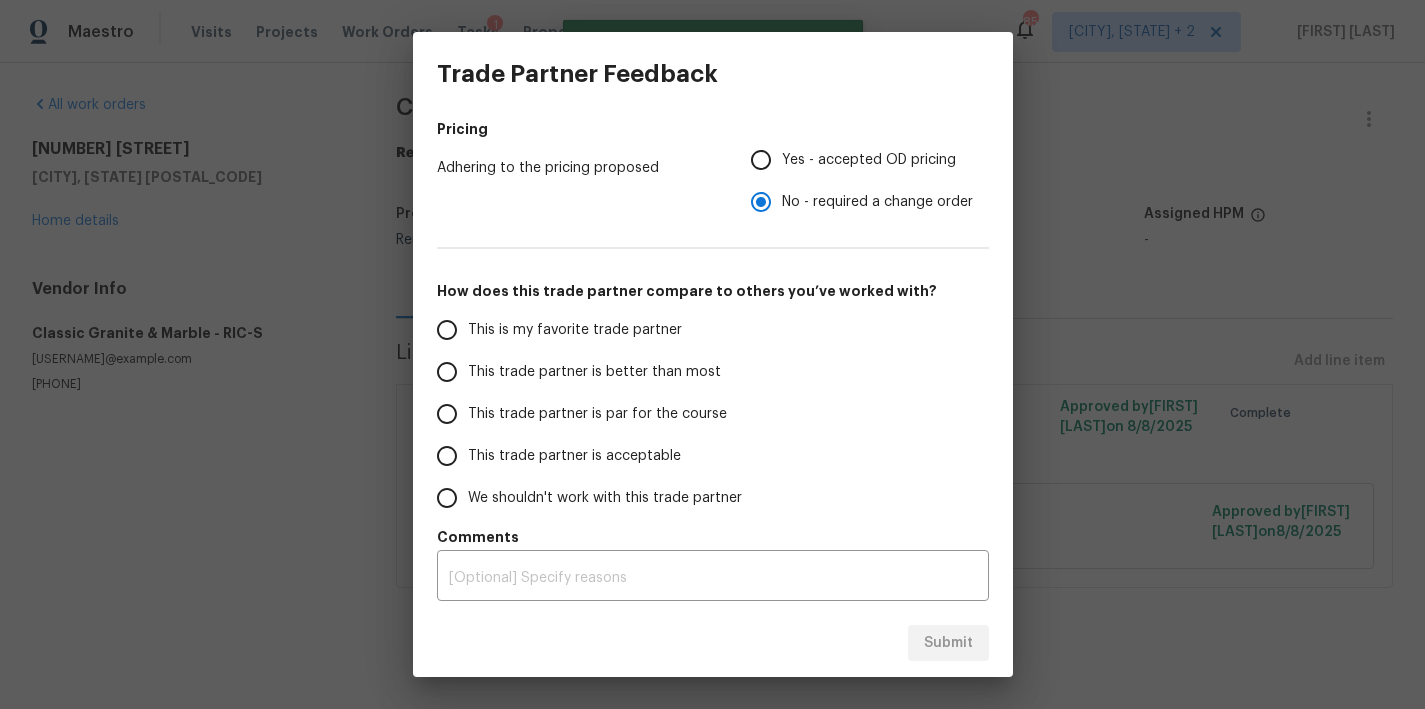 click on "This trade partner is par for the course" at bounding box center [597, 414] 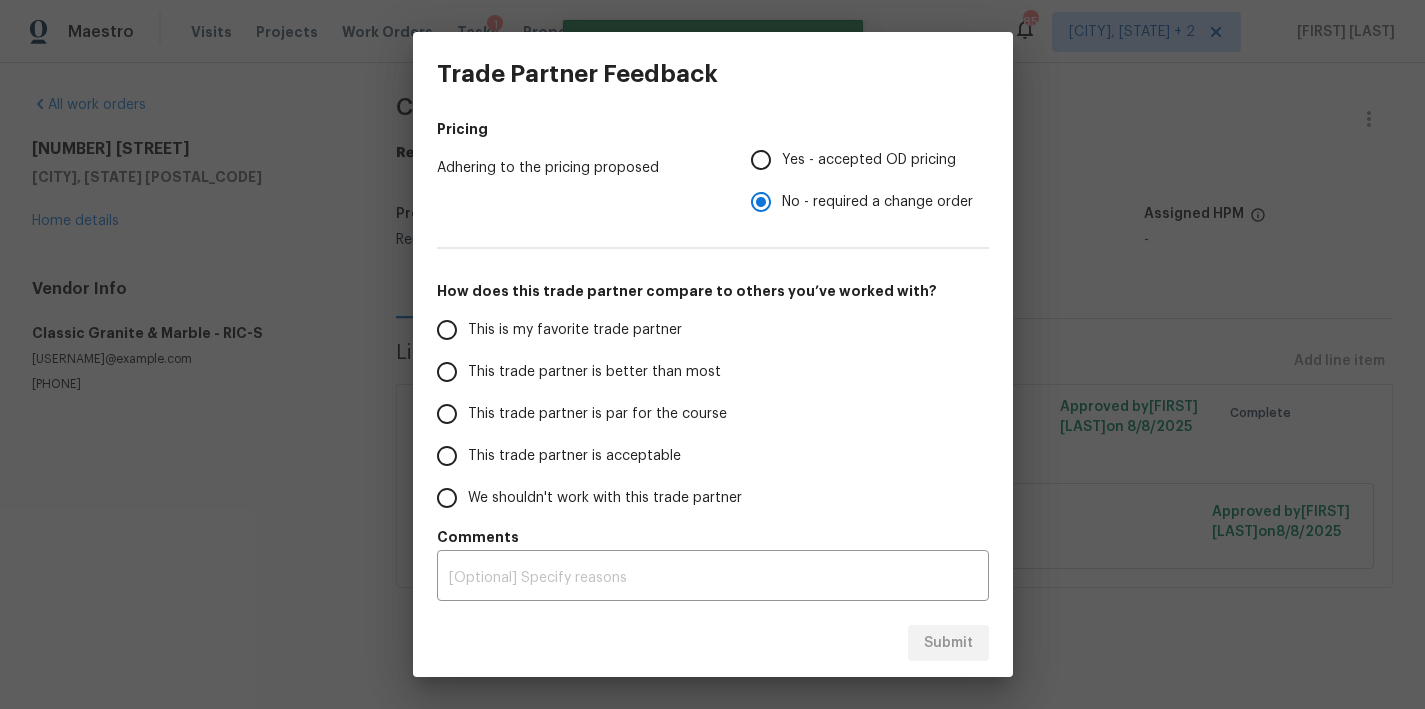 click on "This trade partner is par for the course" at bounding box center (447, 414) 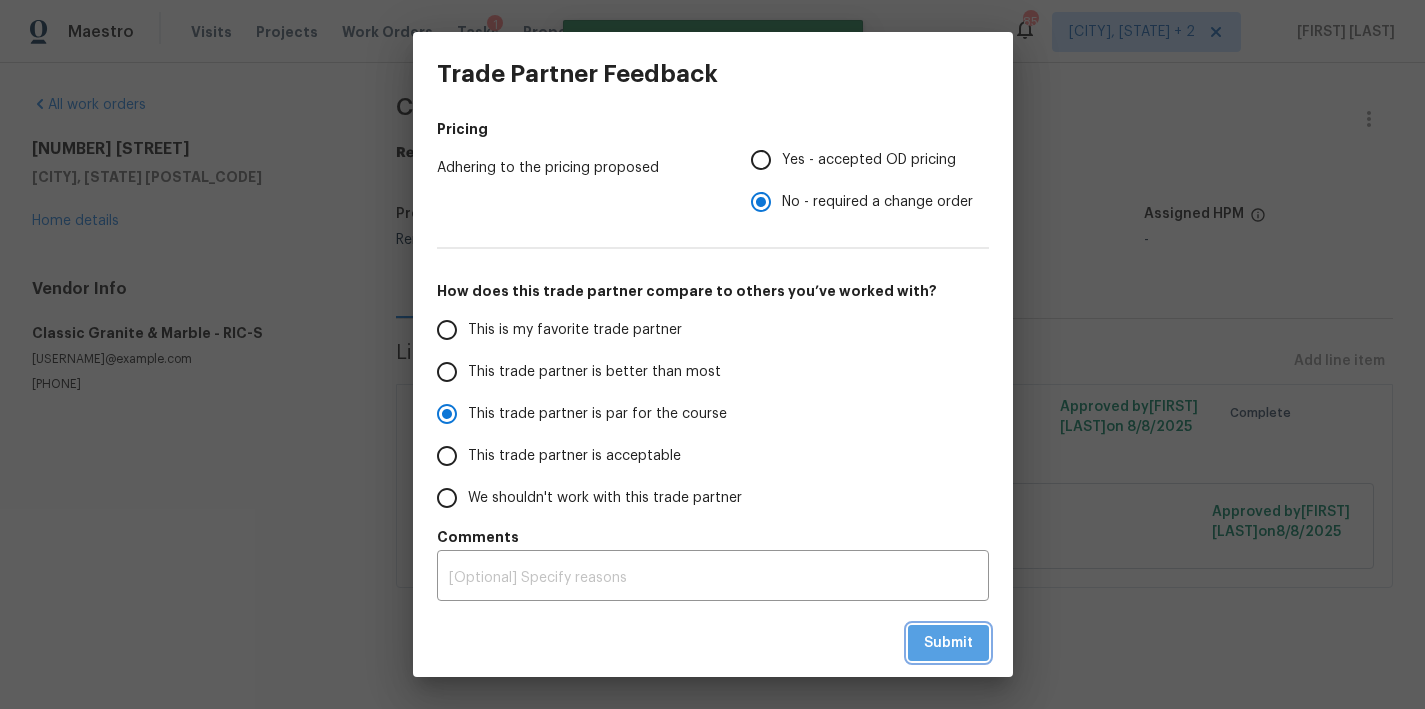 click on "Submit" at bounding box center [948, 643] 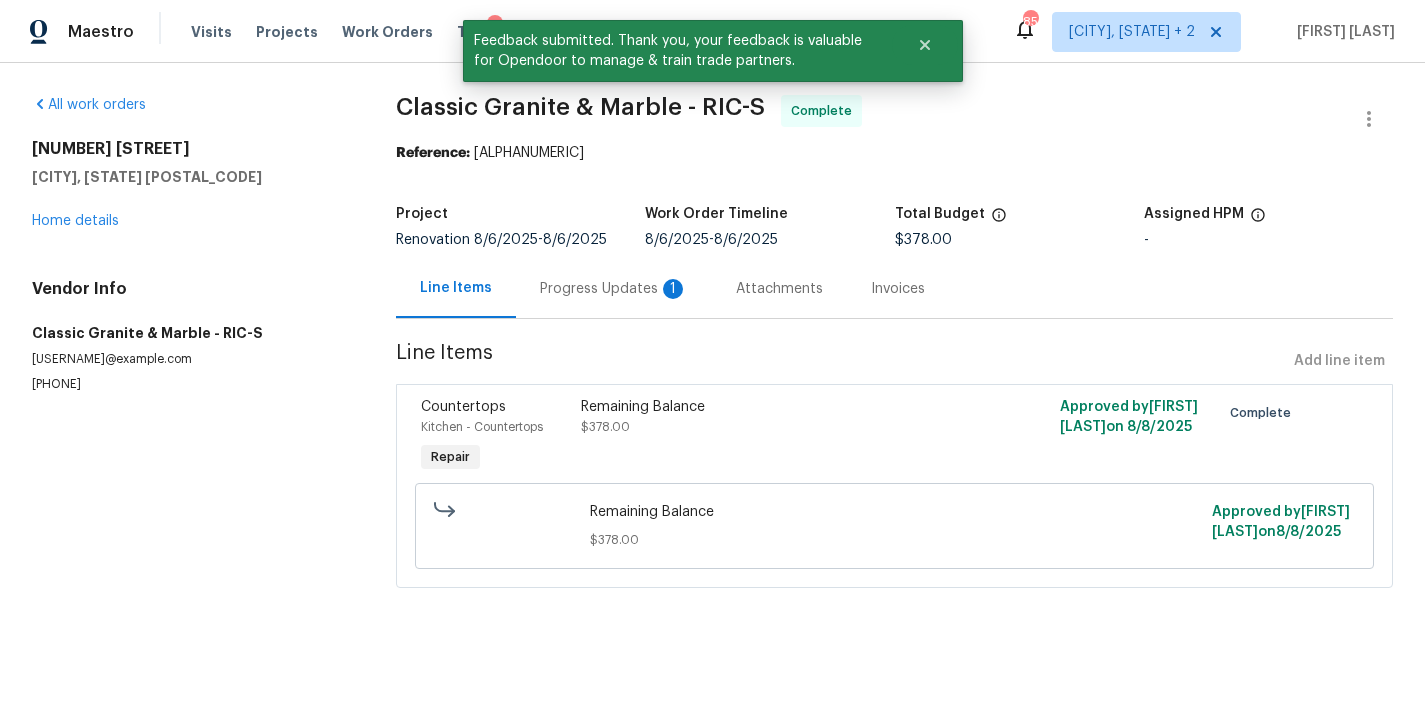 click on "All work orders 19411 Foxbrook Dr South Chesterfield, VA 23834 Home details Vendor Info Classic Granite & Marble - RIC-S cgmcontractor@classicgranite.com (804) 378-1100" at bounding box center [190, 353] 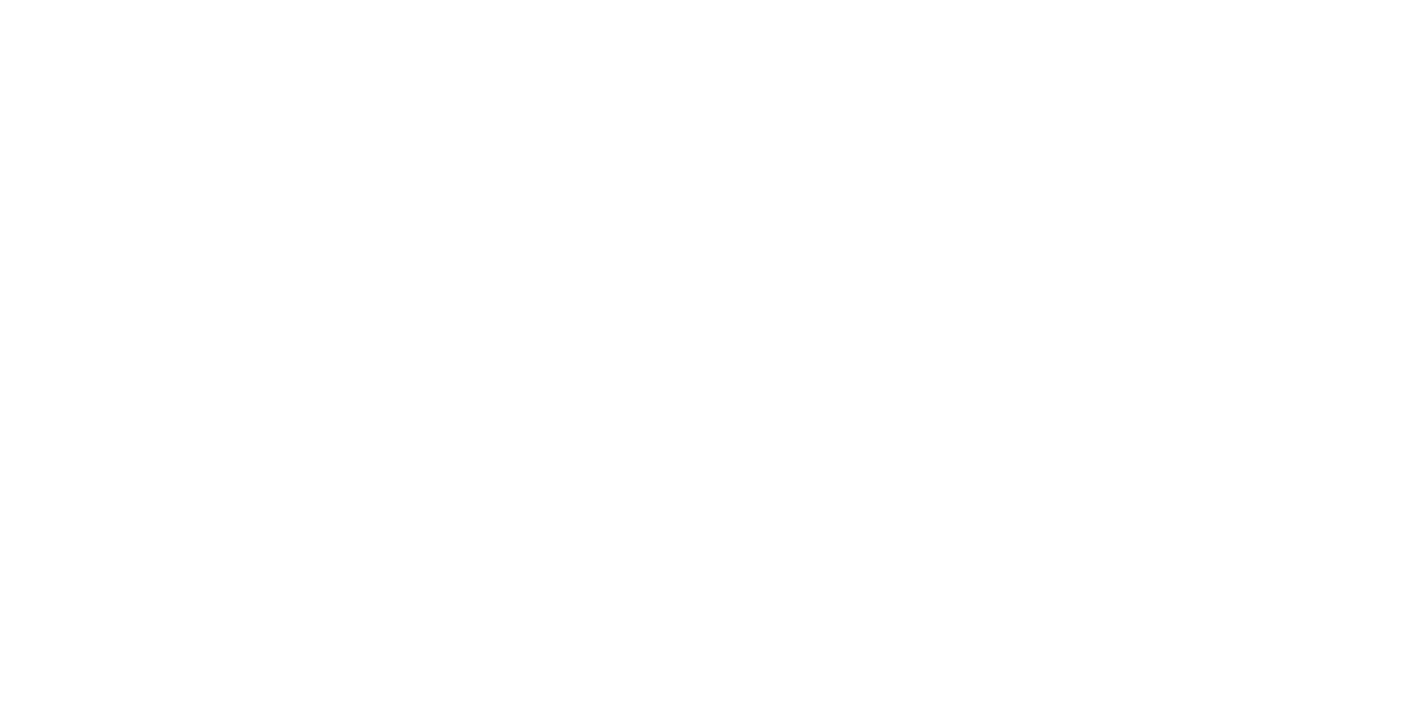 scroll, scrollTop: 0, scrollLeft: 0, axis: both 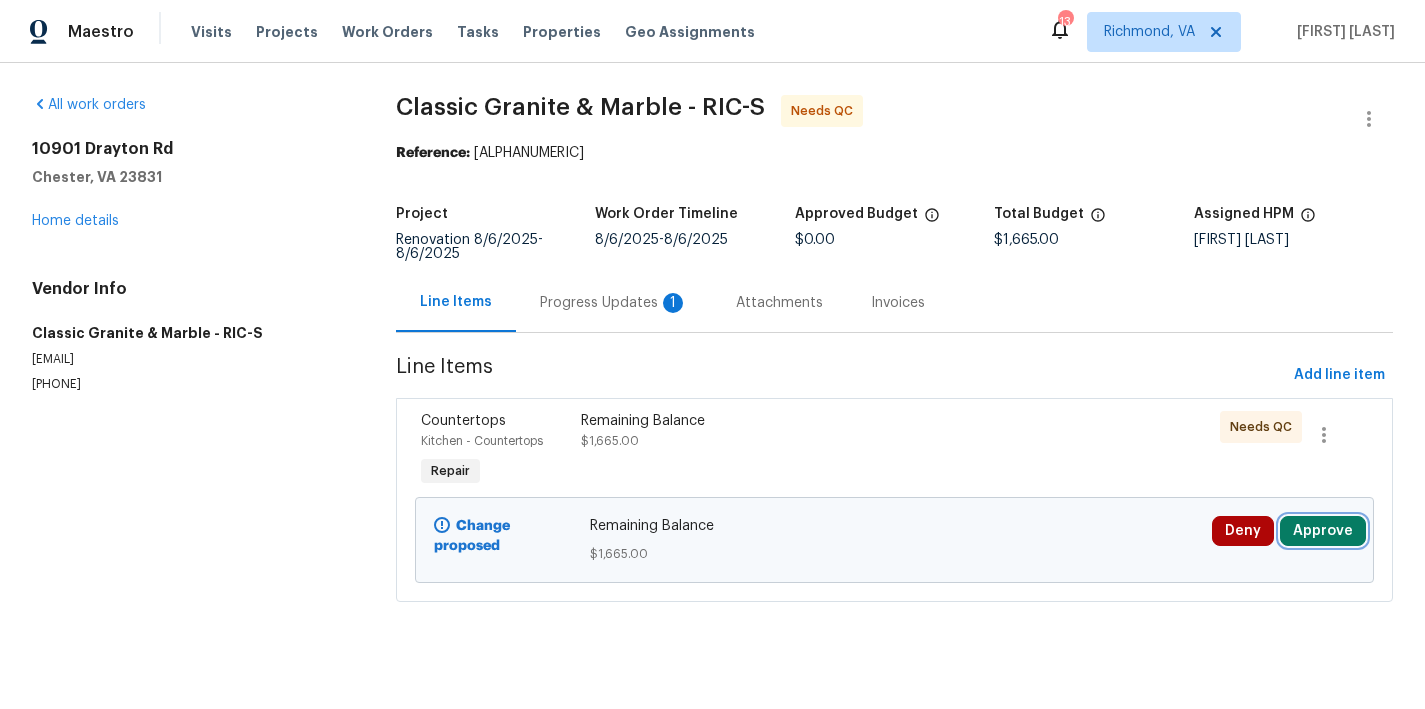 click on "Approve" at bounding box center (1323, 531) 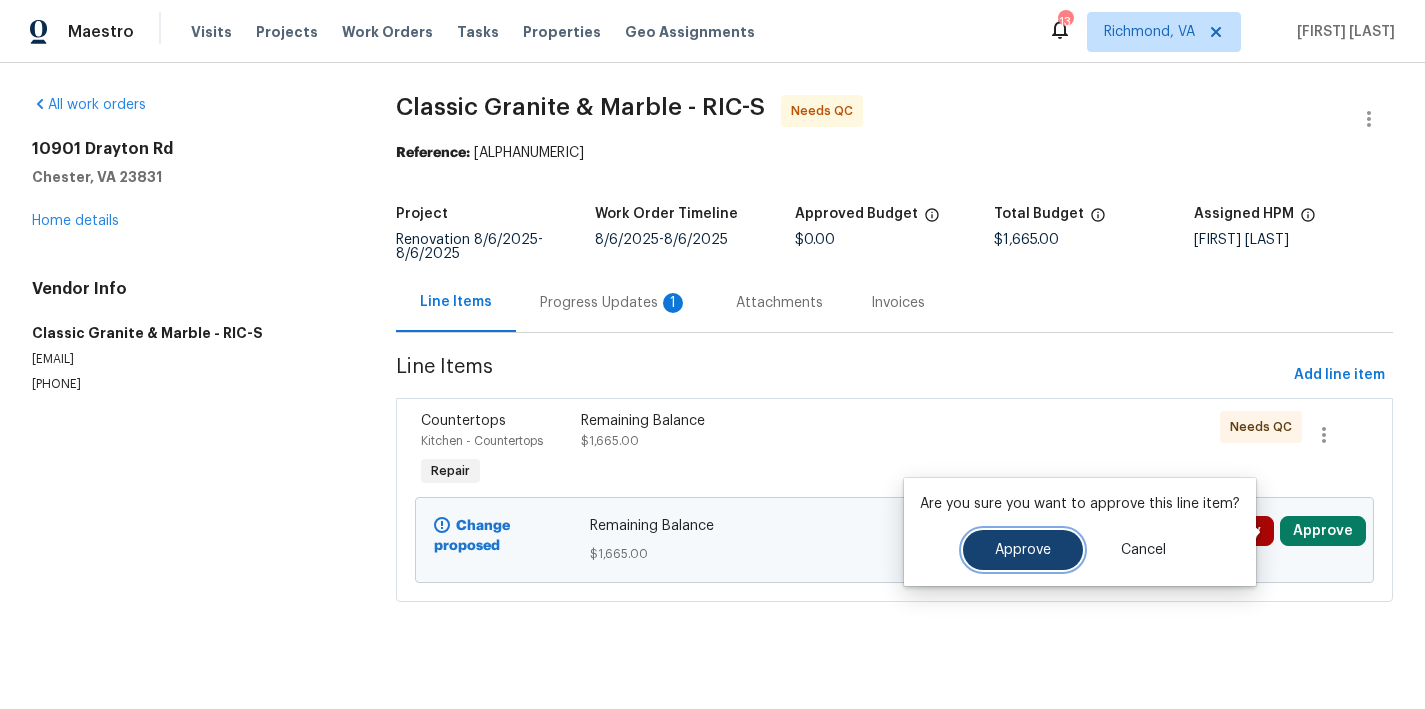 click on "Approve" at bounding box center (1023, 550) 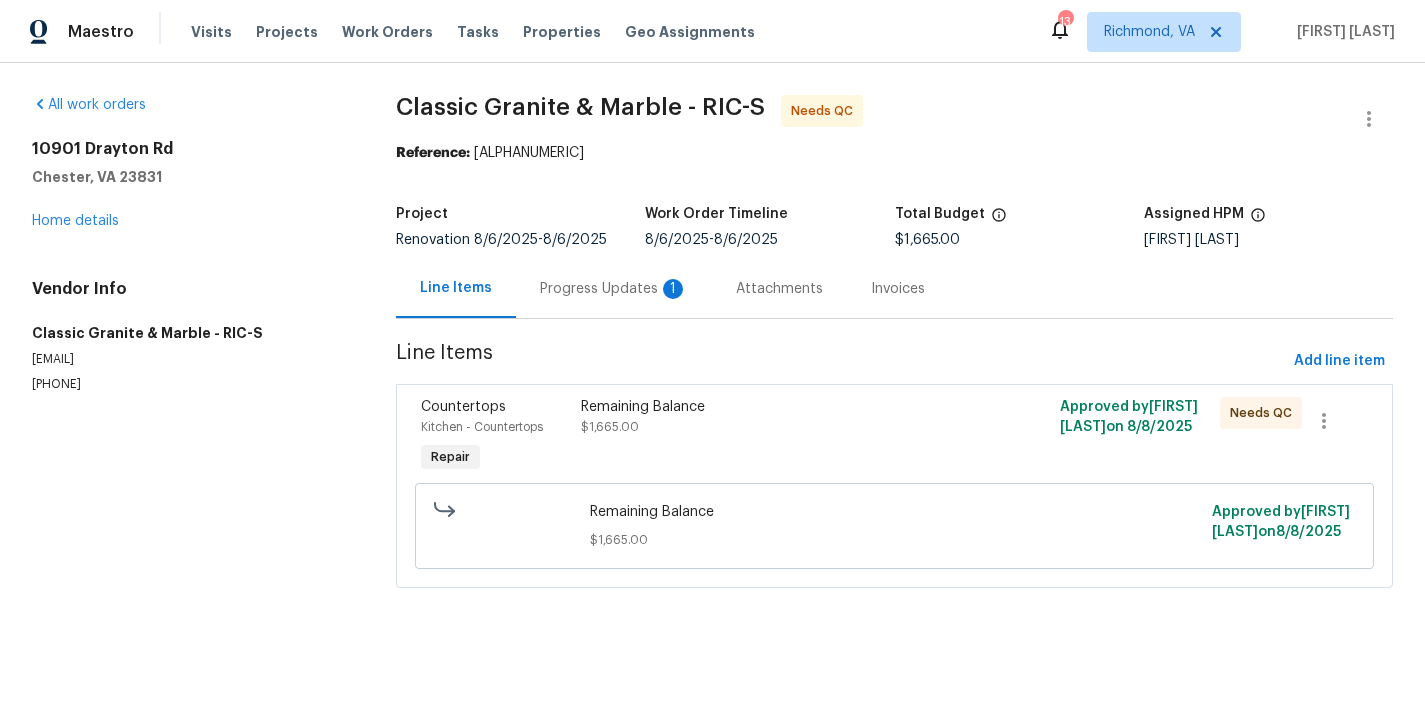 click on "Remaining Balance $1,665.00" at bounding box center [775, 437] 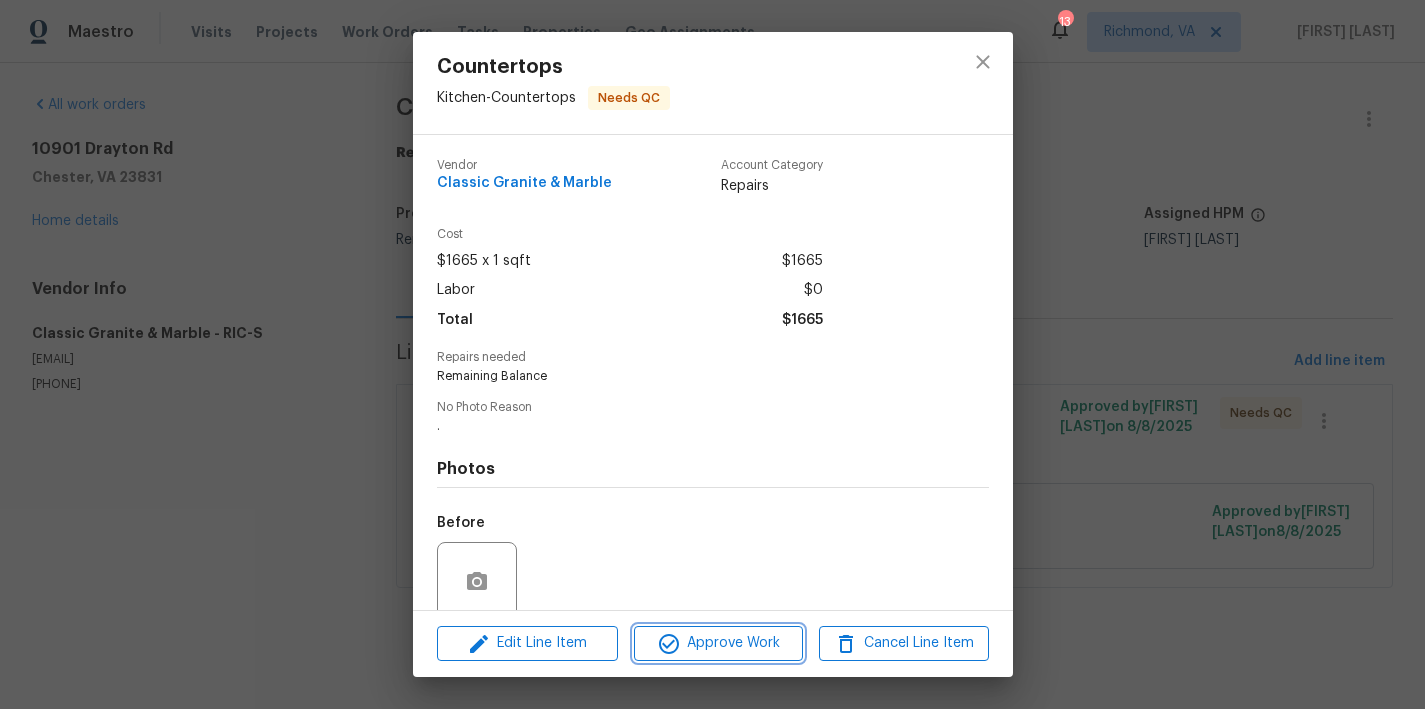 click on "Approve Work" at bounding box center (718, 643) 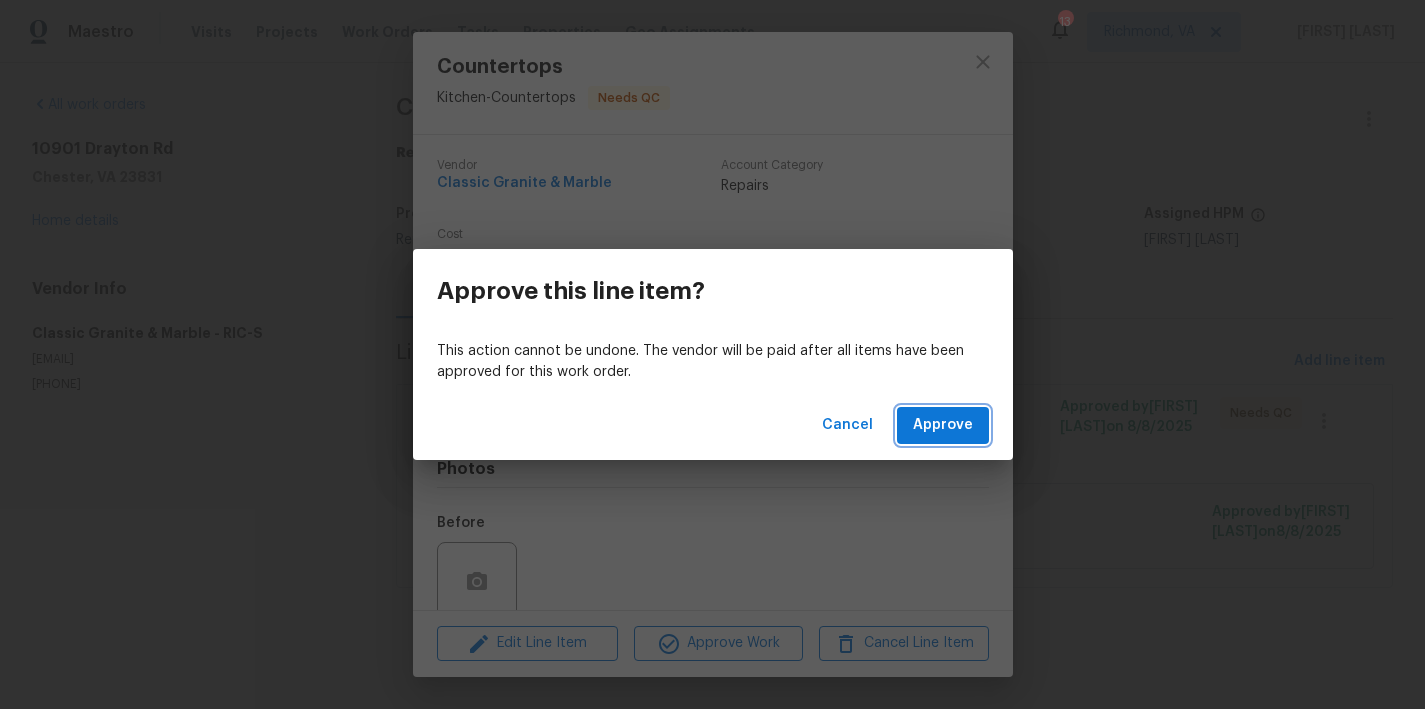 click on "Approve" at bounding box center (943, 425) 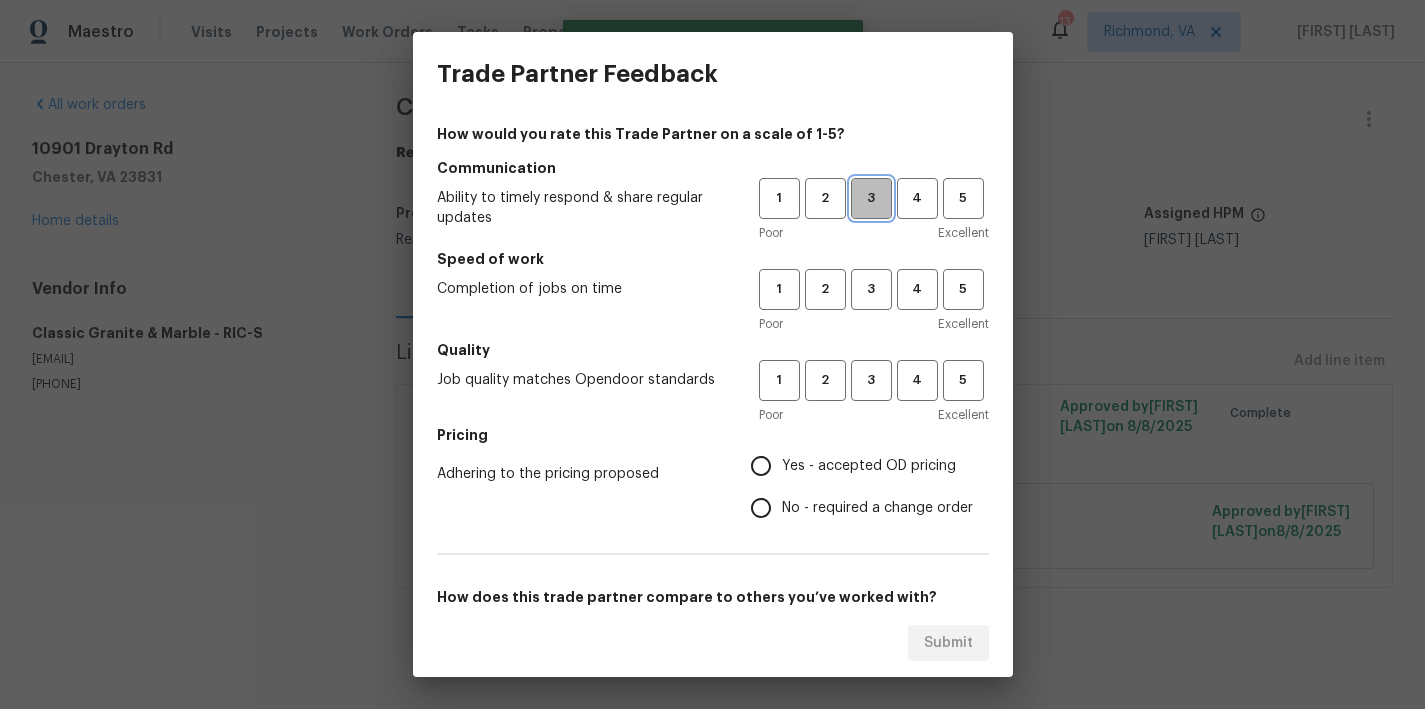 click on "3" at bounding box center [871, 198] 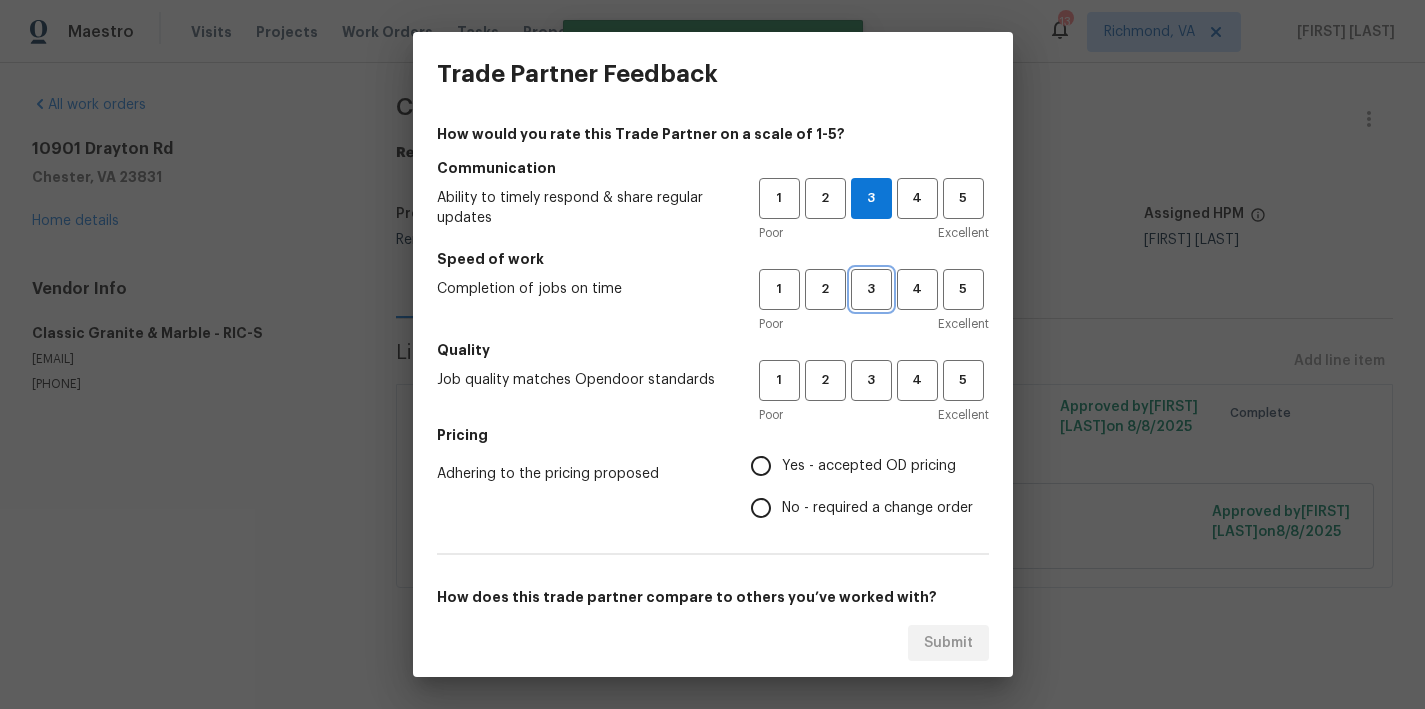 click on "3" at bounding box center (871, 289) 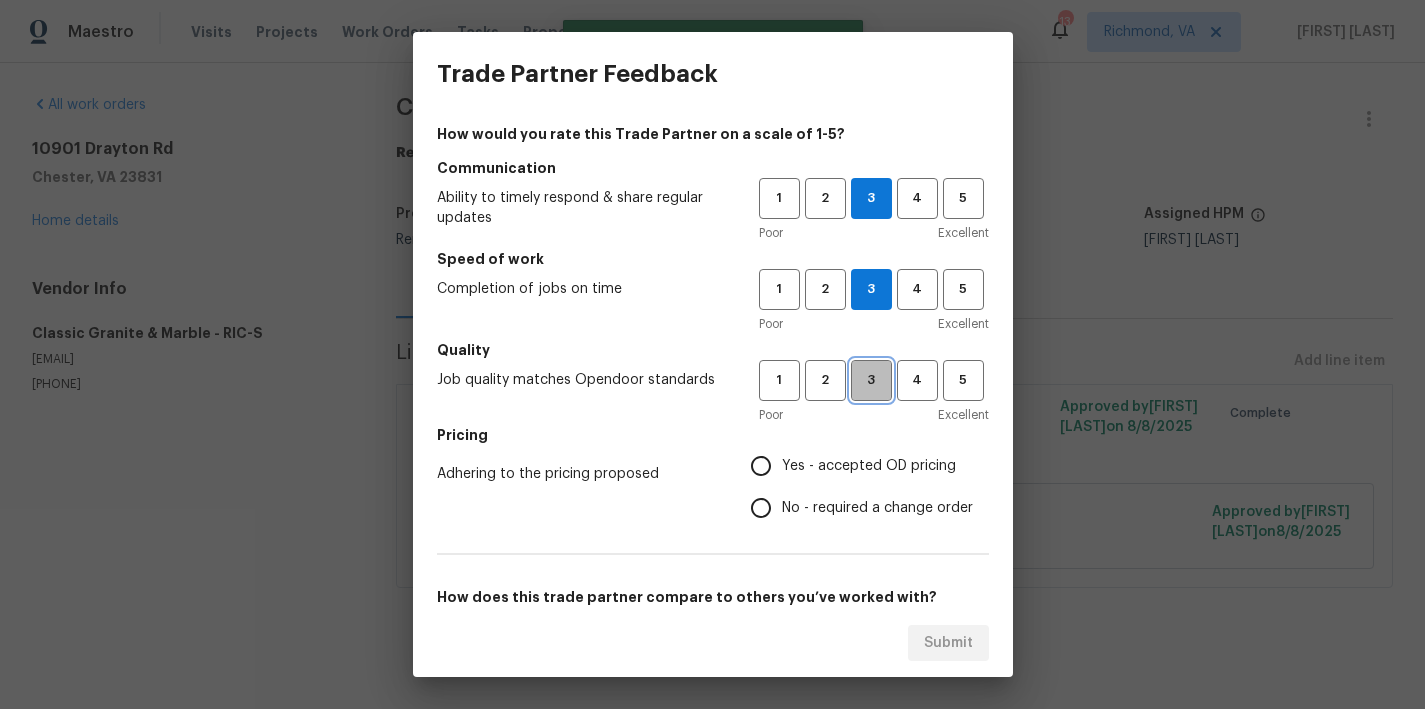 click on "3" at bounding box center [871, 380] 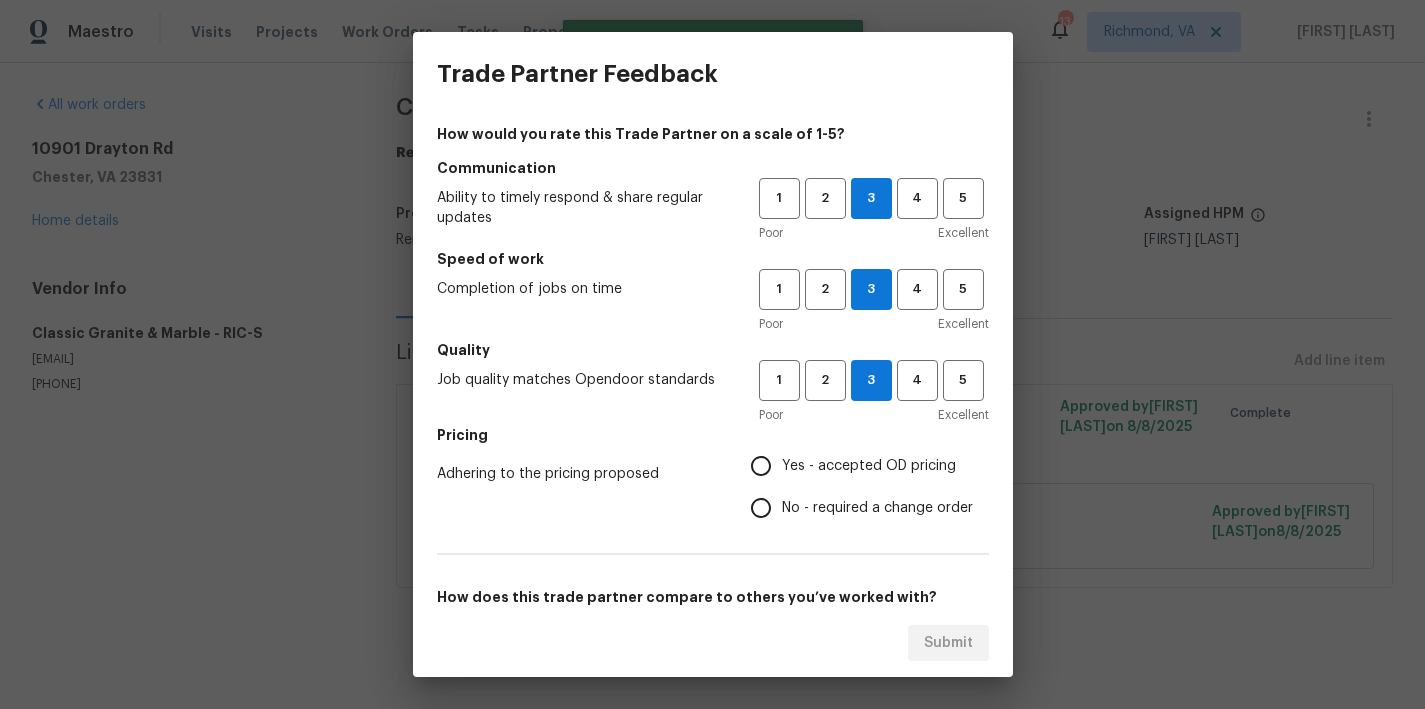 click on "No - required a change order" at bounding box center (877, 508) 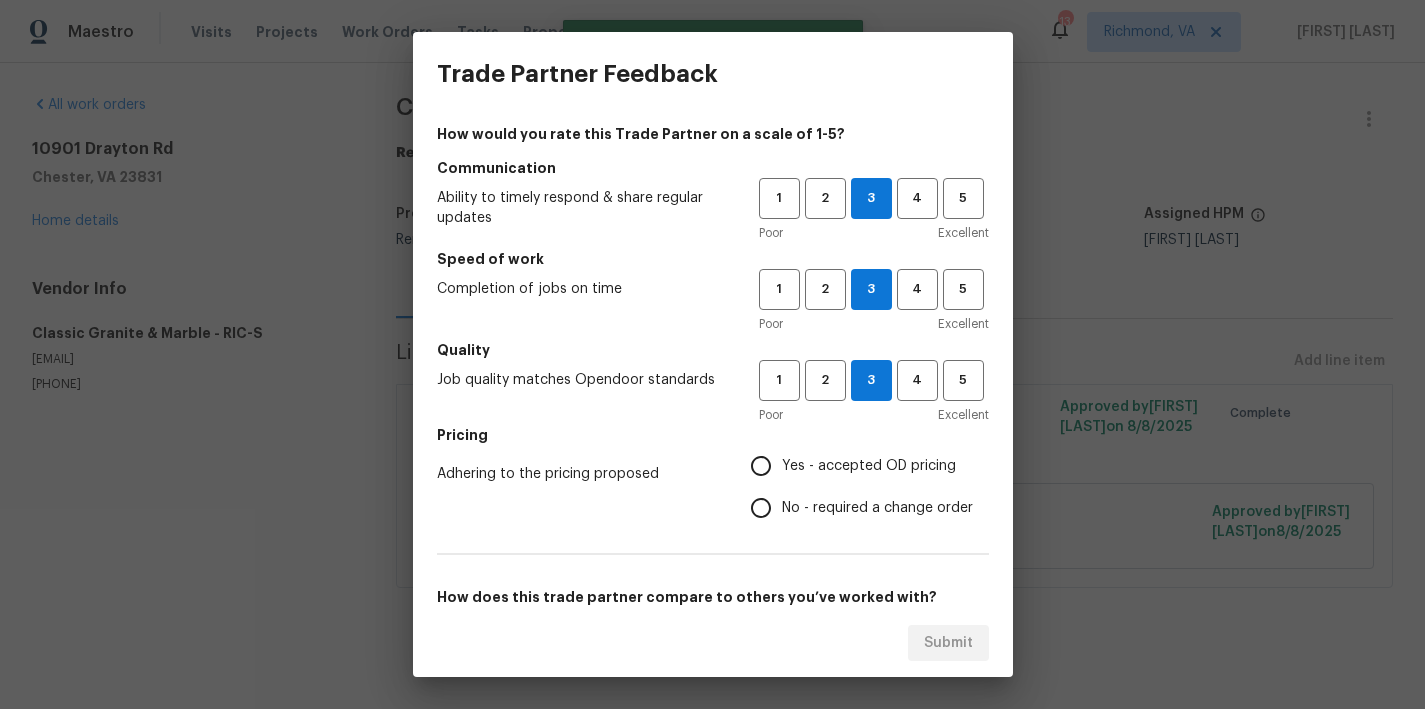 click on "No - required a change order" at bounding box center [761, 508] 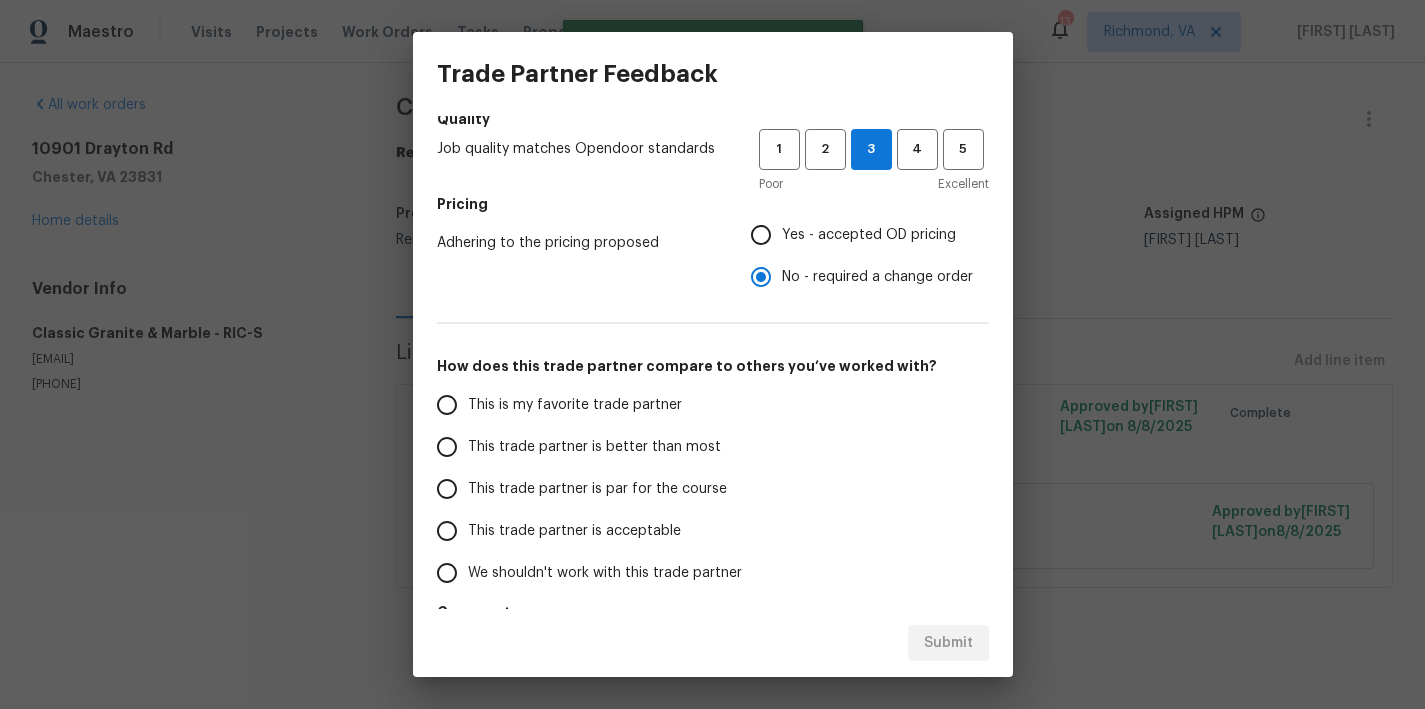 scroll, scrollTop: 306, scrollLeft: 0, axis: vertical 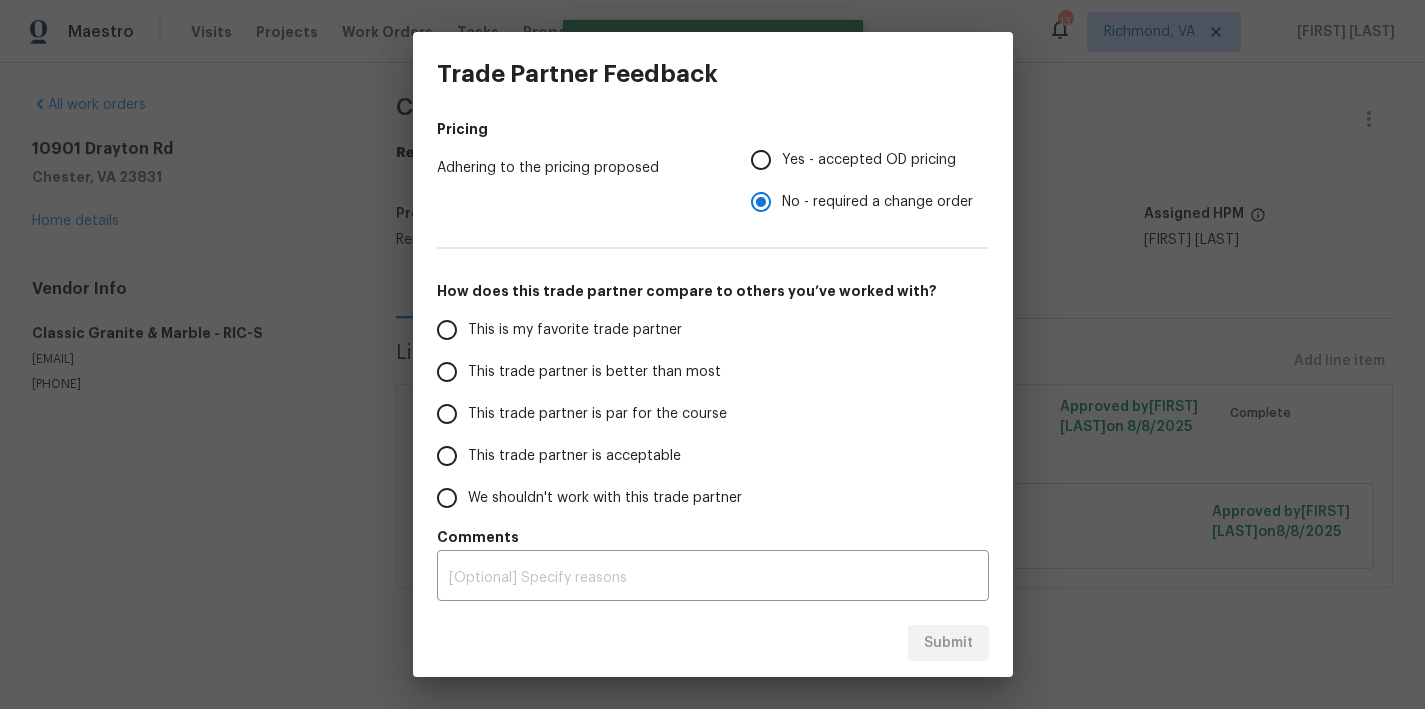 click on "This trade partner is par for the course" at bounding box center (597, 414) 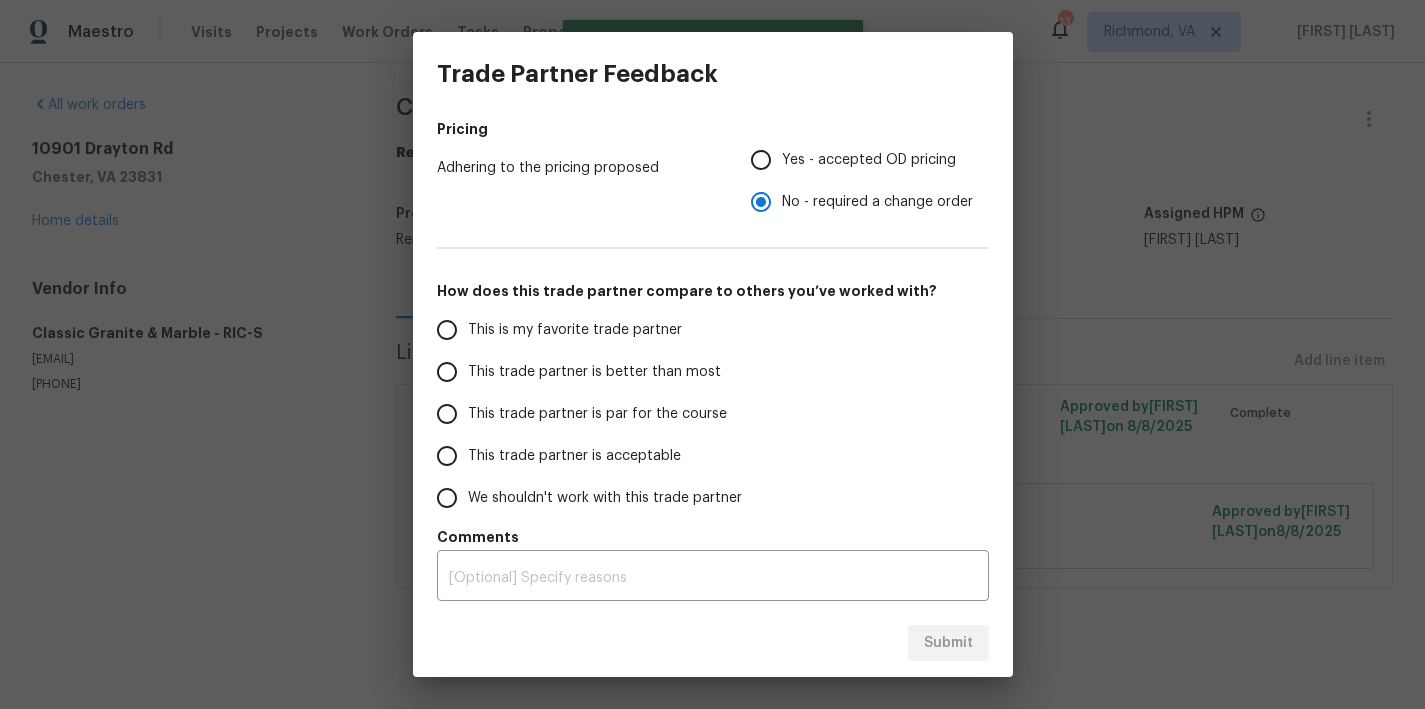 click on "This trade partner is par for the course" at bounding box center (447, 414) 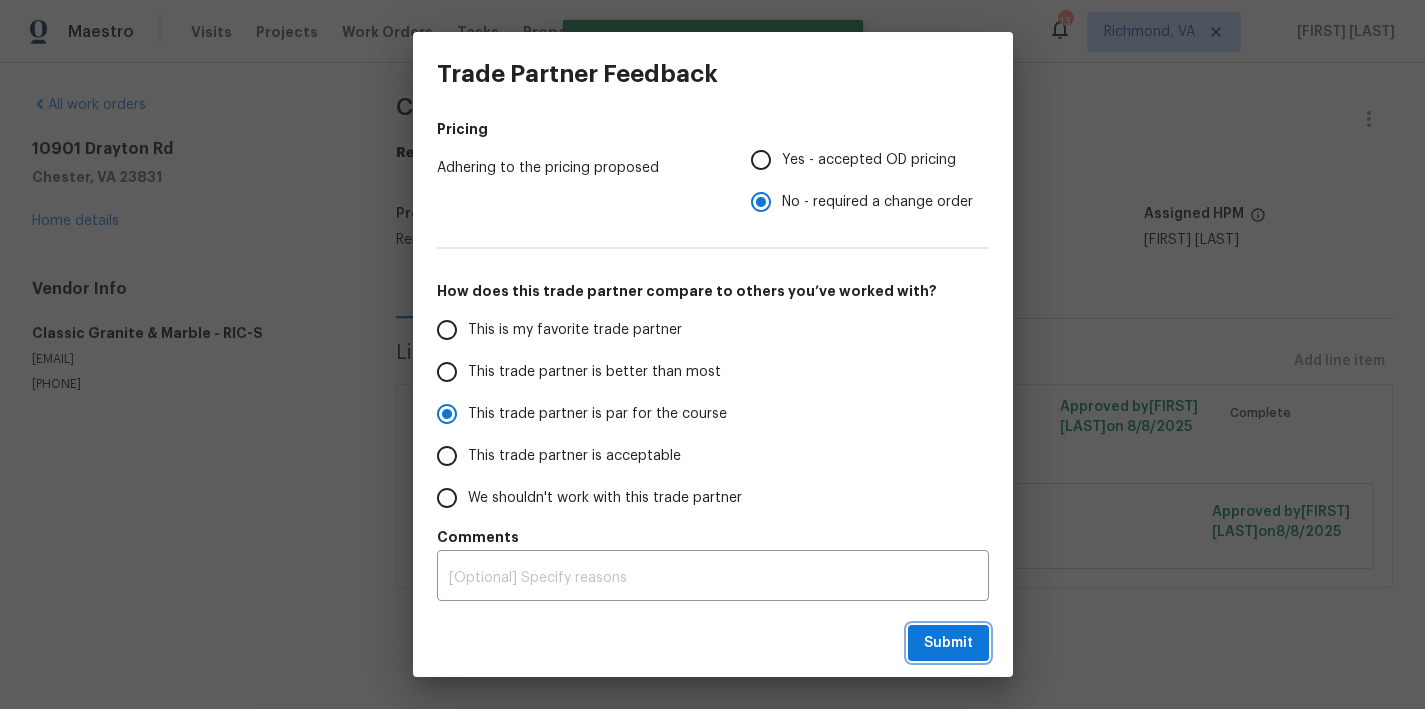 click on "Submit" at bounding box center [948, 643] 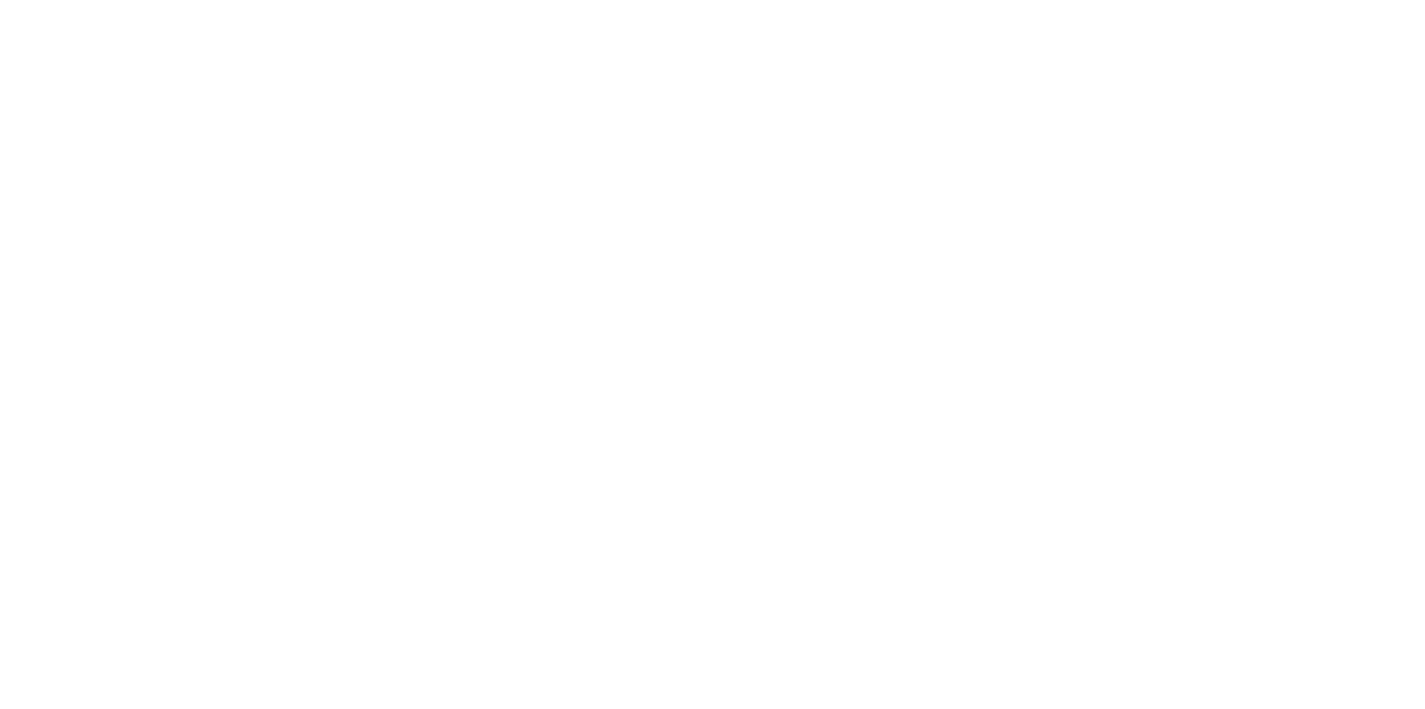 scroll, scrollTop: 0, scrollLeft: 0, axis: both 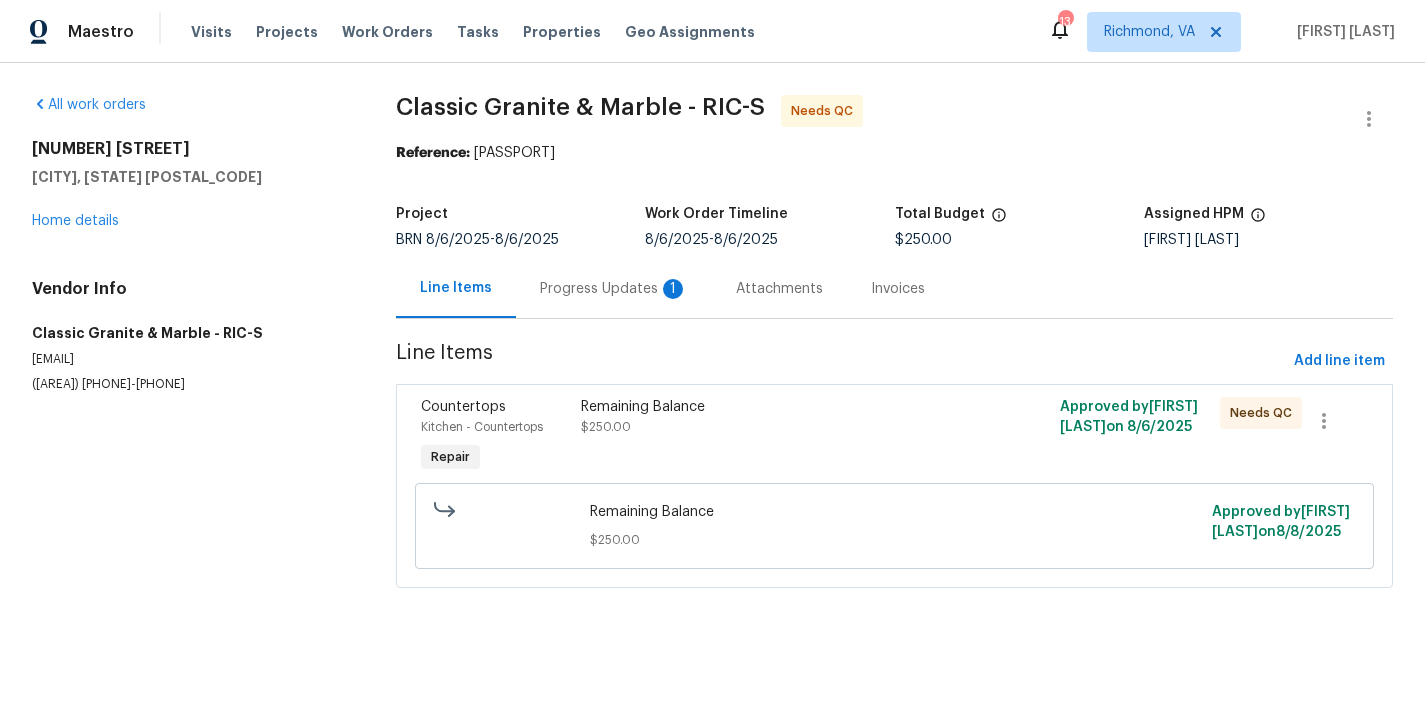 click on "Remaining Balance $250.00" at bounding box center (775, 417) 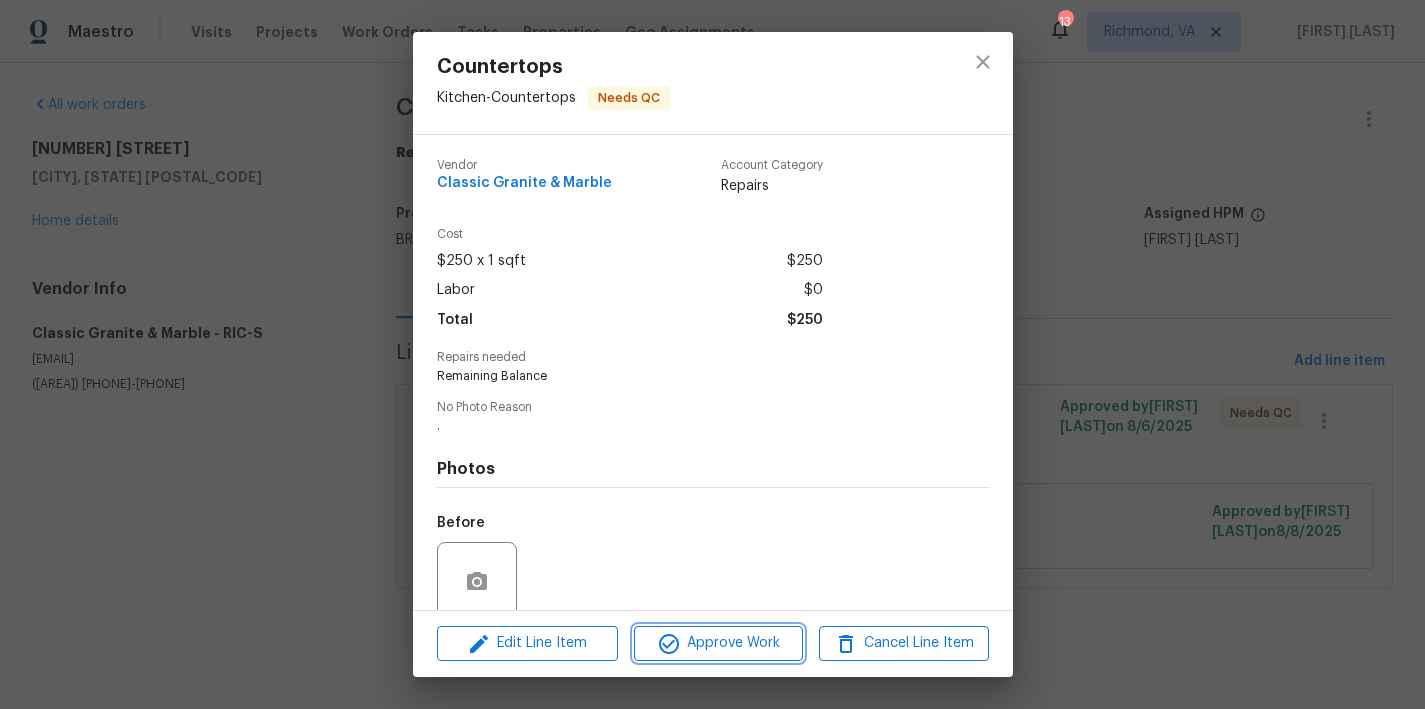 click on "Approve Work" at bounding box center (718, 643) 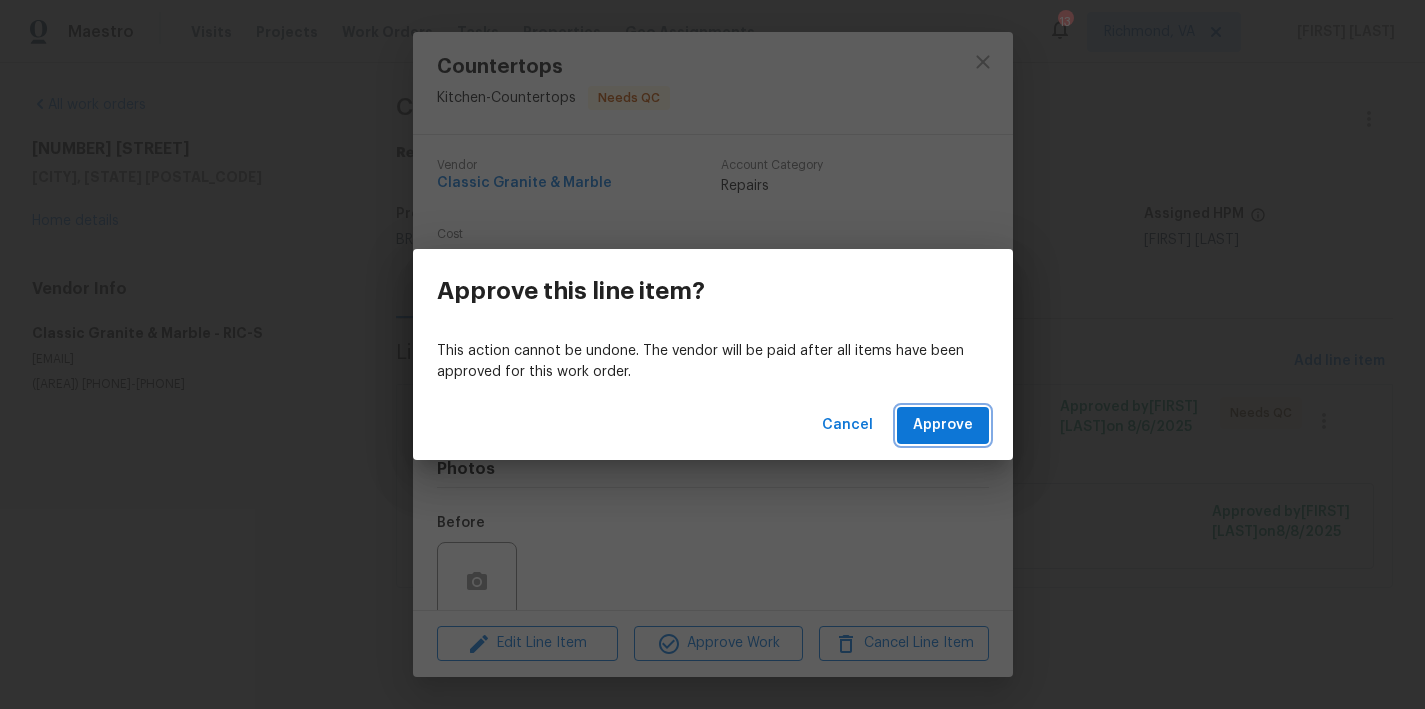 click on "Approve" at bounding box center (943, 425) 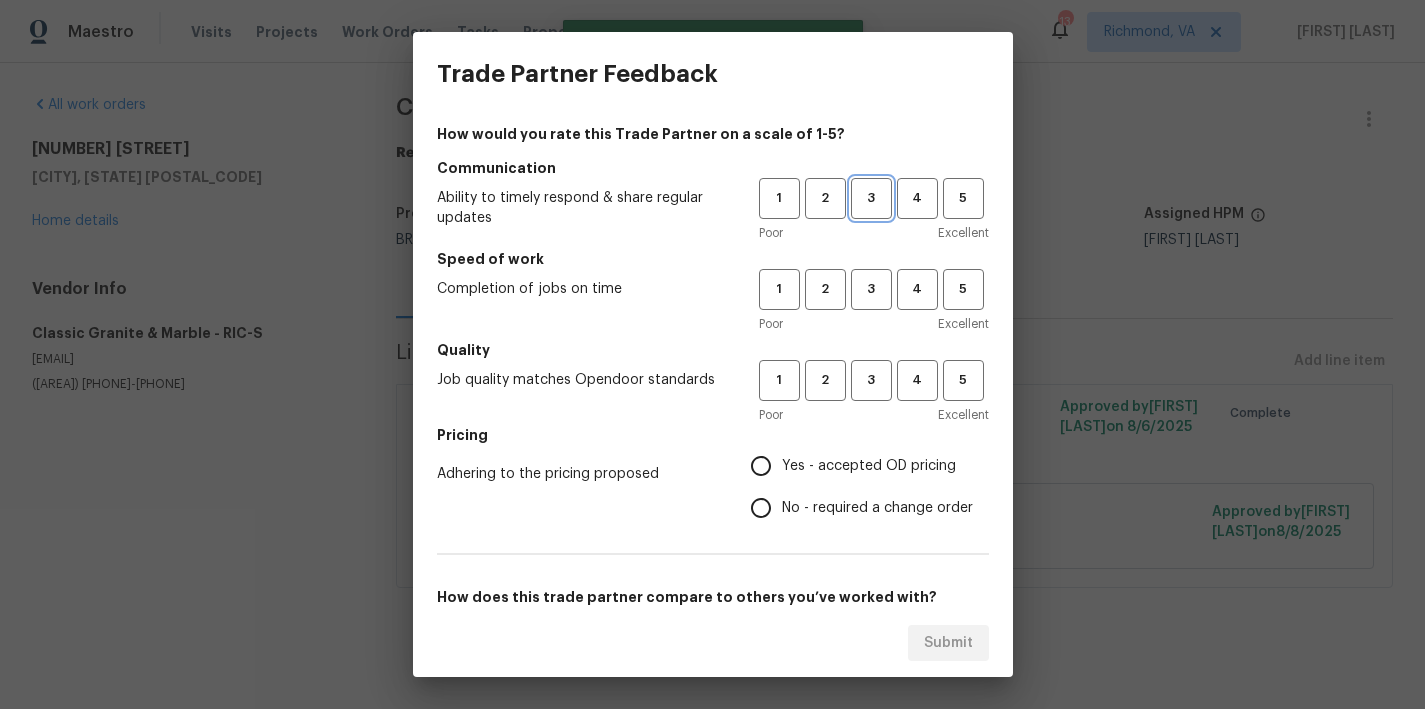 click on "3" at bounding box center [871, 198] 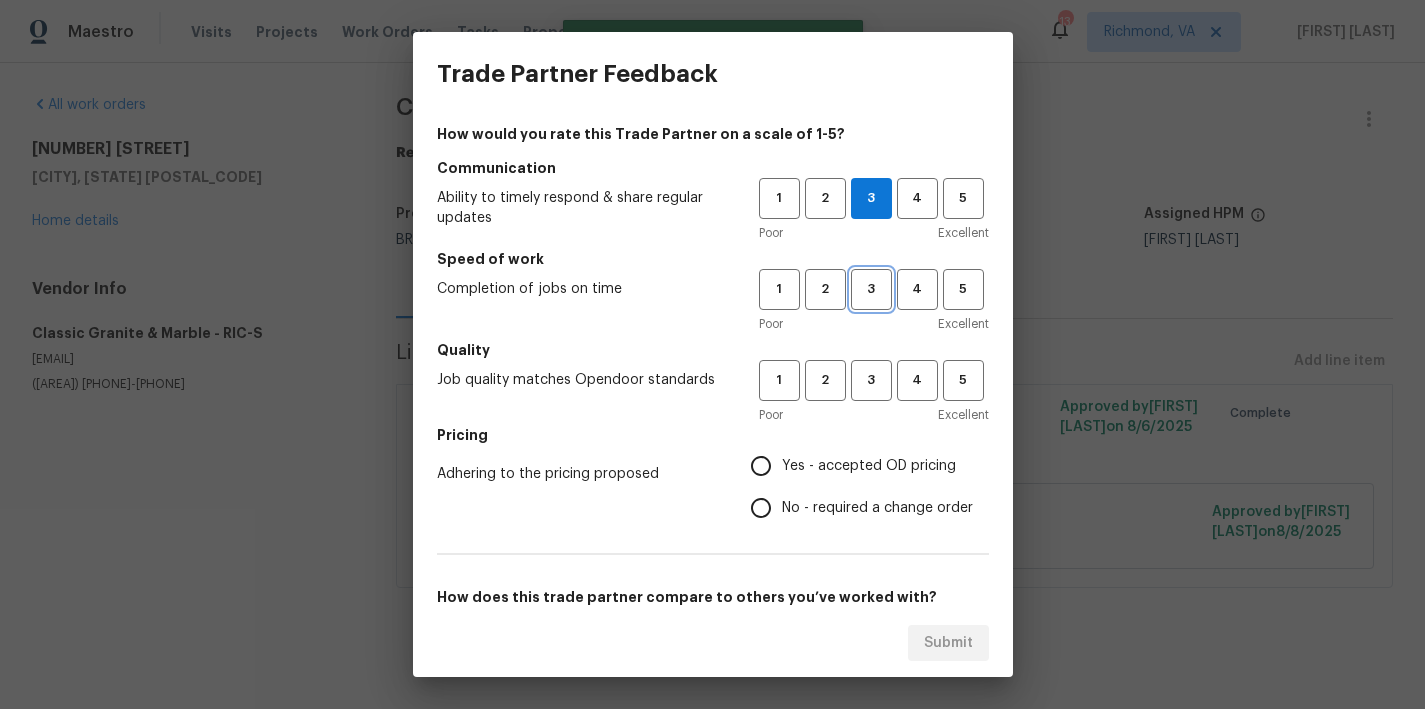click on "3" at bounding box center [871, 289] 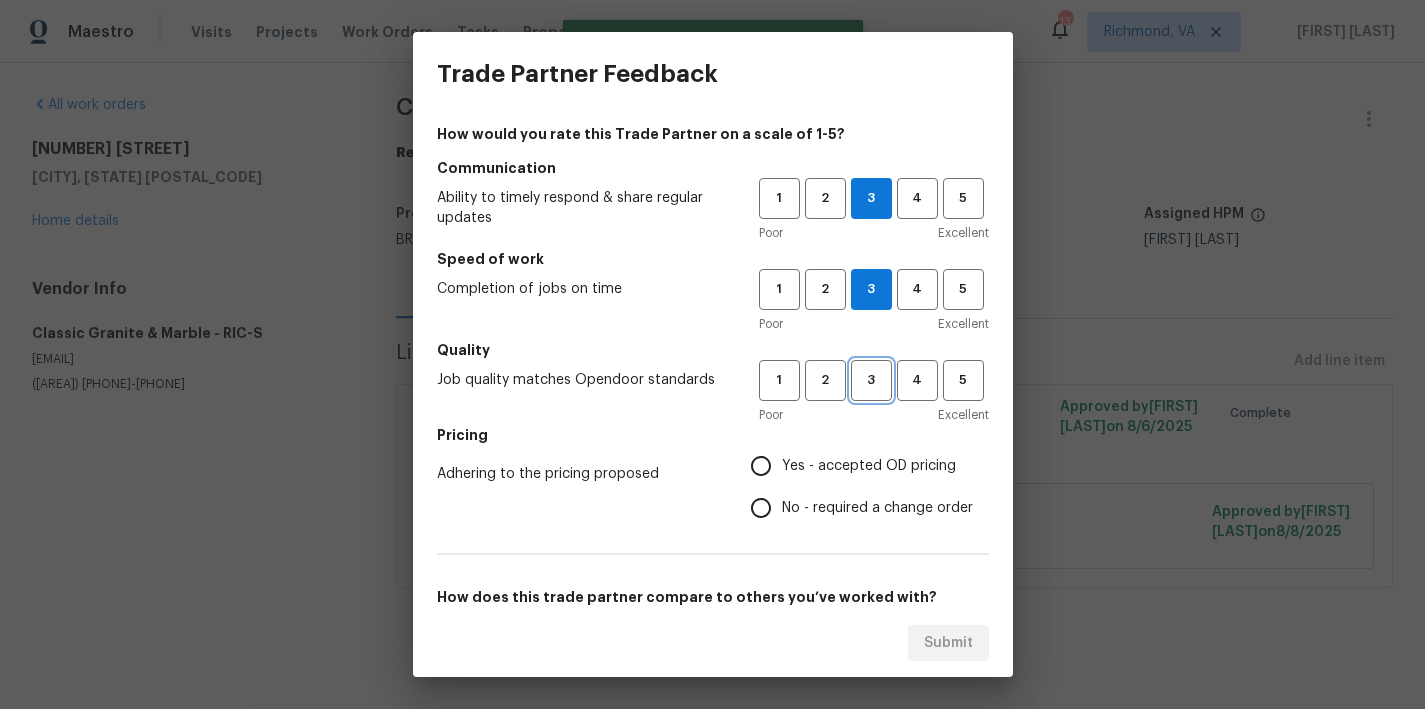 click on "3" at bounding box center (871, 380) 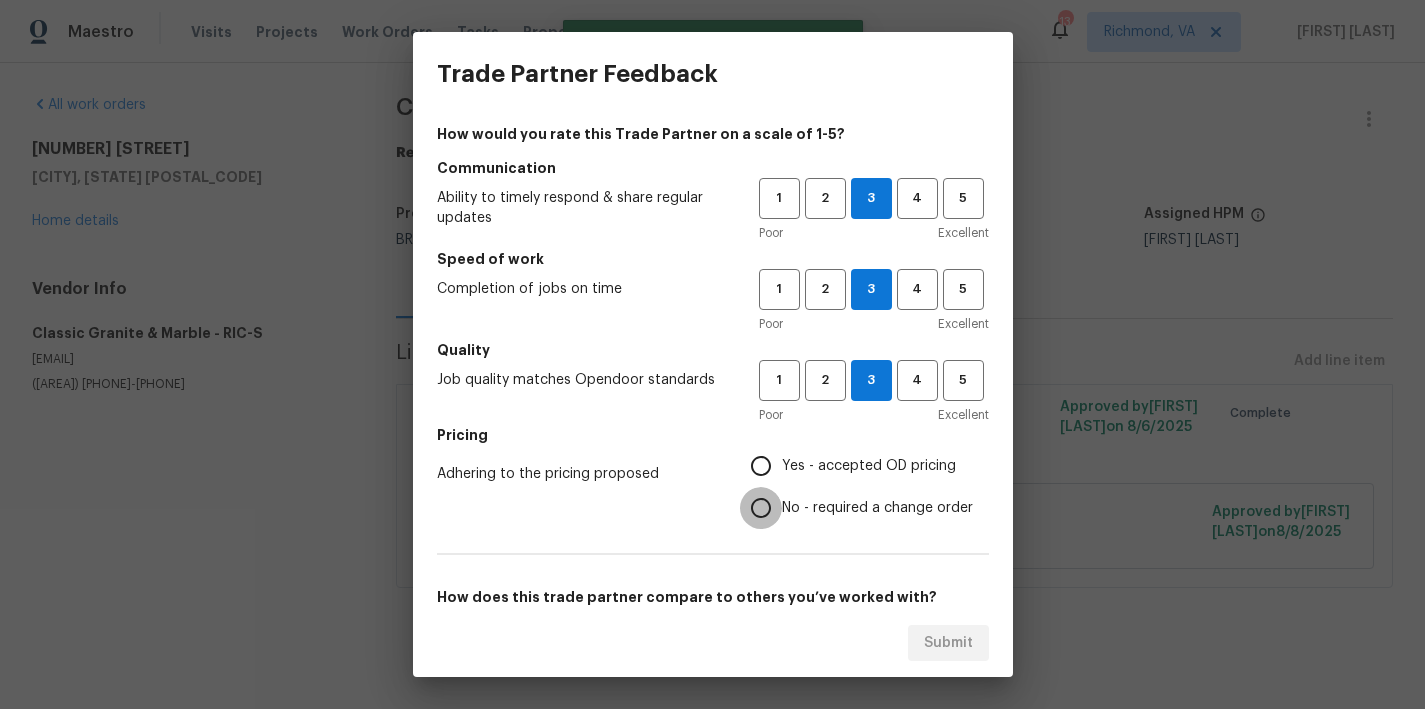 click on "No - required a change order" at bounding box center [761, 508] 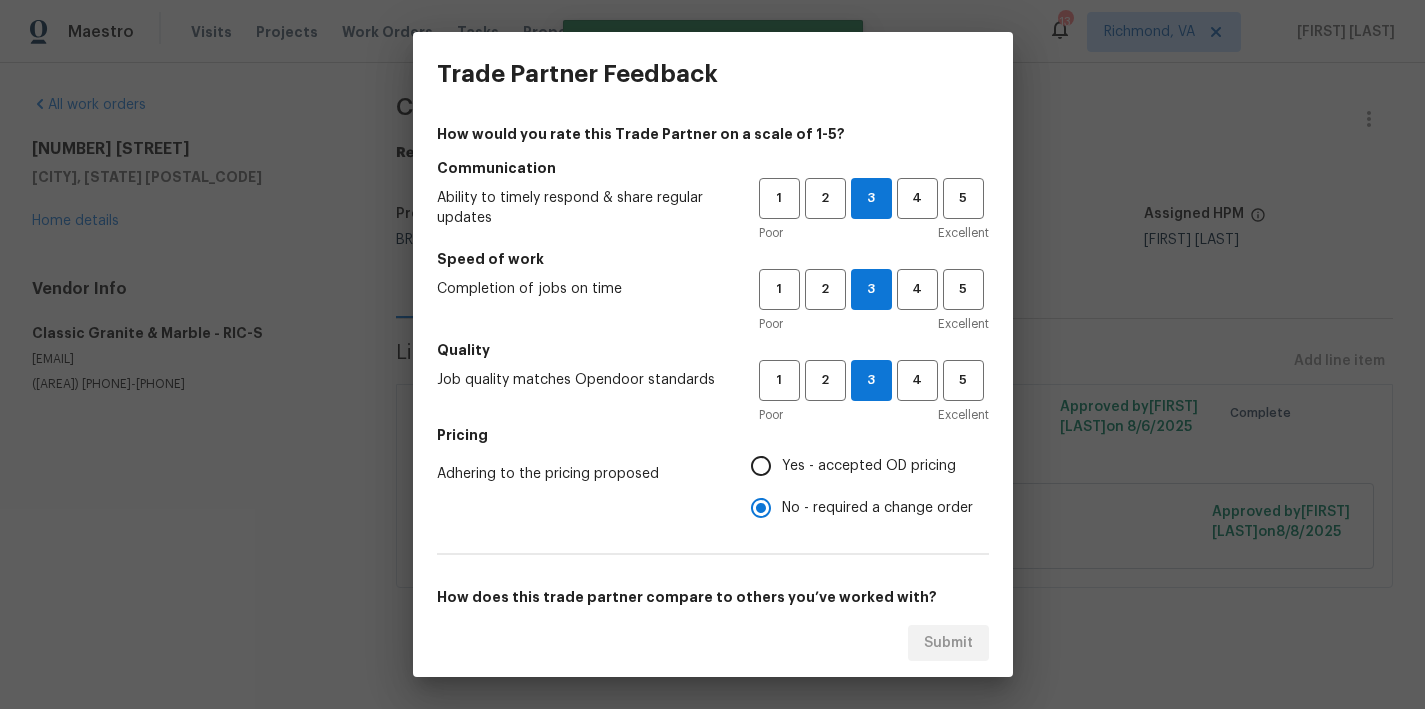 scroll, scrollTop: 306, scrollLeft: 0, axis: vertical 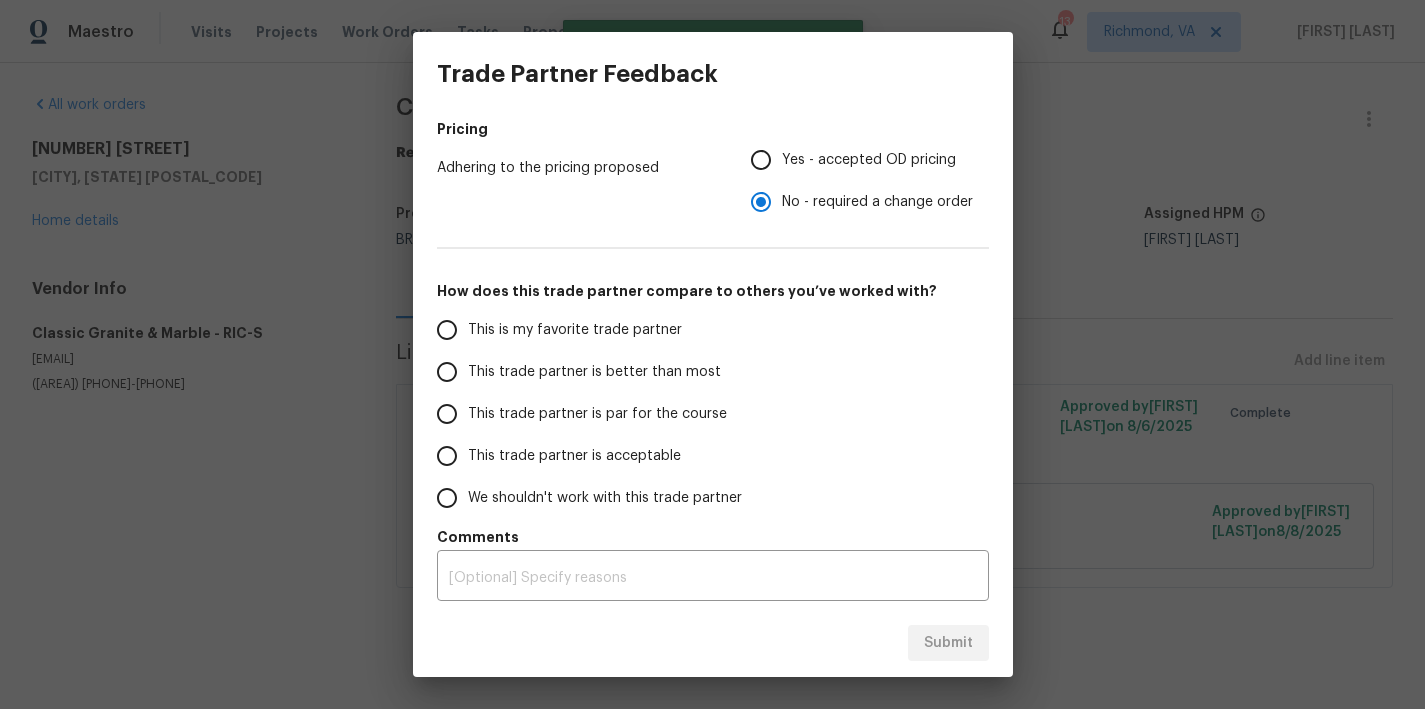 click on "This trade partner is par for the course" at bounding box center [597, 414] 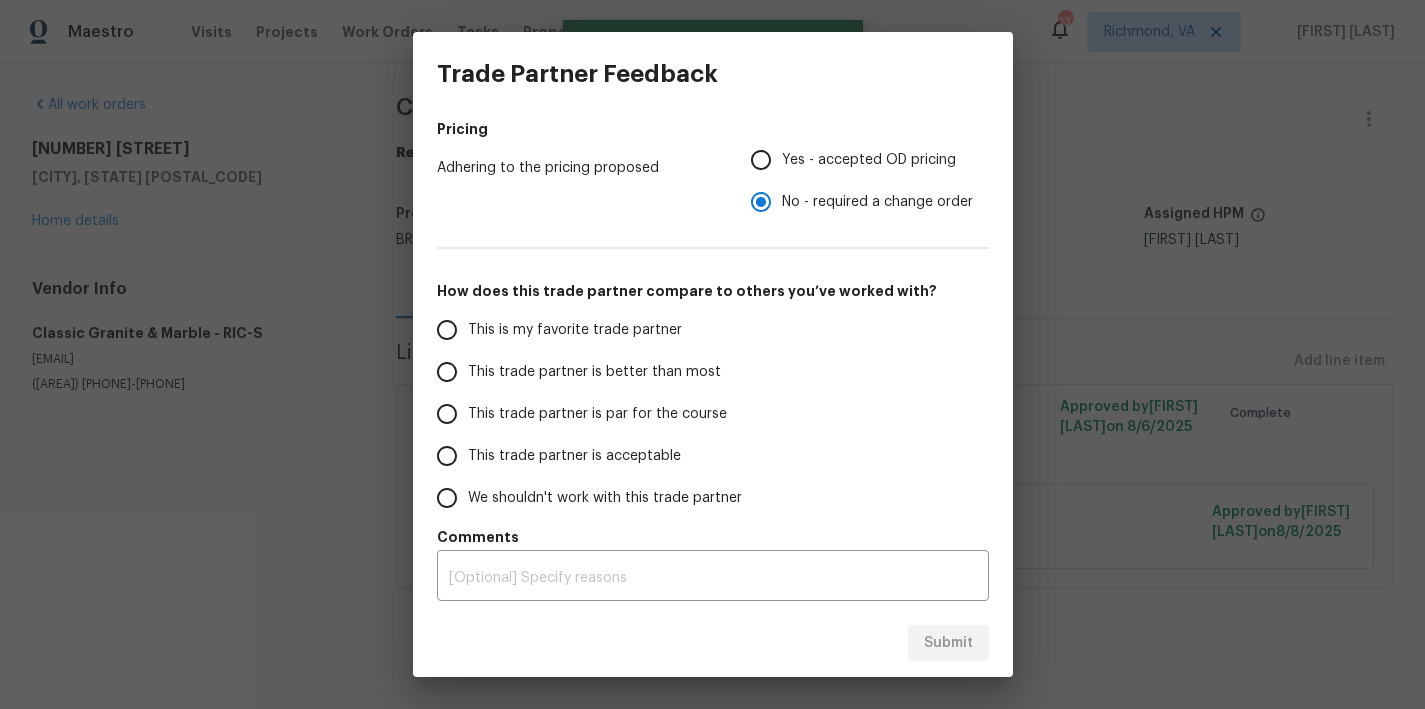 click on "This trade partner is par for the course" at bounding box center [447, 414] 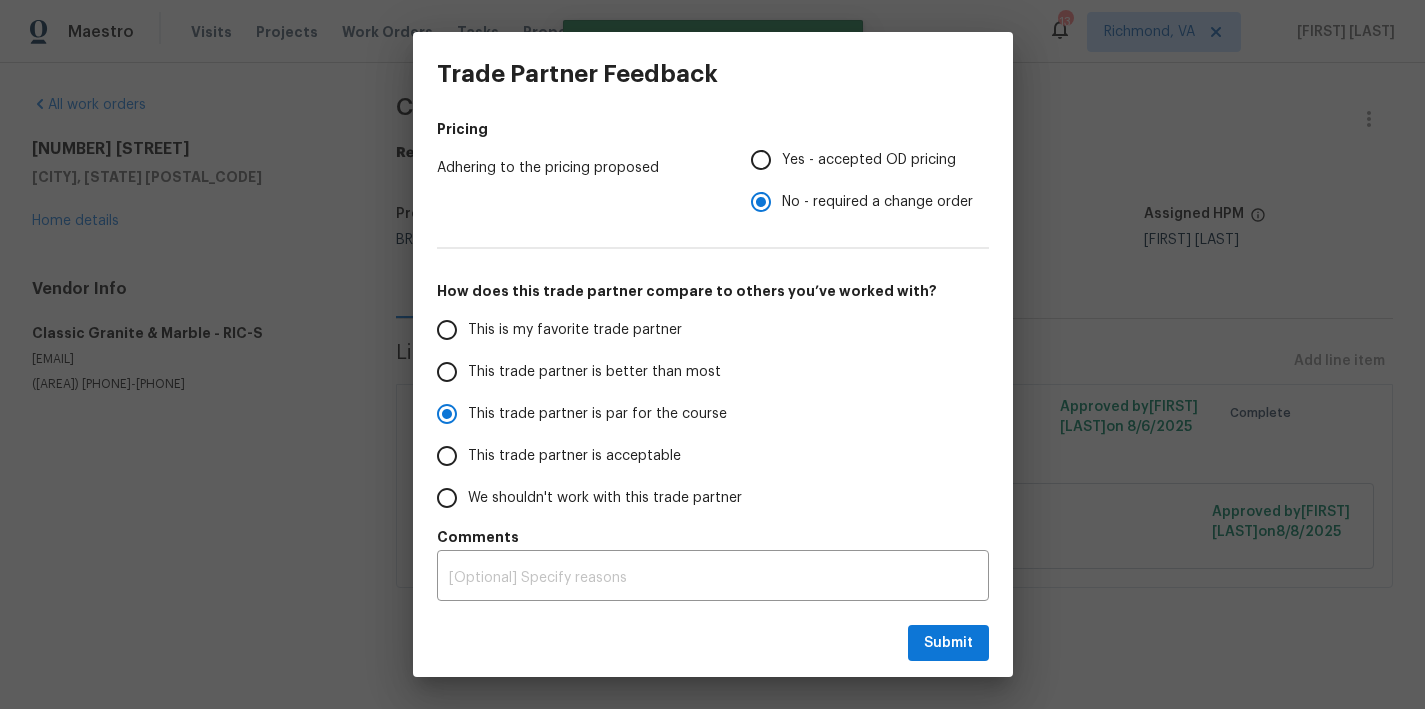 click on "Submit" at bounding box center (713, 643) 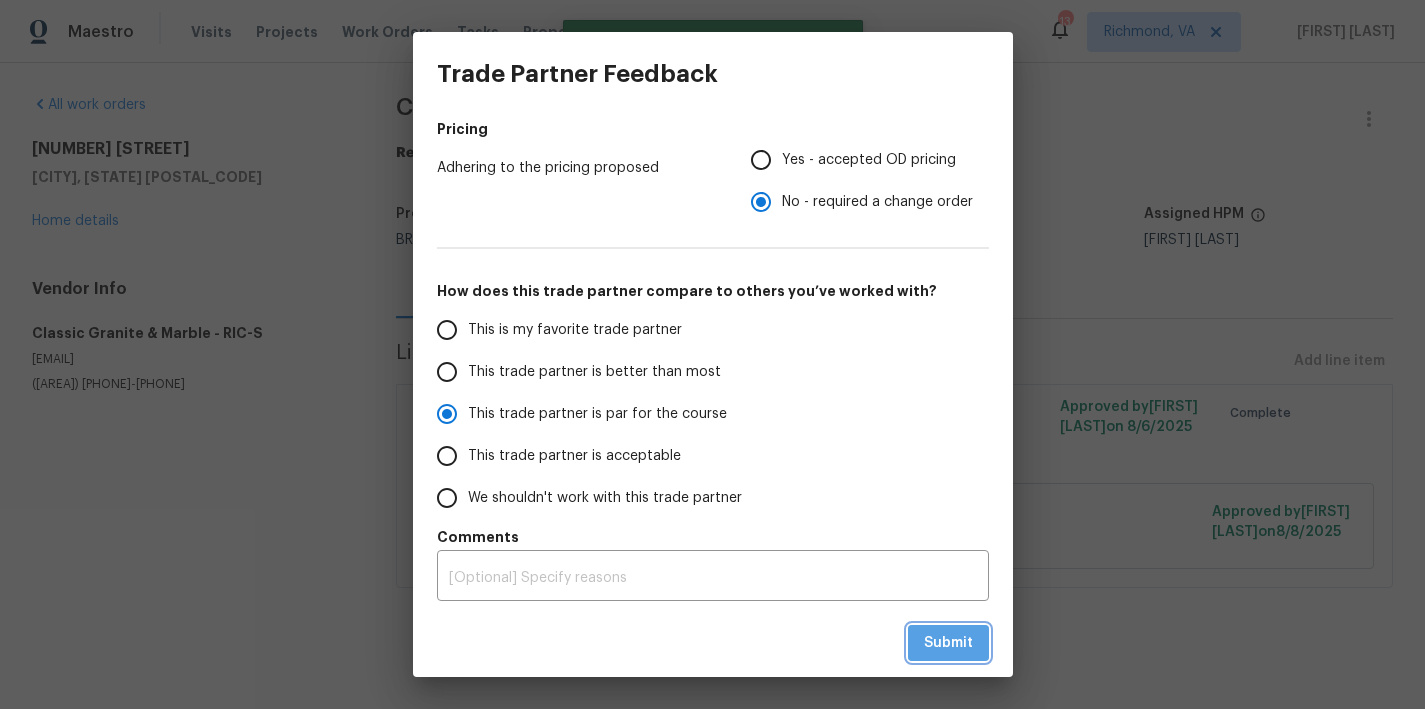 click on "Submit" at bounding box center [948, 643] 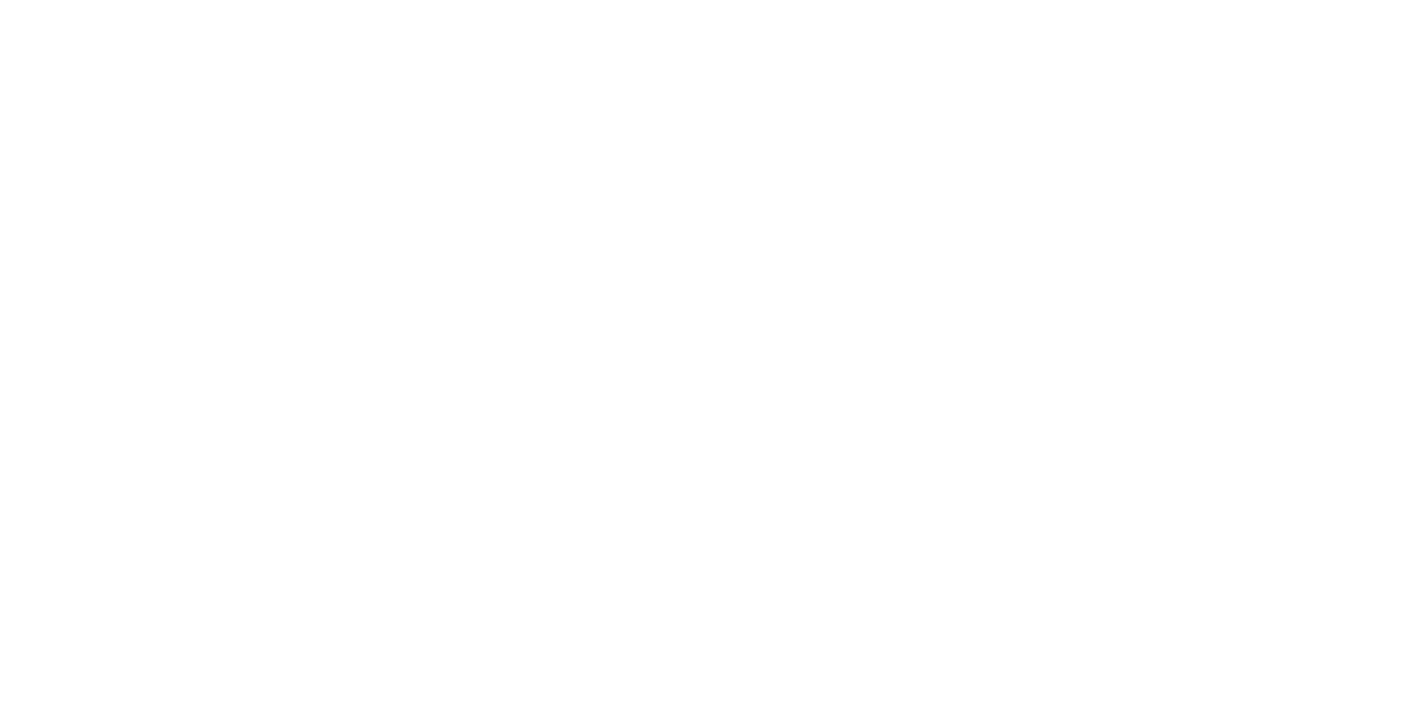 scroll, scrollTop: 0, scrollLeft: 0, axis: both 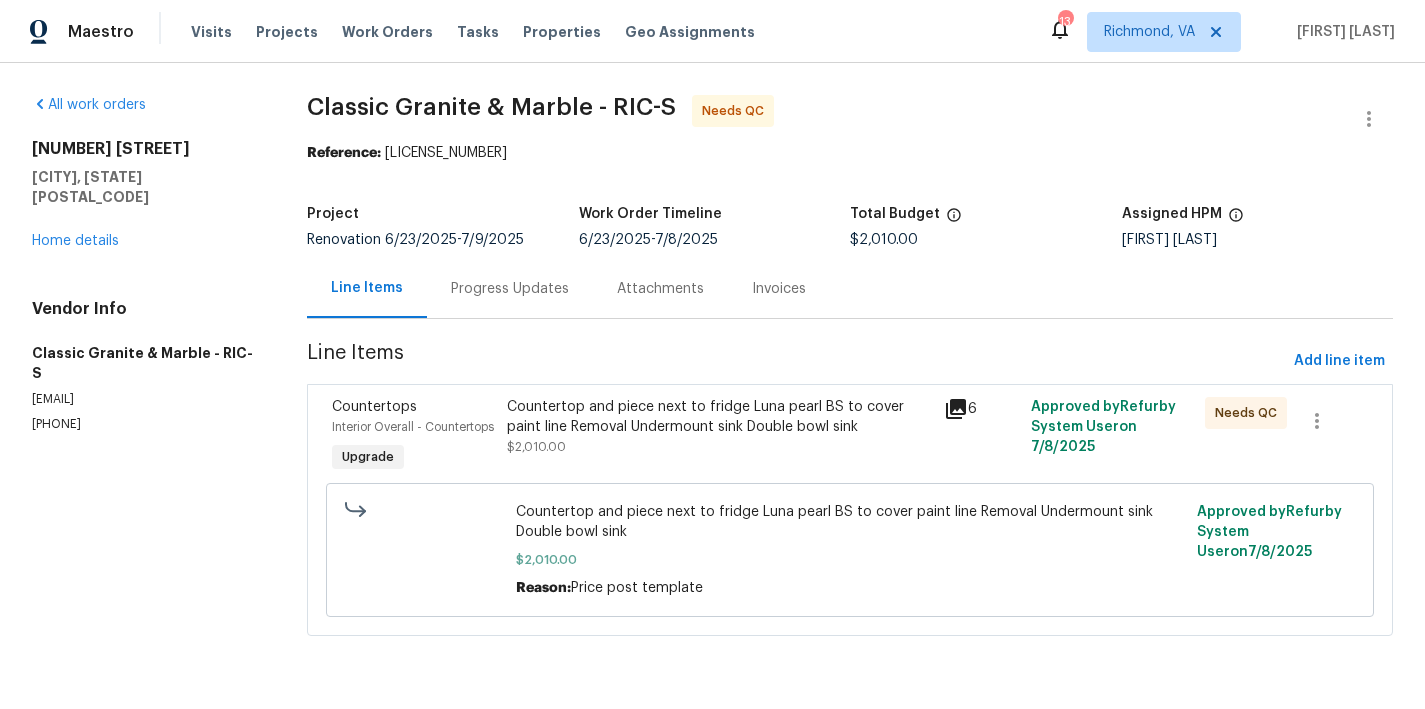 click on "Countertop and piece next to fridge
Luna pearl
BS to cover paint line
Removal
Undermount sink
Double bowl sink" at bounding box center (719, 417) 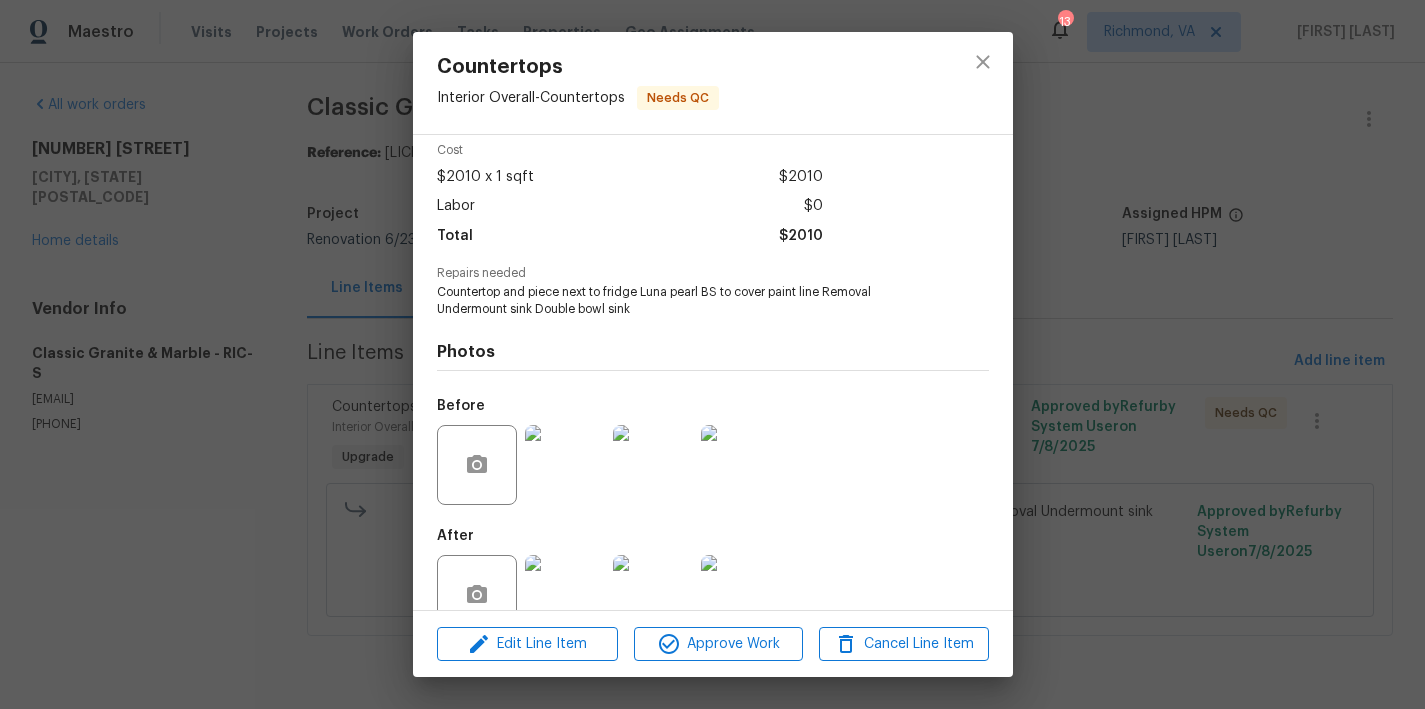 scroll, scrollTop: 129, scrollLeft: 0, axis: vertical 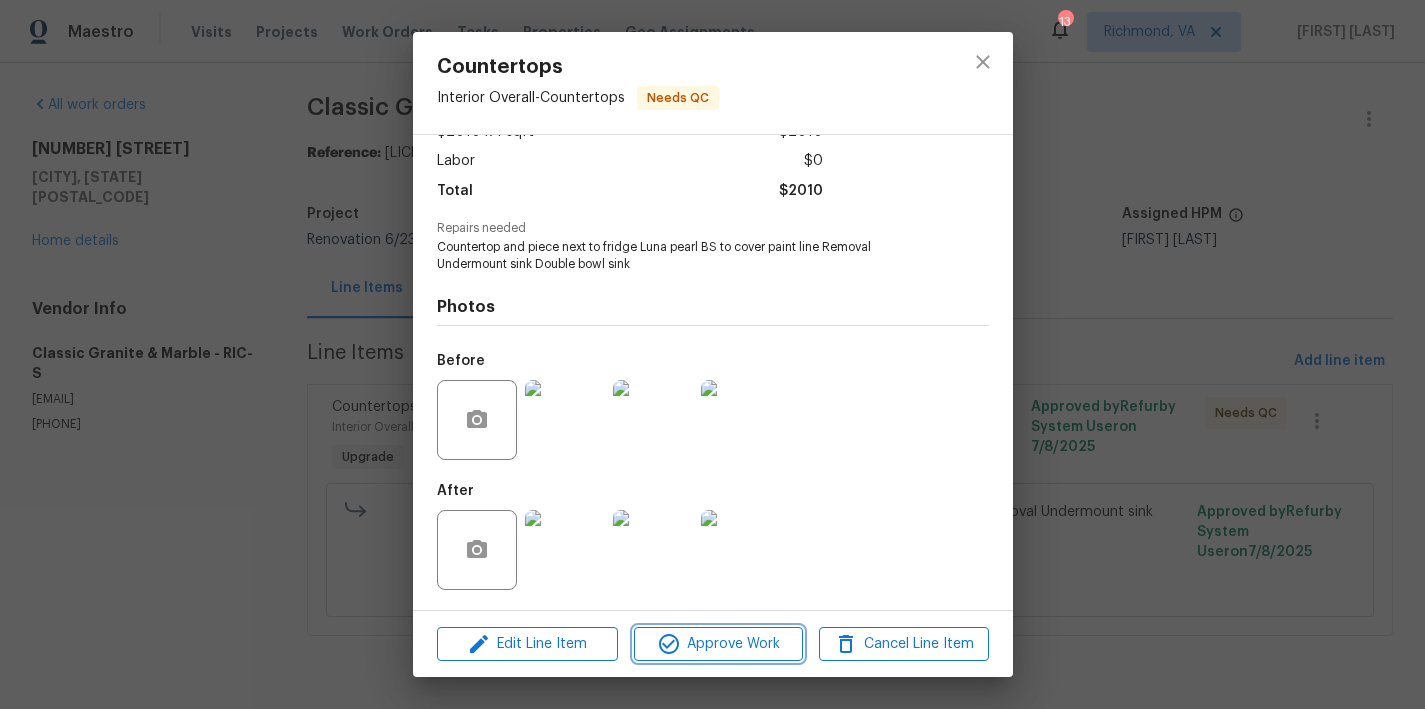 click on "Approve Work" at bounding box center (718, 644) 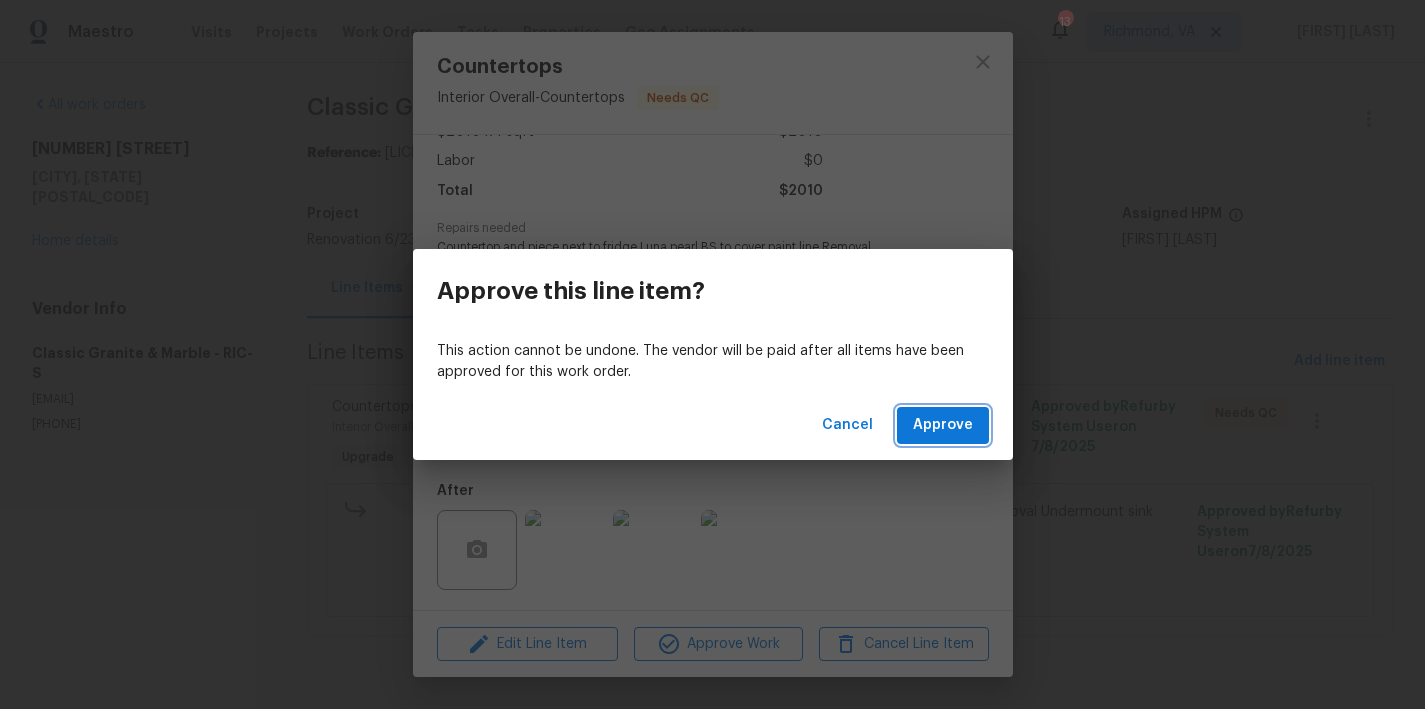 click on "Approve" at bounding box center [943, 425] 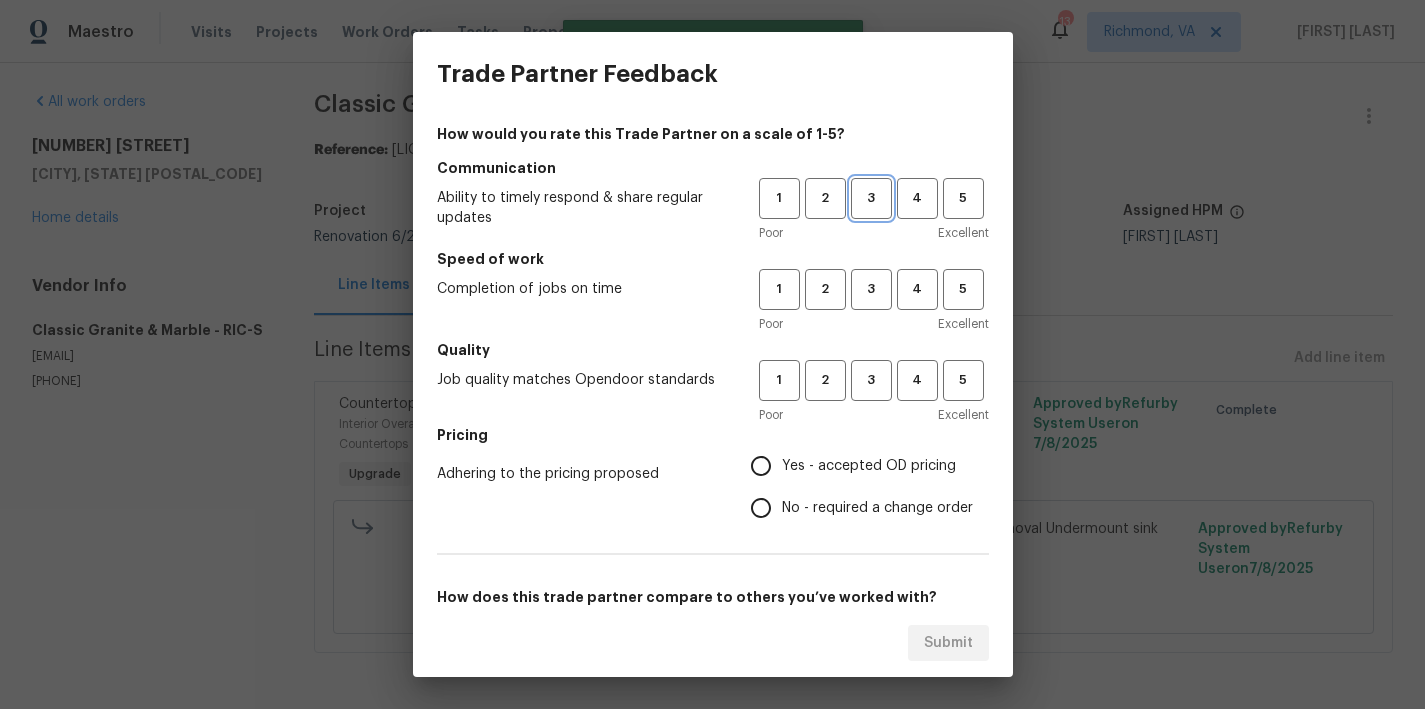 click on "3" at bounding box center (871, 198) 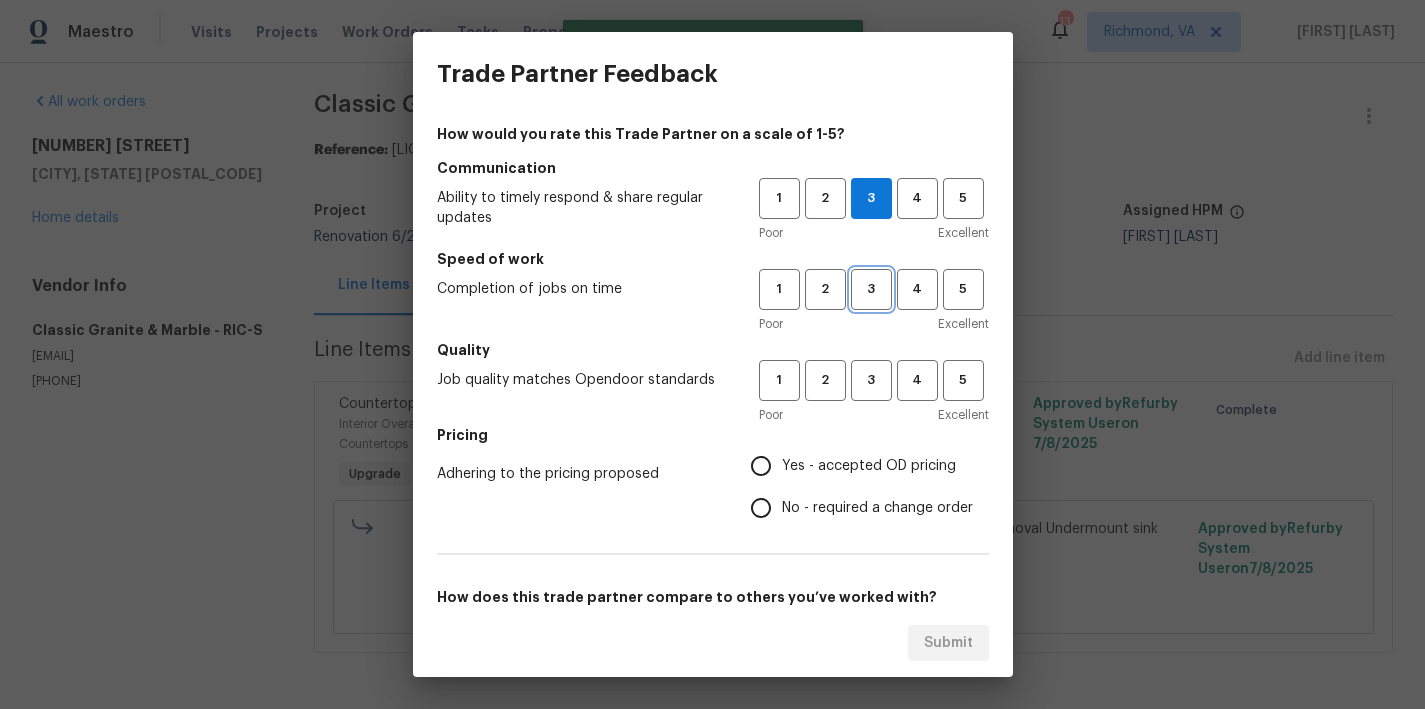 click on "3" at bounding box center [871, 289] 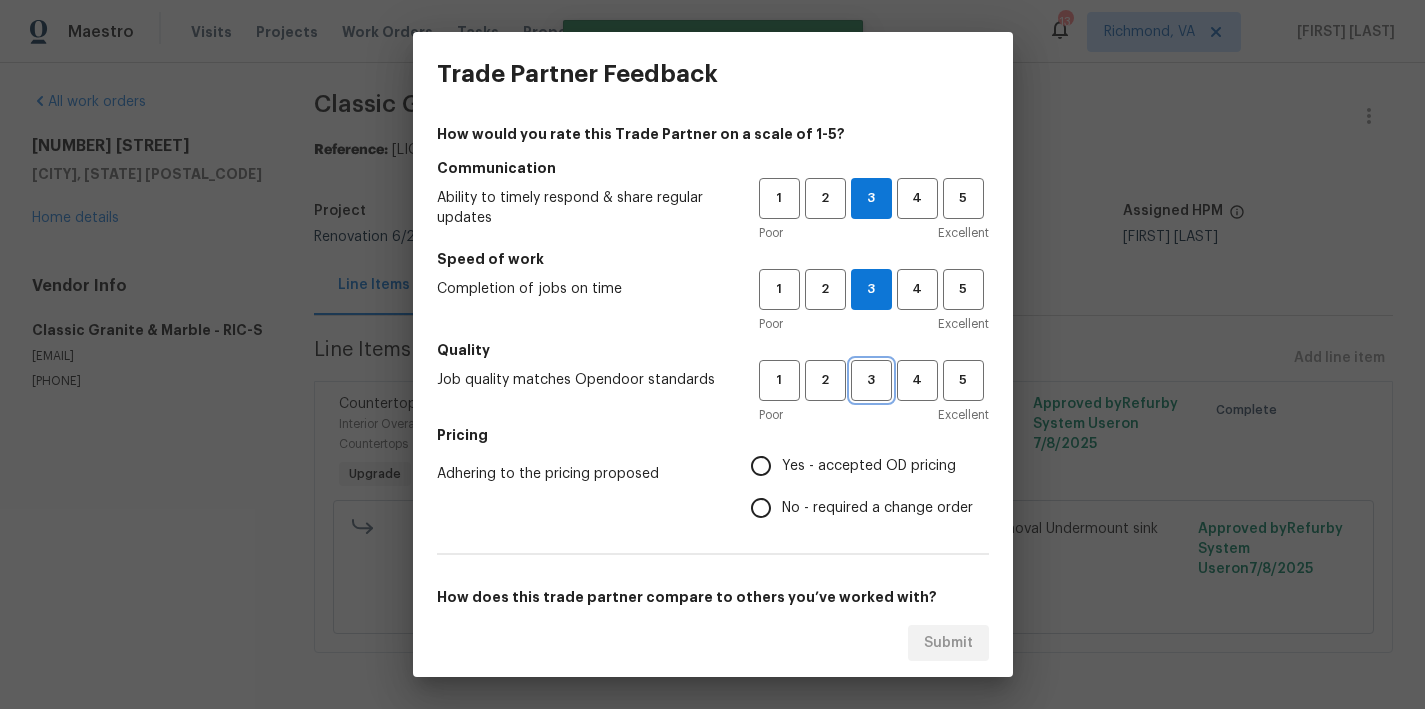 click on "3" at bounding box center [871, 380] 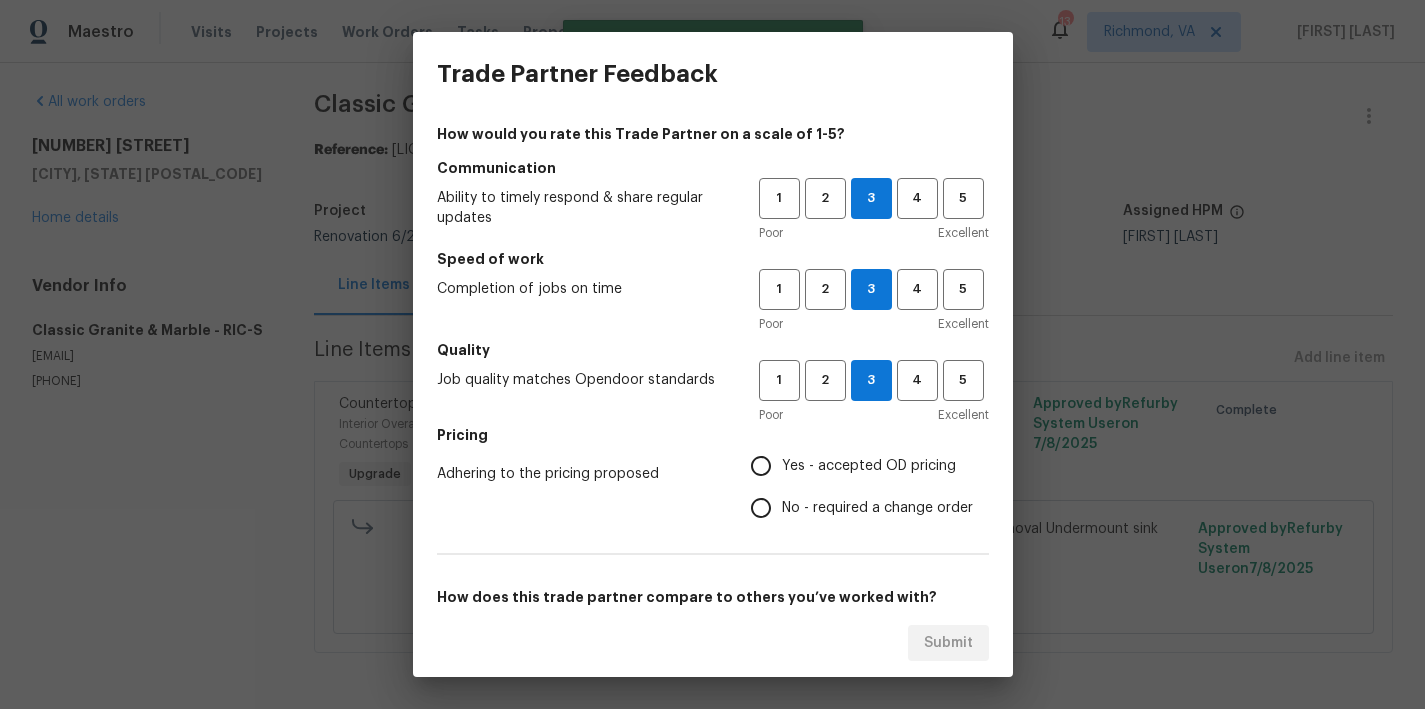click on "No - required a change order" at bounding box center (761, 508) 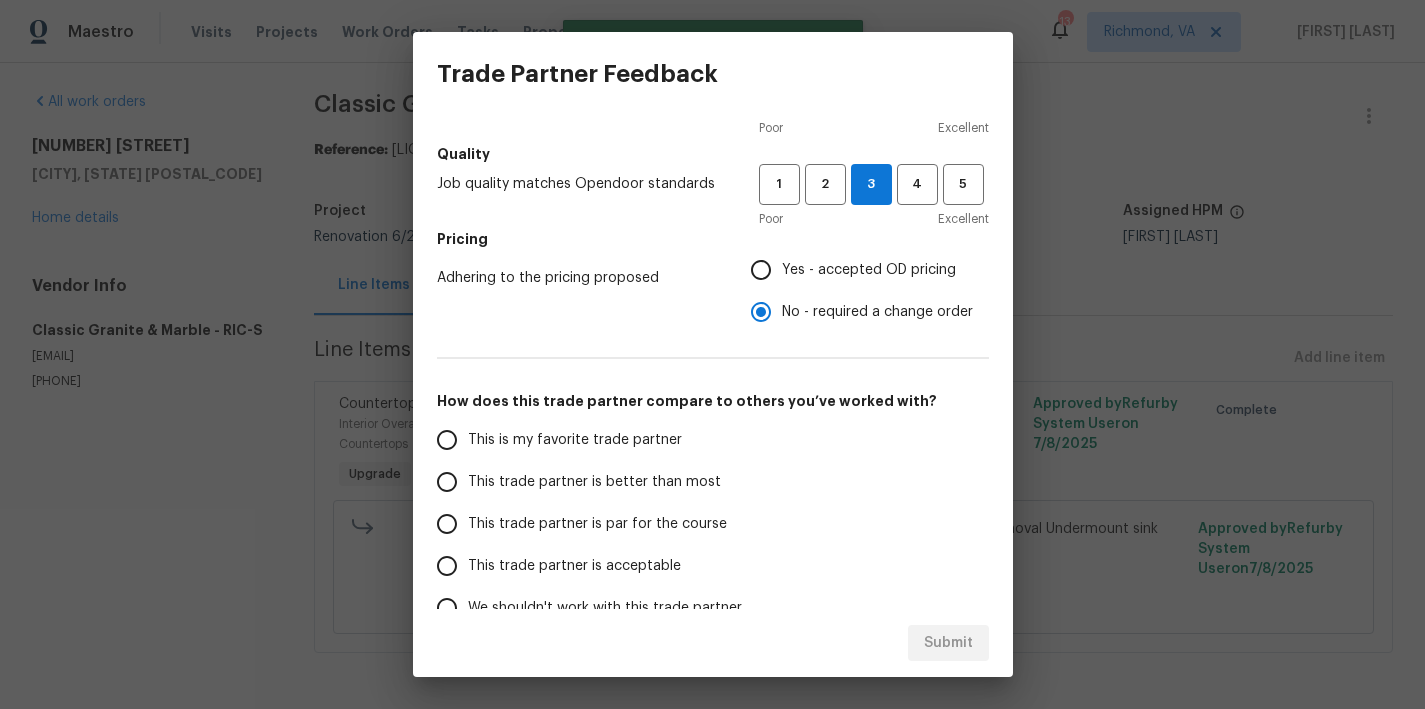 scroll, scrollTop: 306, scrollLeft: 0, axis: vertical 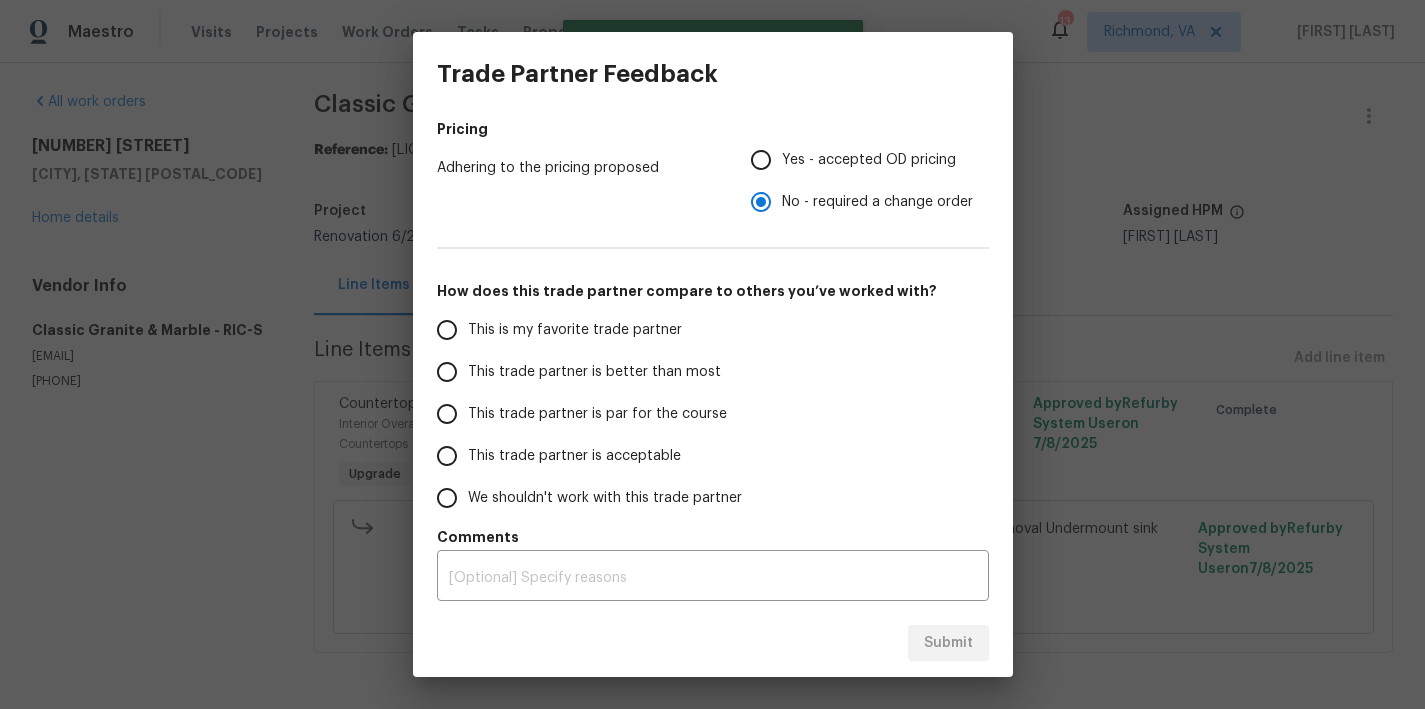 click on "This trade partner is par for the course" at bounding box center [597, 414] 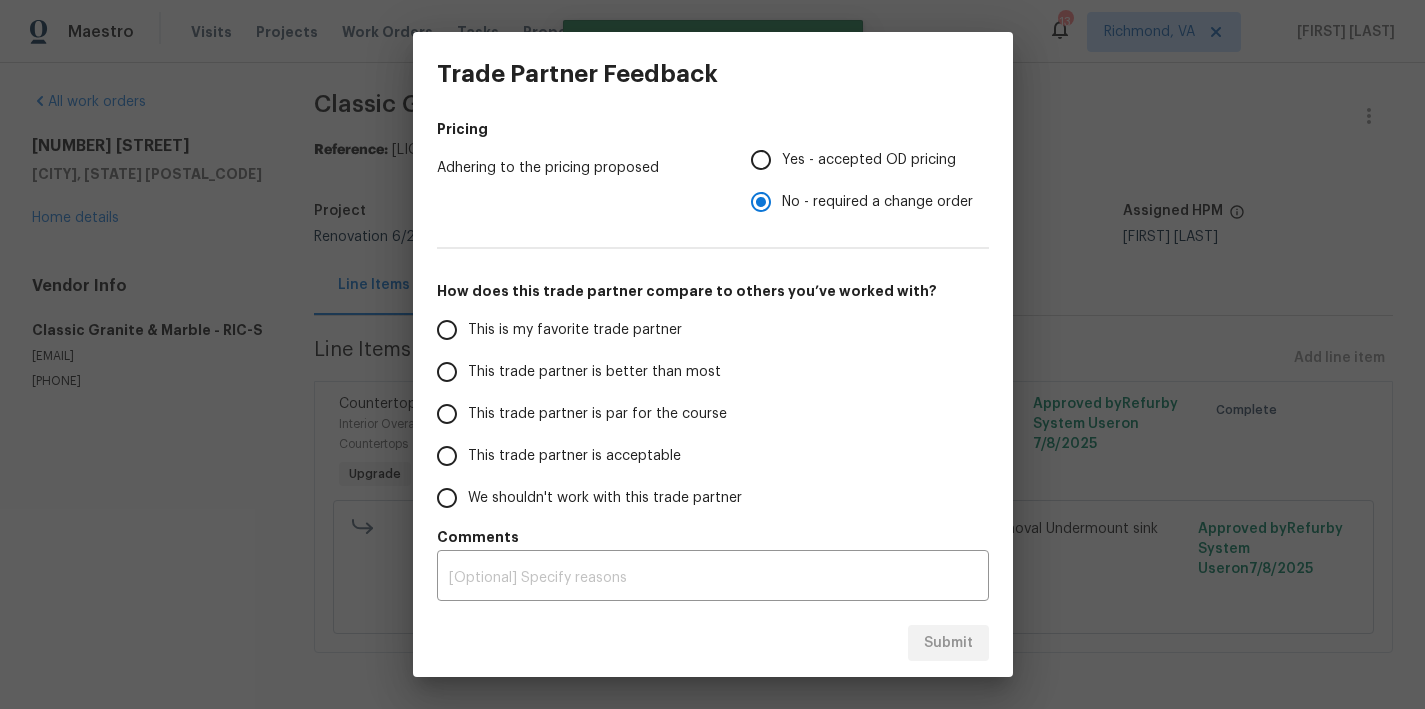 click on "This trade partner is par for the course" at bounding box center [447, 414] 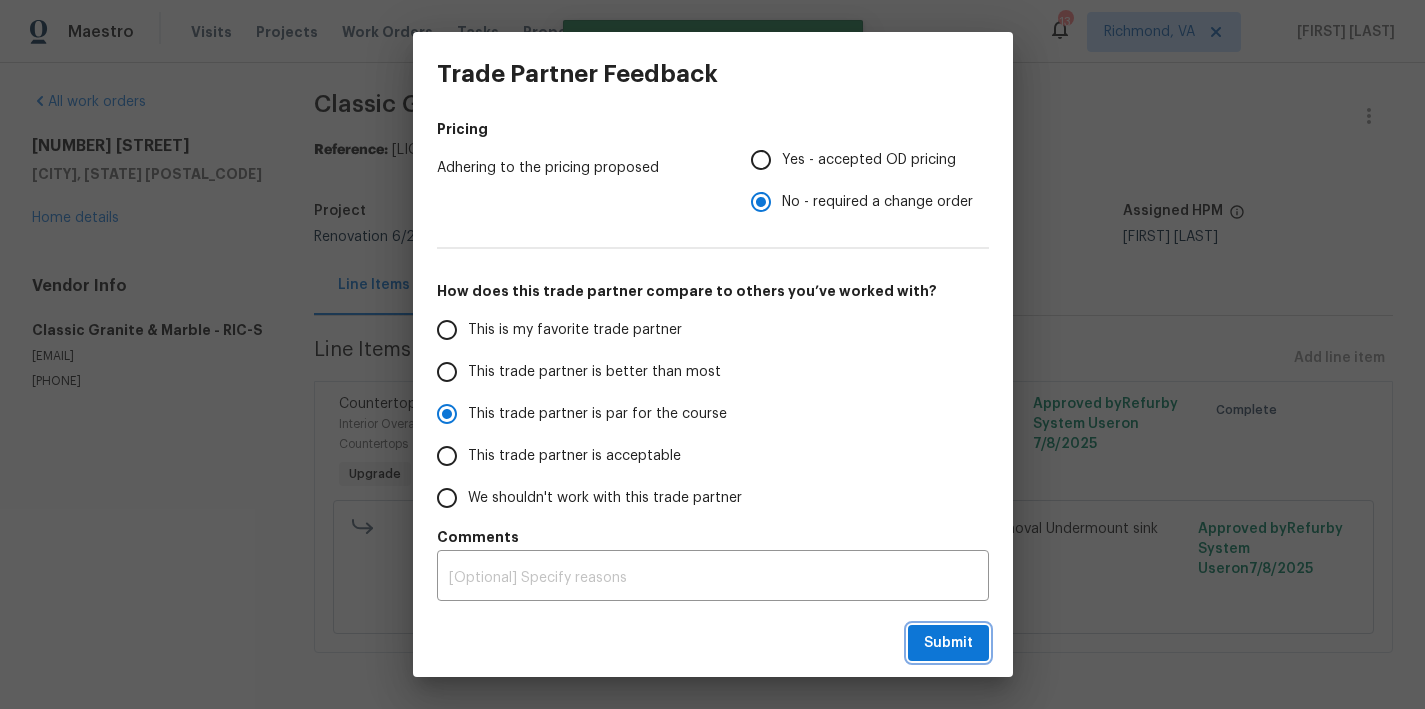 click on "Submit" at bounding box center [948, 643] 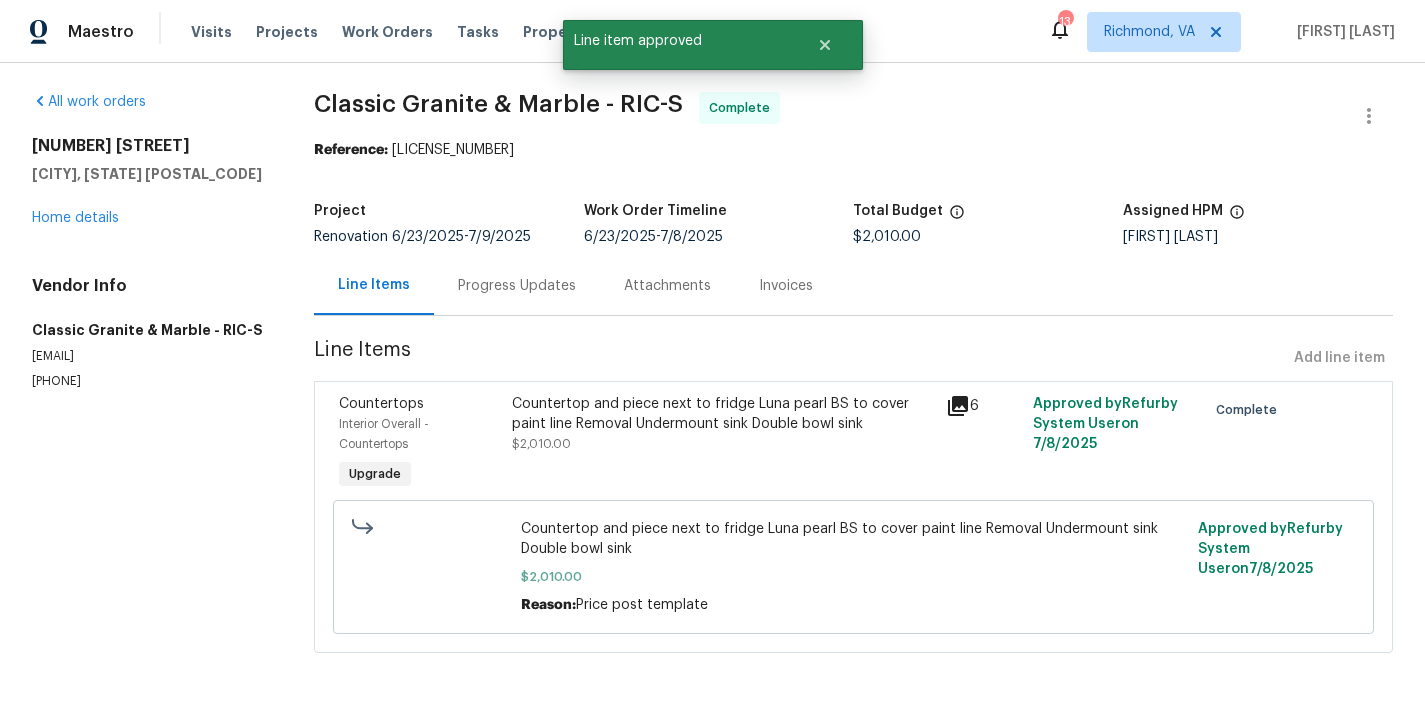 radio on "false" 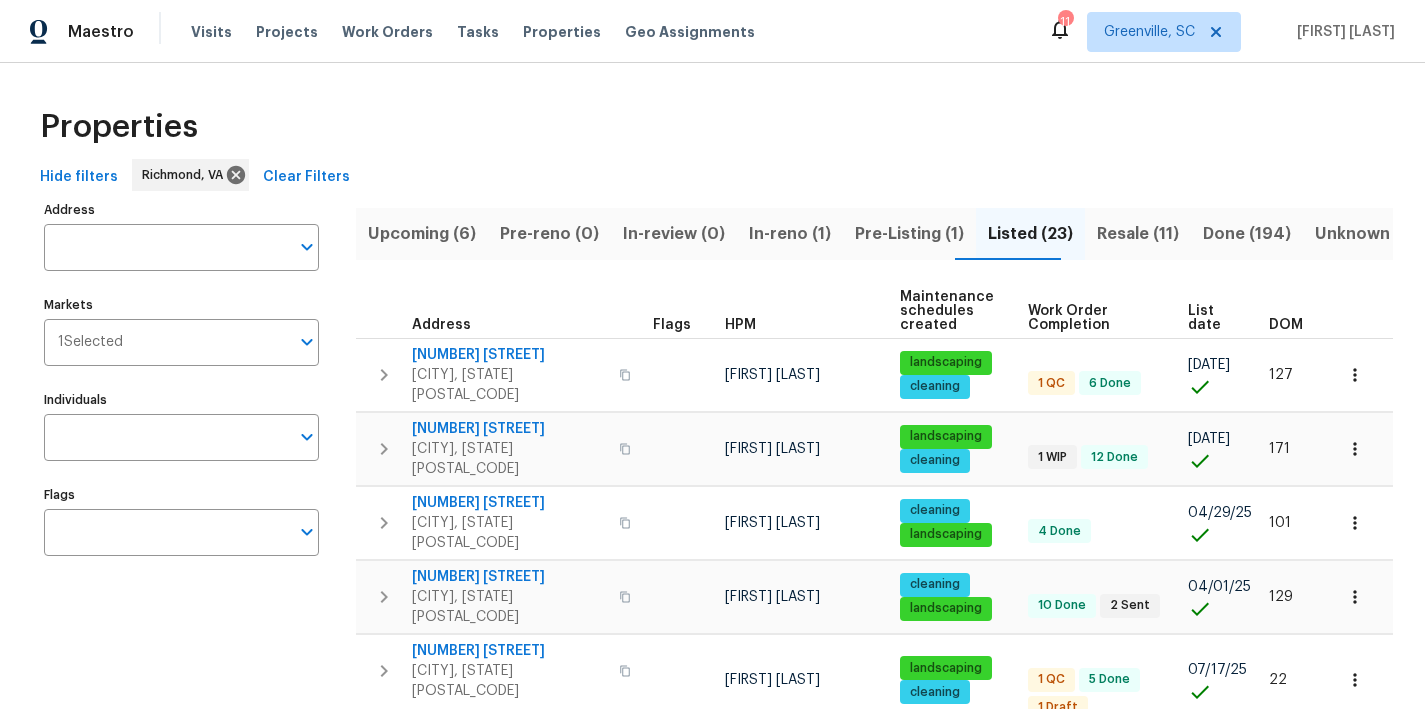 scroll, scrollTop: 0, scrollLeft: 0, axis: both 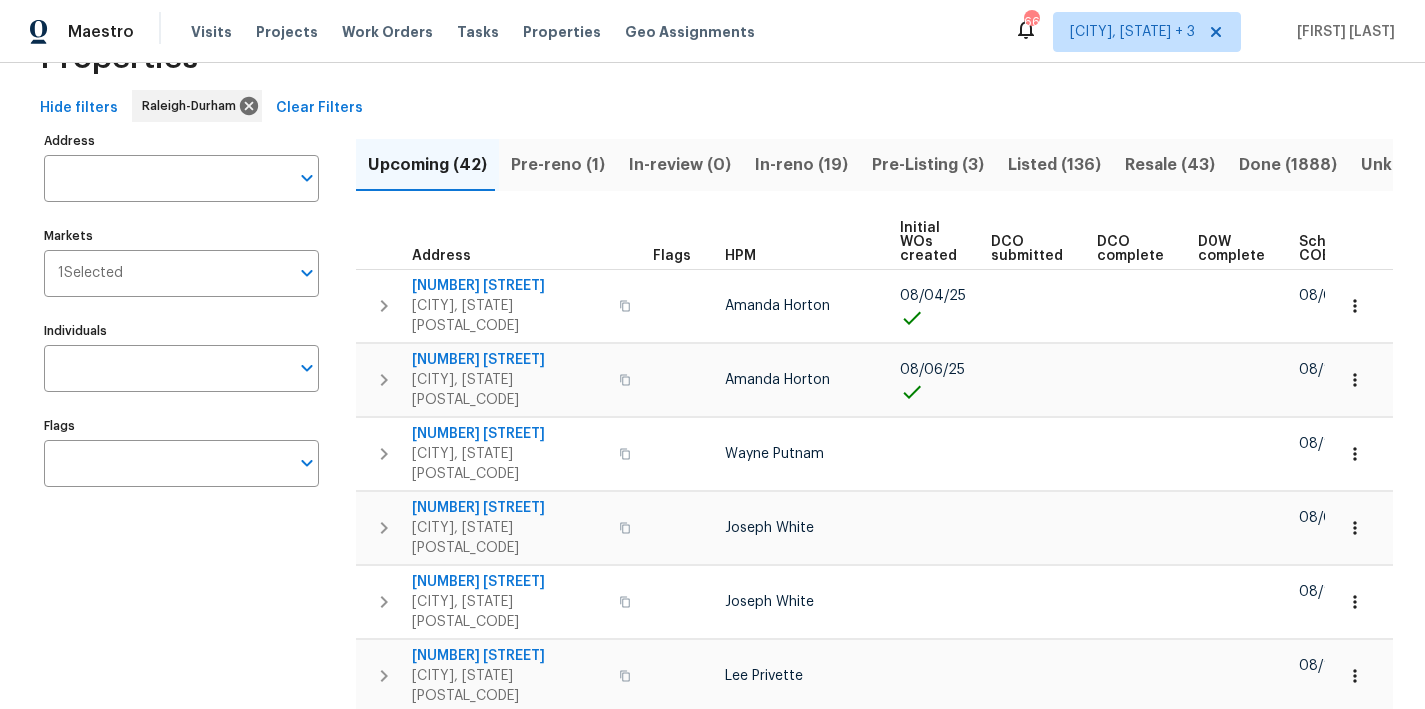 click on "Properties" at bounding box center (712, 58) 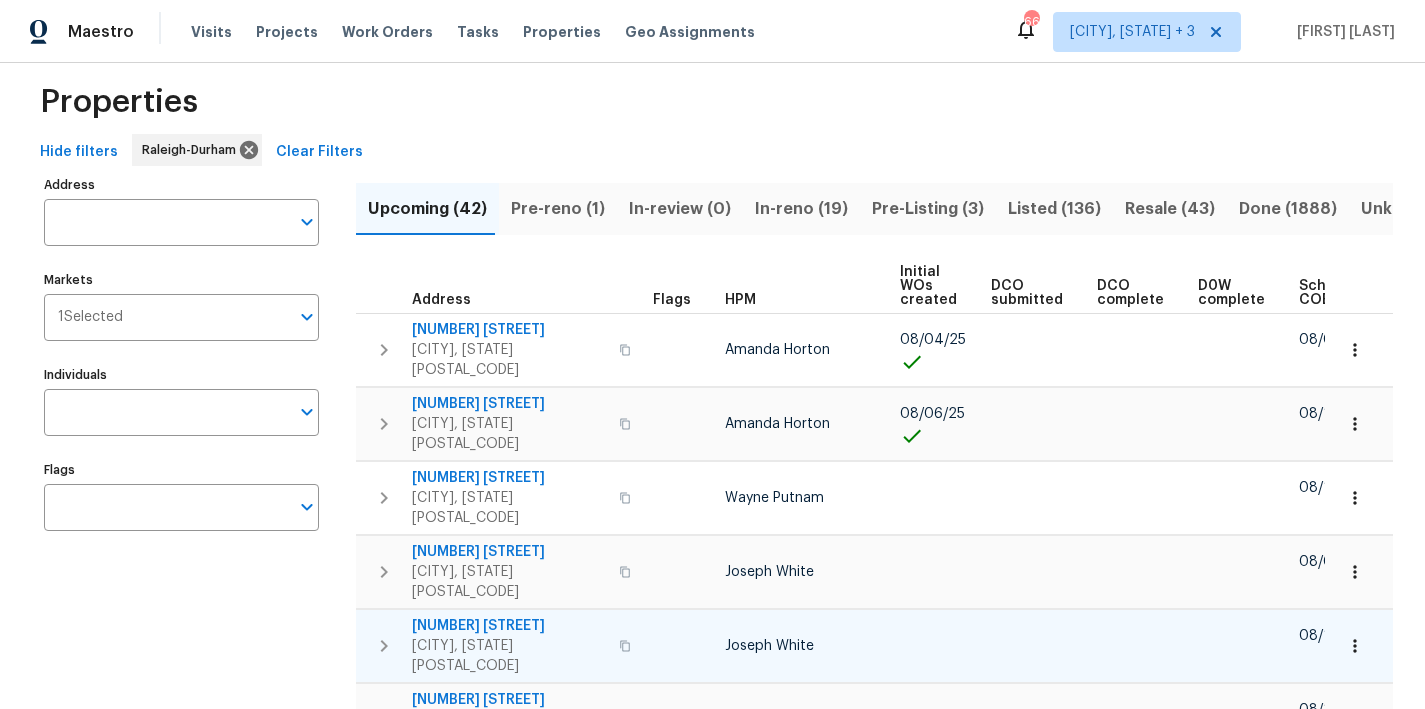 scroll, scrollTop: 0, scrollLeft: 0, axis: both 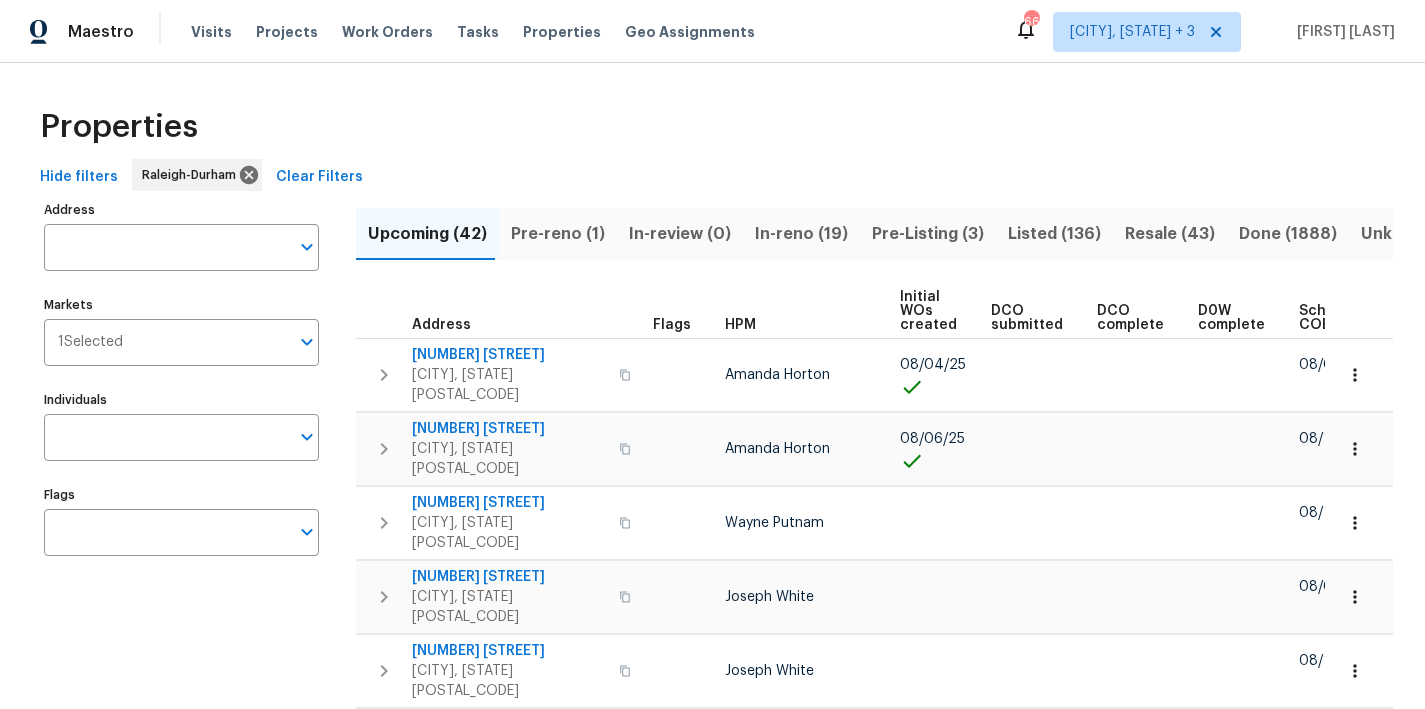 click on "Maestro Visits Projects Work Orders Tasks Properties Geo Assignments 66 [CITY], [STATE] + 3 [FIRST] [LAST]" at bounding box center [712, 31] 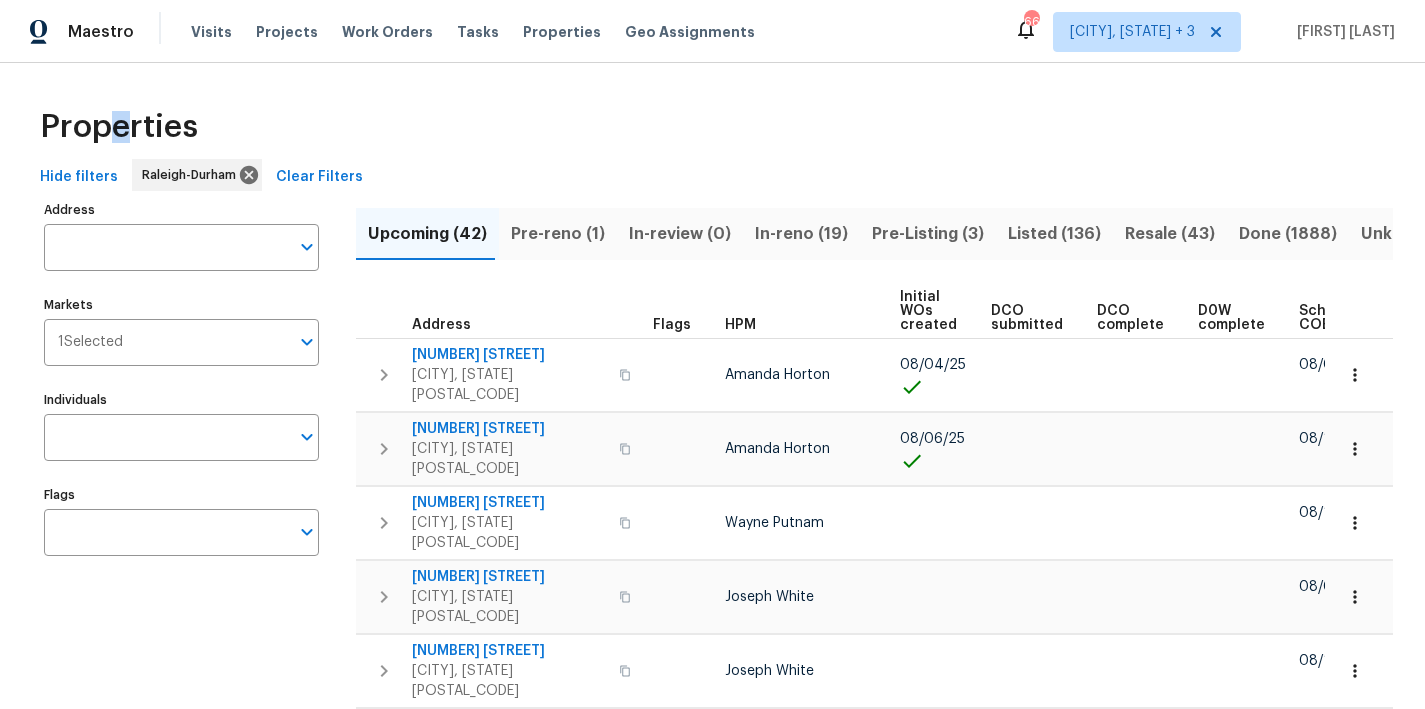 drag, startPoint x: 112, startPoint y: 125, endPoint x: 123, endPoint y: 131, distance: 12.529964 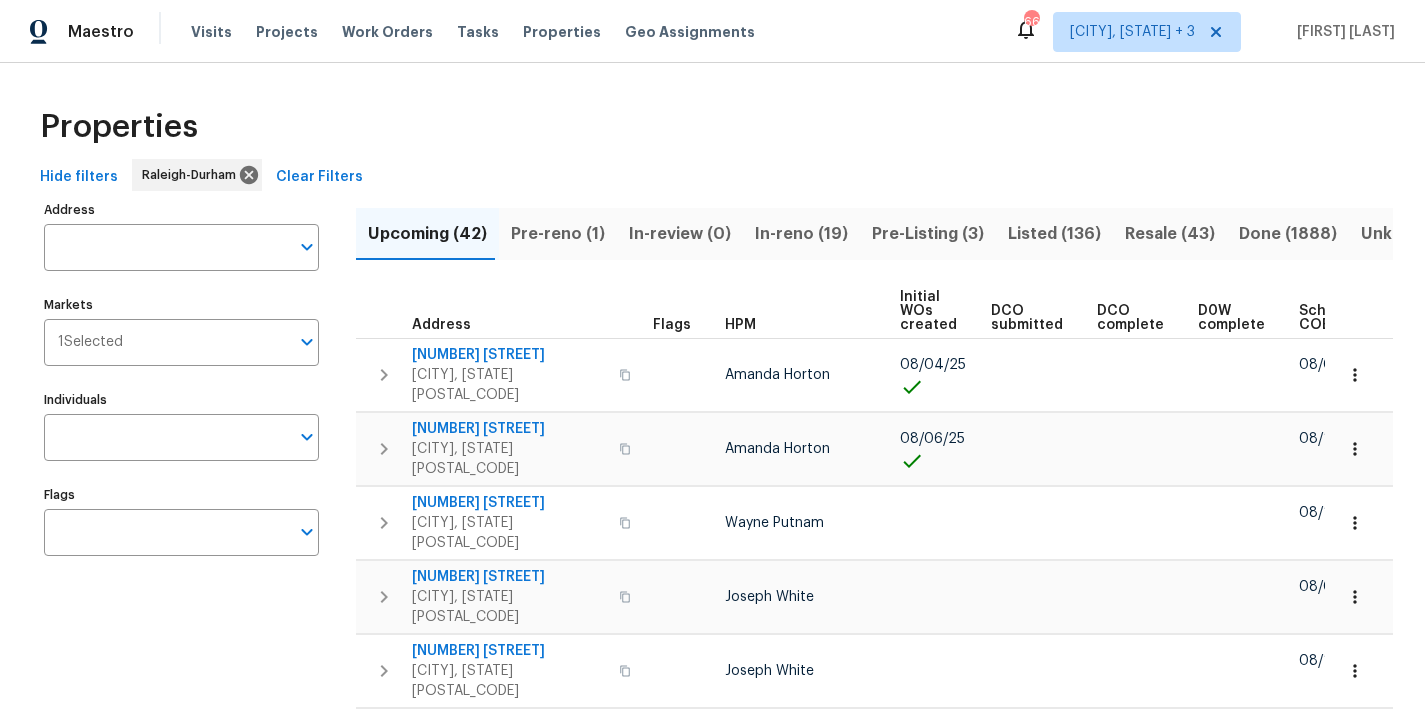 click on "Properties" at bounding box center (712, 127) 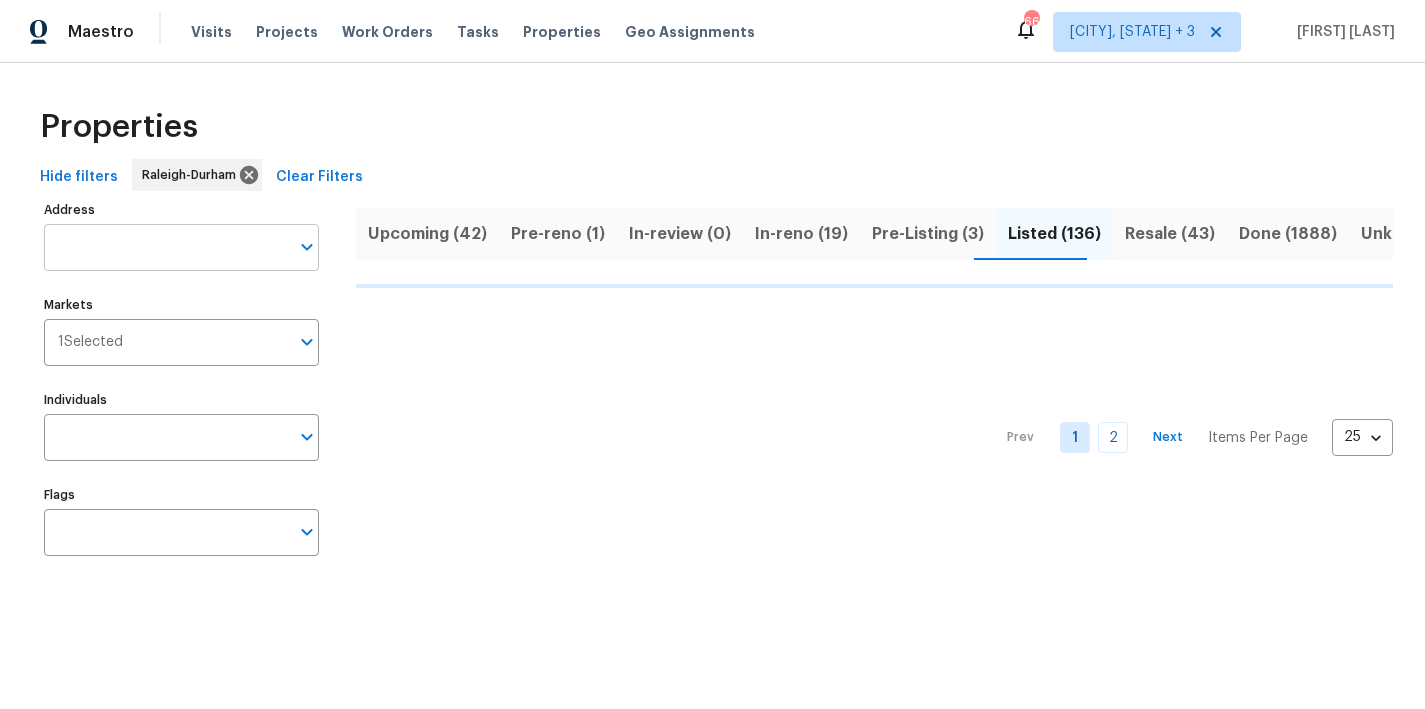 click on "Address" at bounding box center (166, 247) 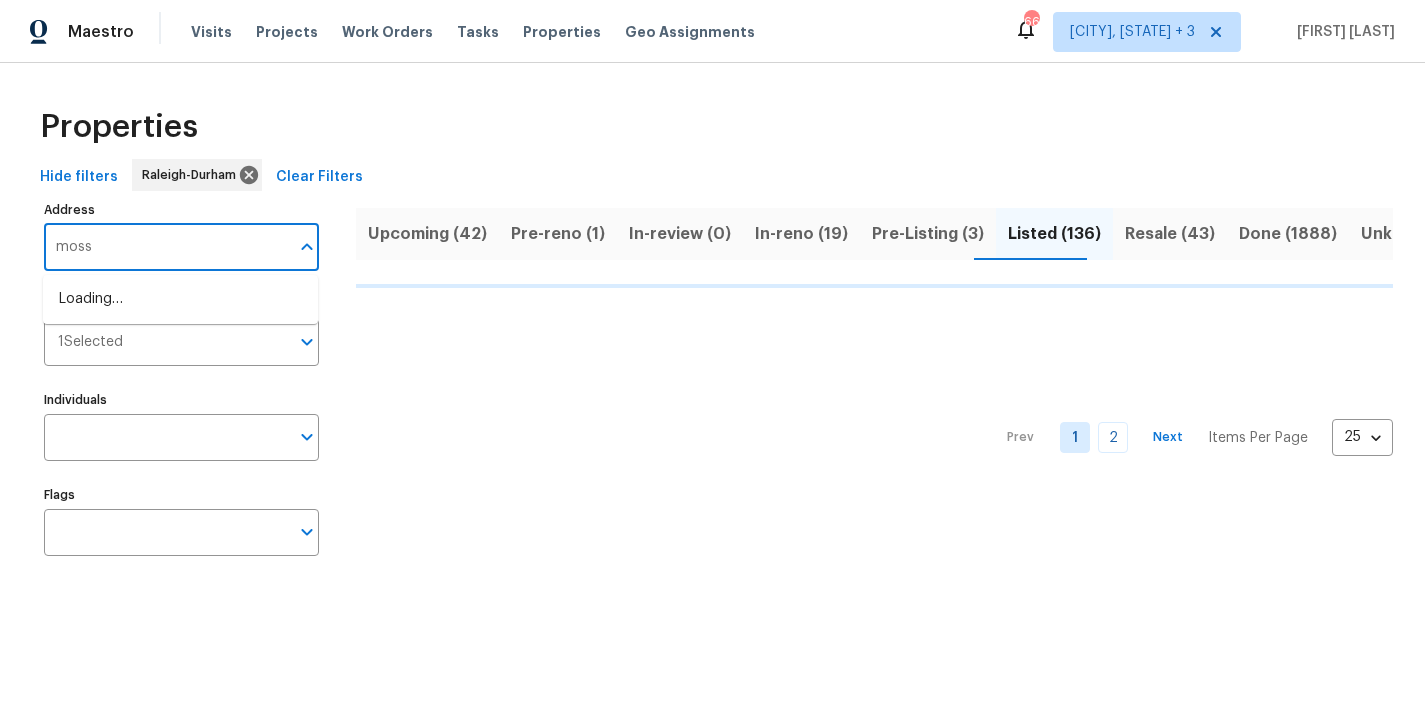 type on "mossb" 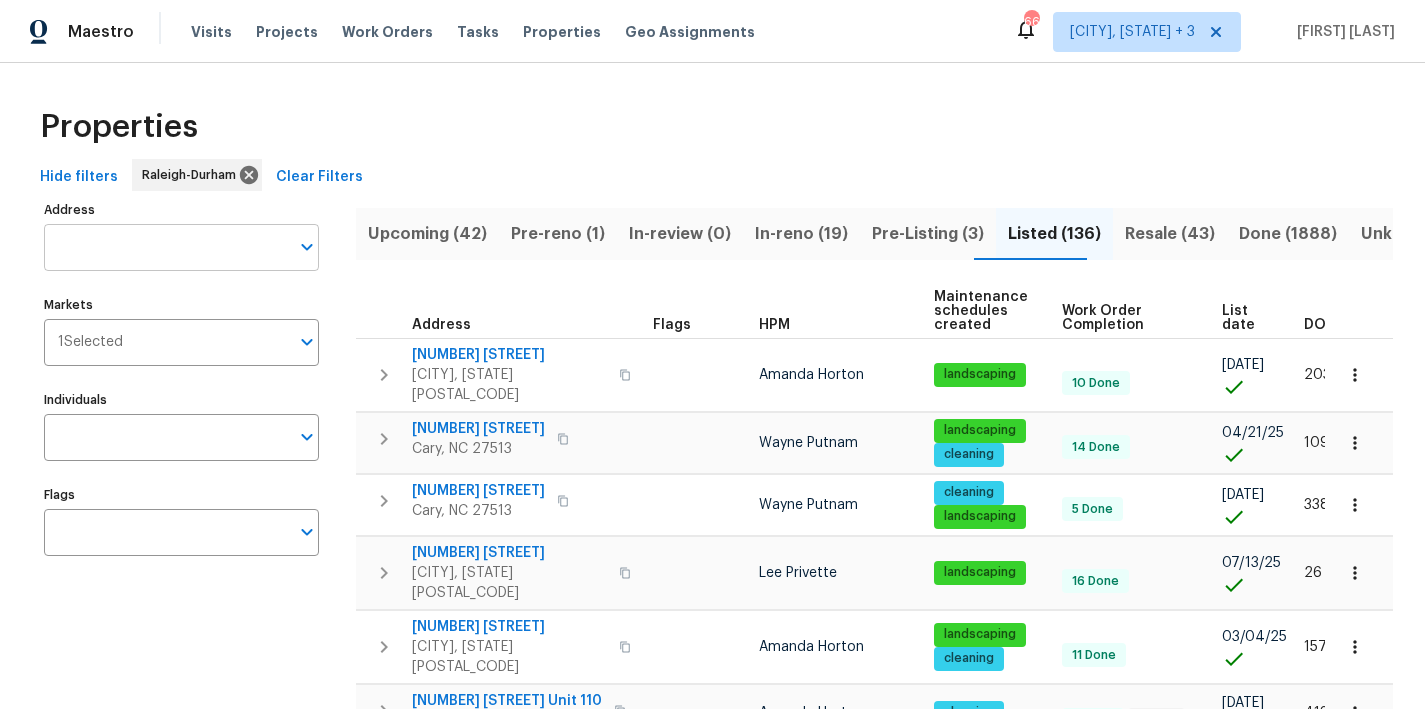 click on "Address" at bounding box center [166, 247] 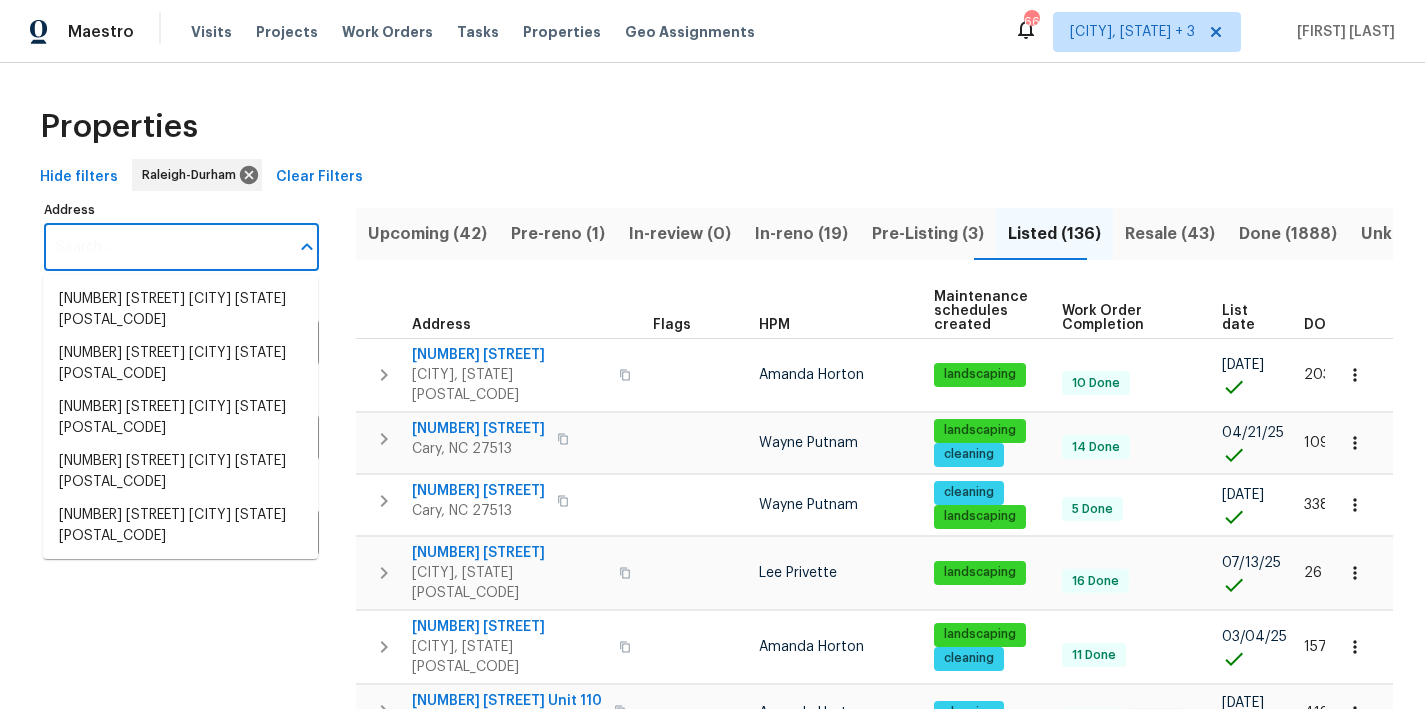 type on "o" 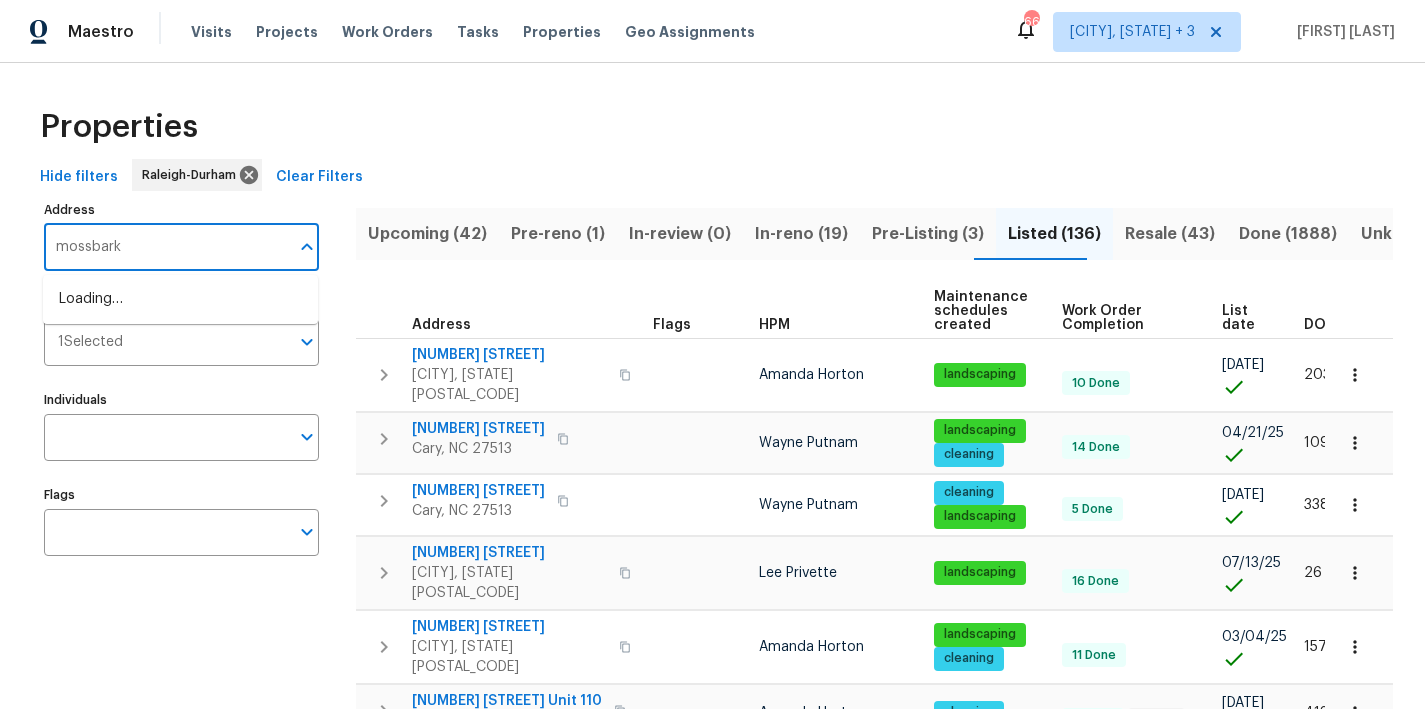 type on "mossbark" 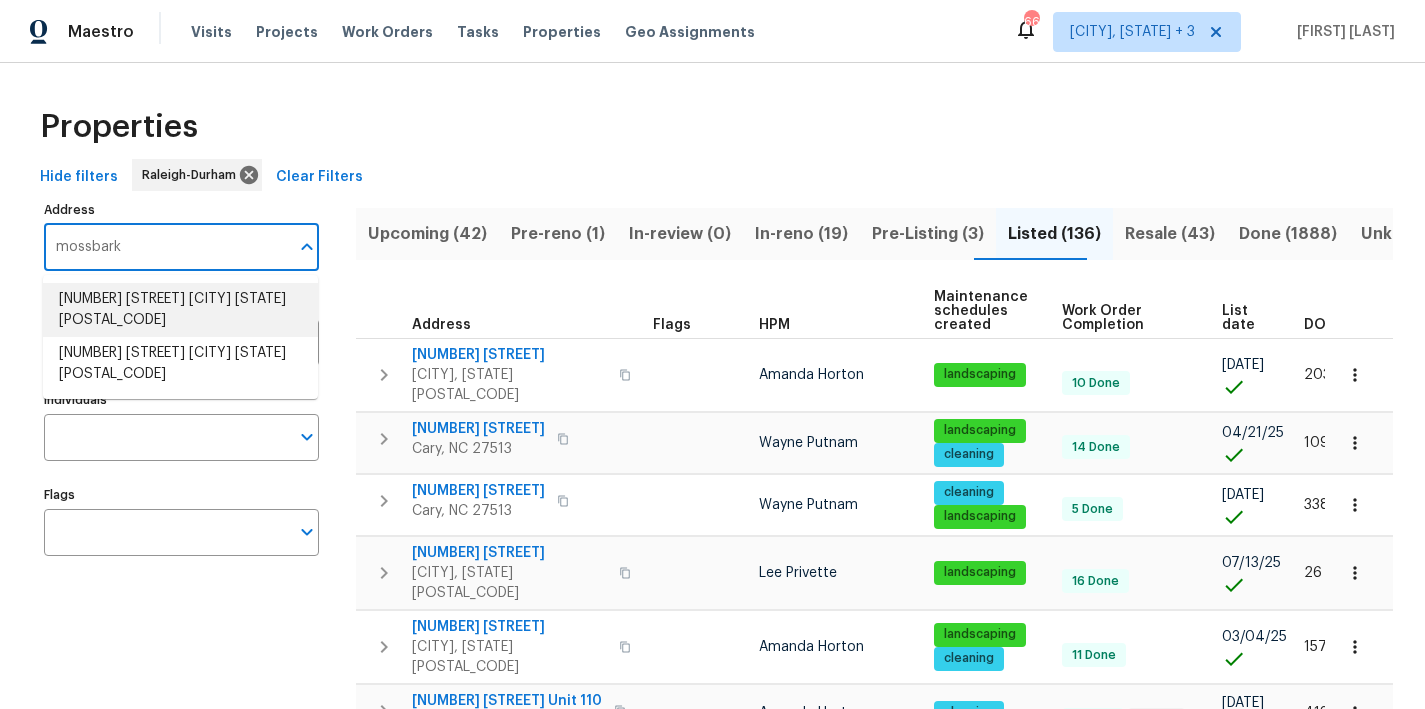 click on "104 Mossbark Ln Chapel Hill NC 27514" at bounding box center [180, 310] 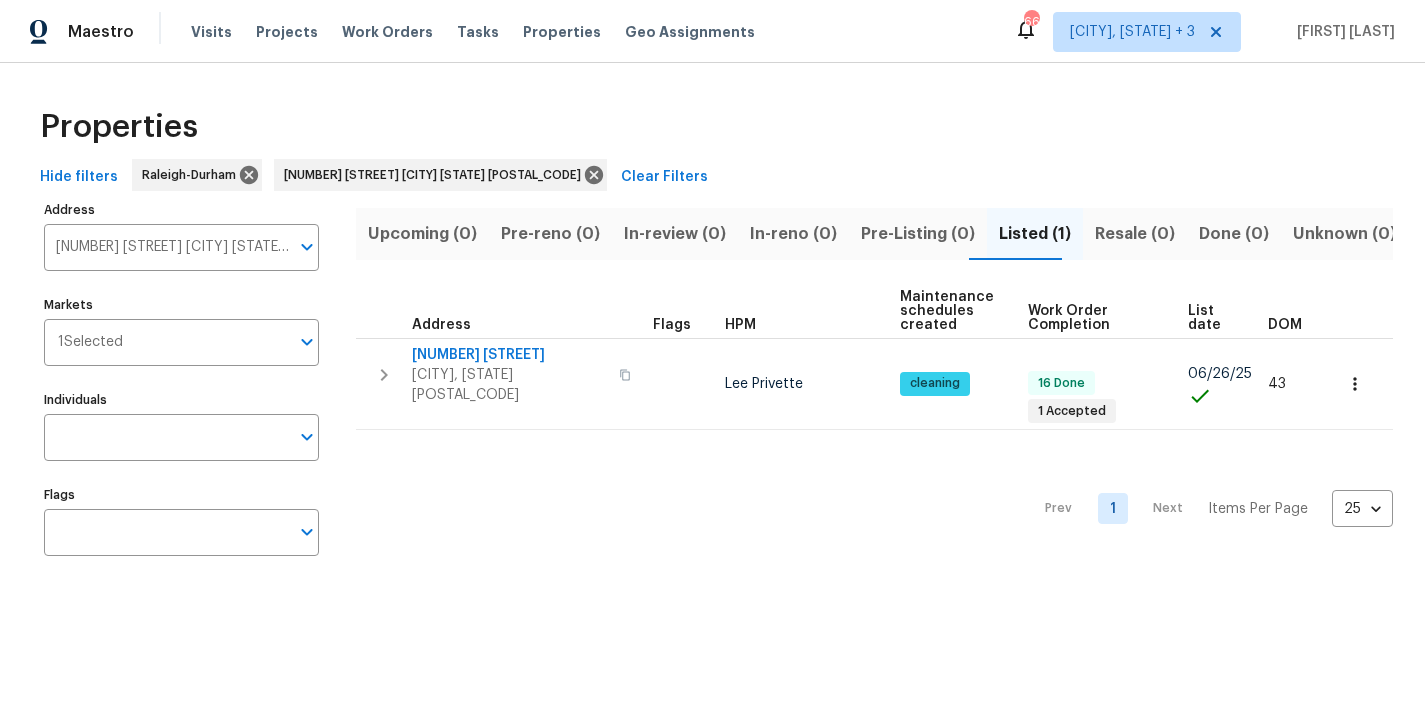 click on "Properties" at bounding box center (712, 127) 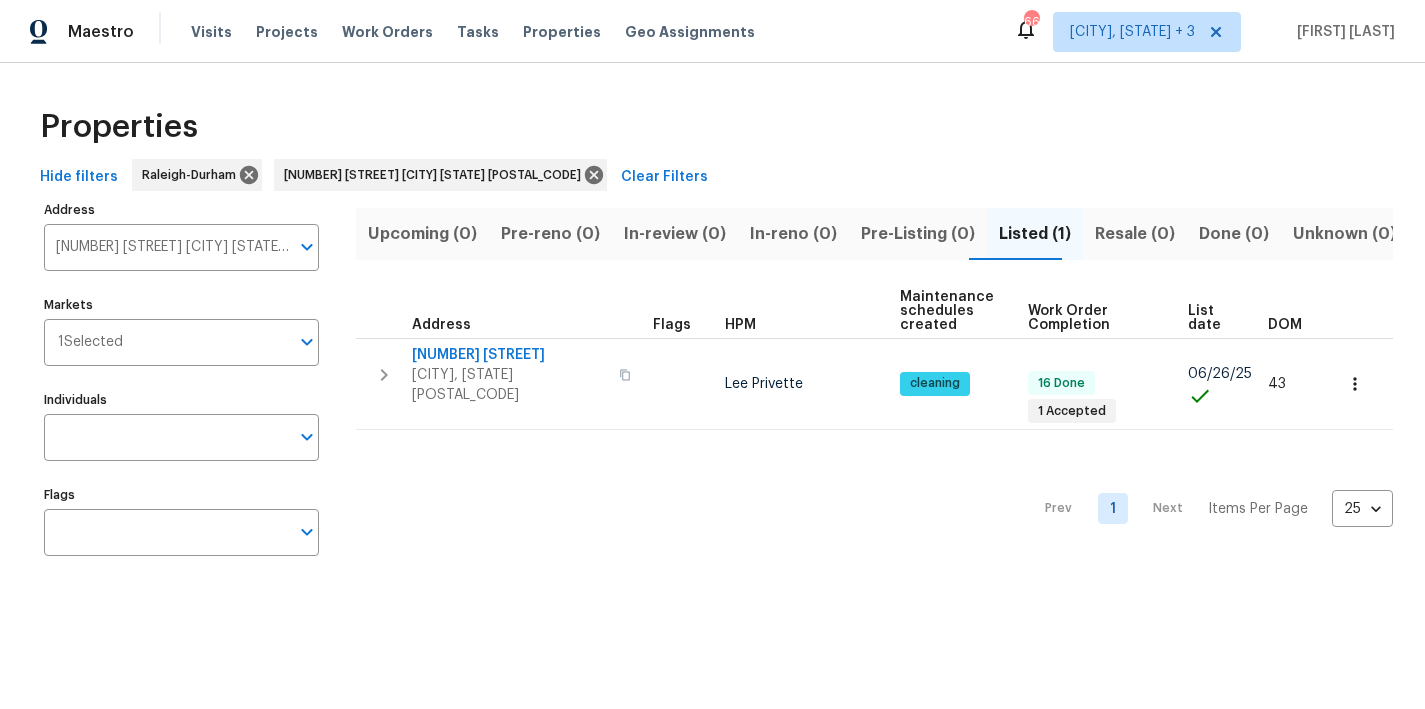 click on "Hide filters Raleigh-Durham 104 Mossbark Ln Chapel Hill NC 27514 Clear Filters" at bounding box center (712, 177) 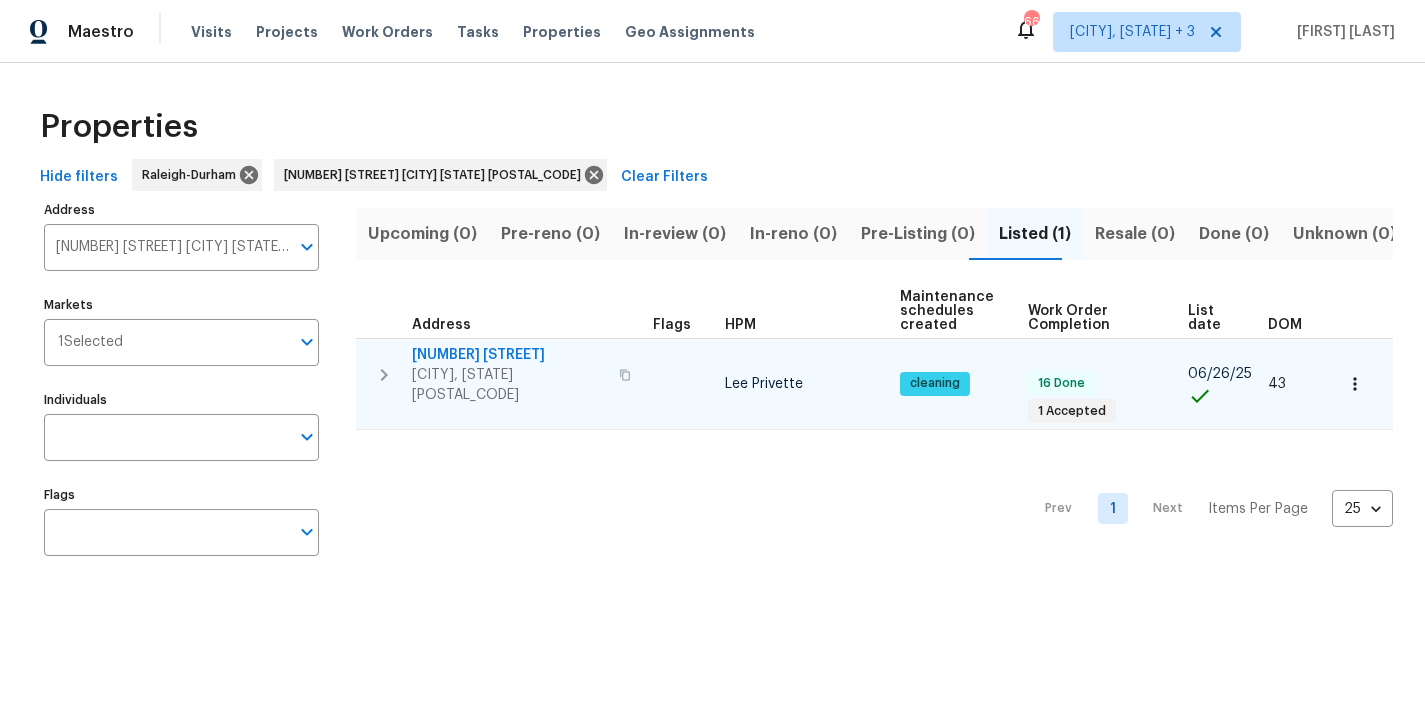 click 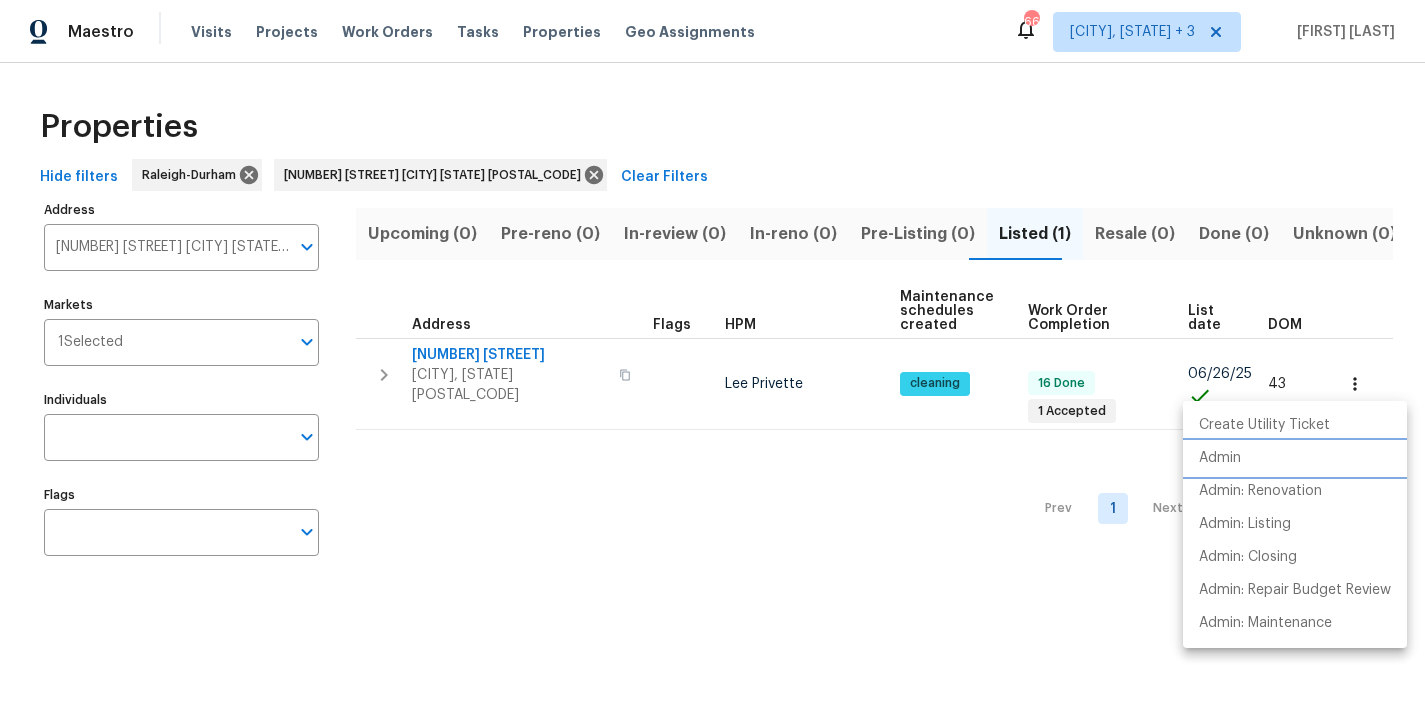 click on "Admin" at bounding box center [1220, 458] 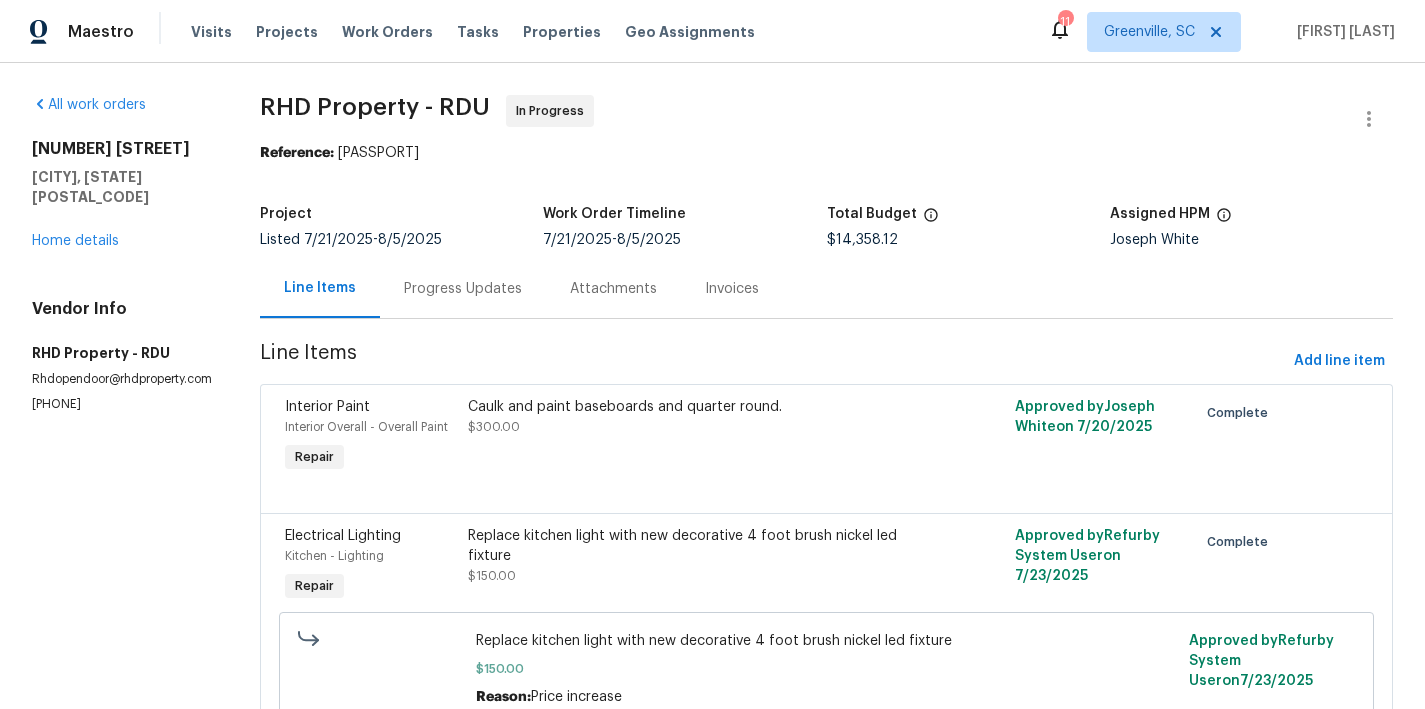 scroll, scrollTop: 0, scrollLeft: 0, axis: both 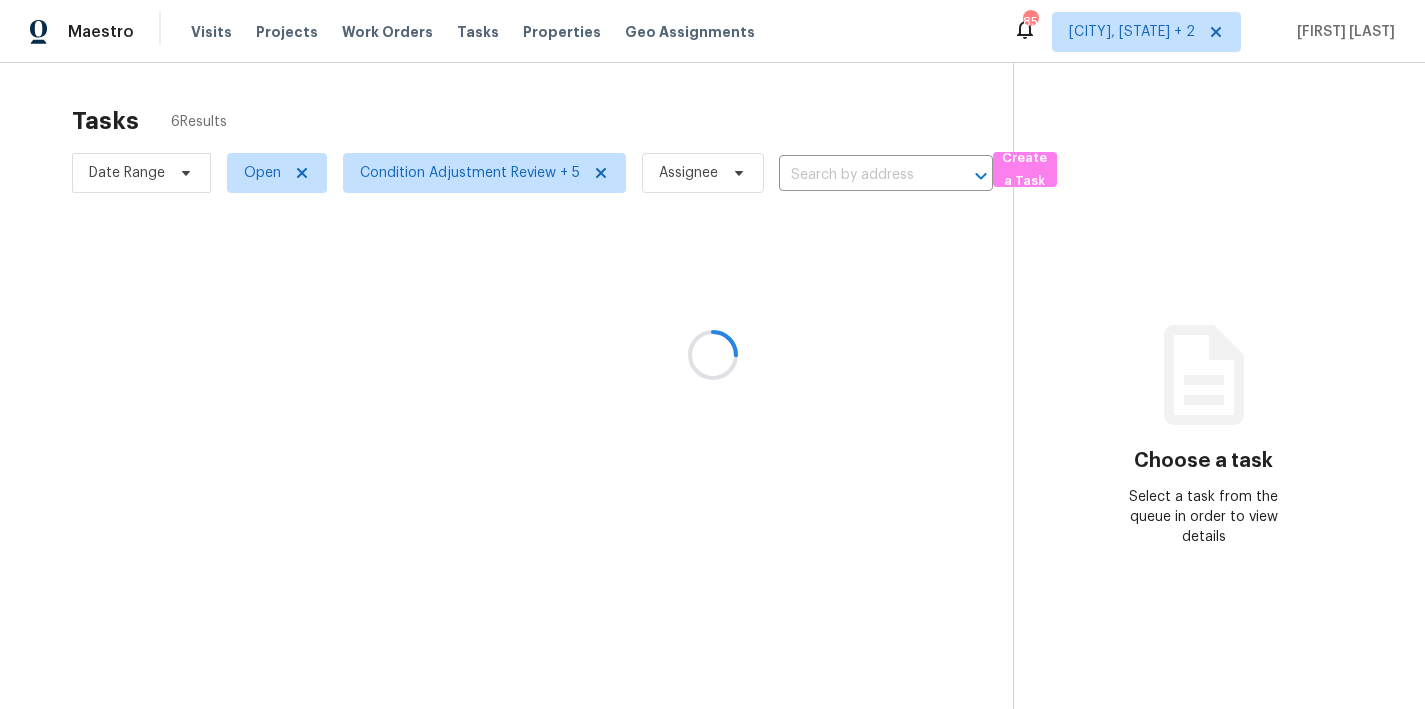 click on "Tasks 6  Results" at bounding box center (542, 121) 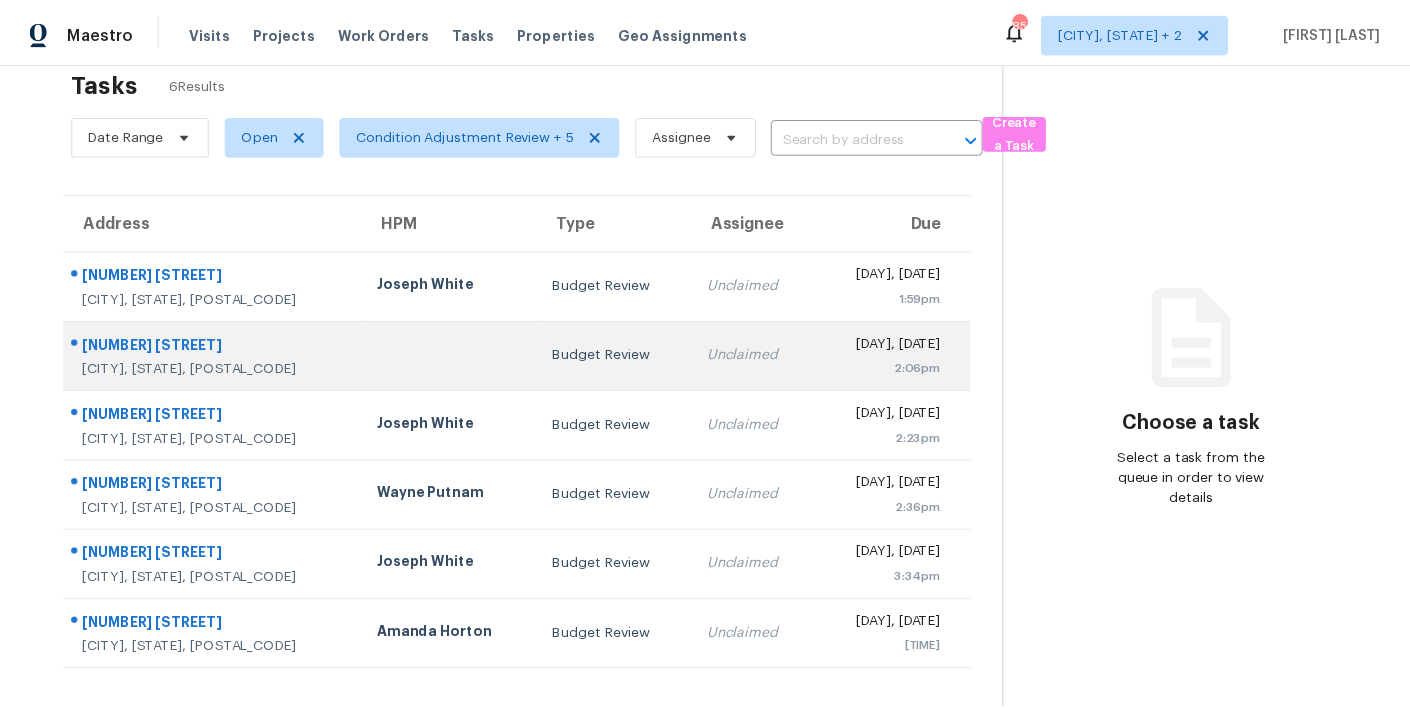 scroll, scrollTop: 78, scrollLeft: 0, axis: vertical 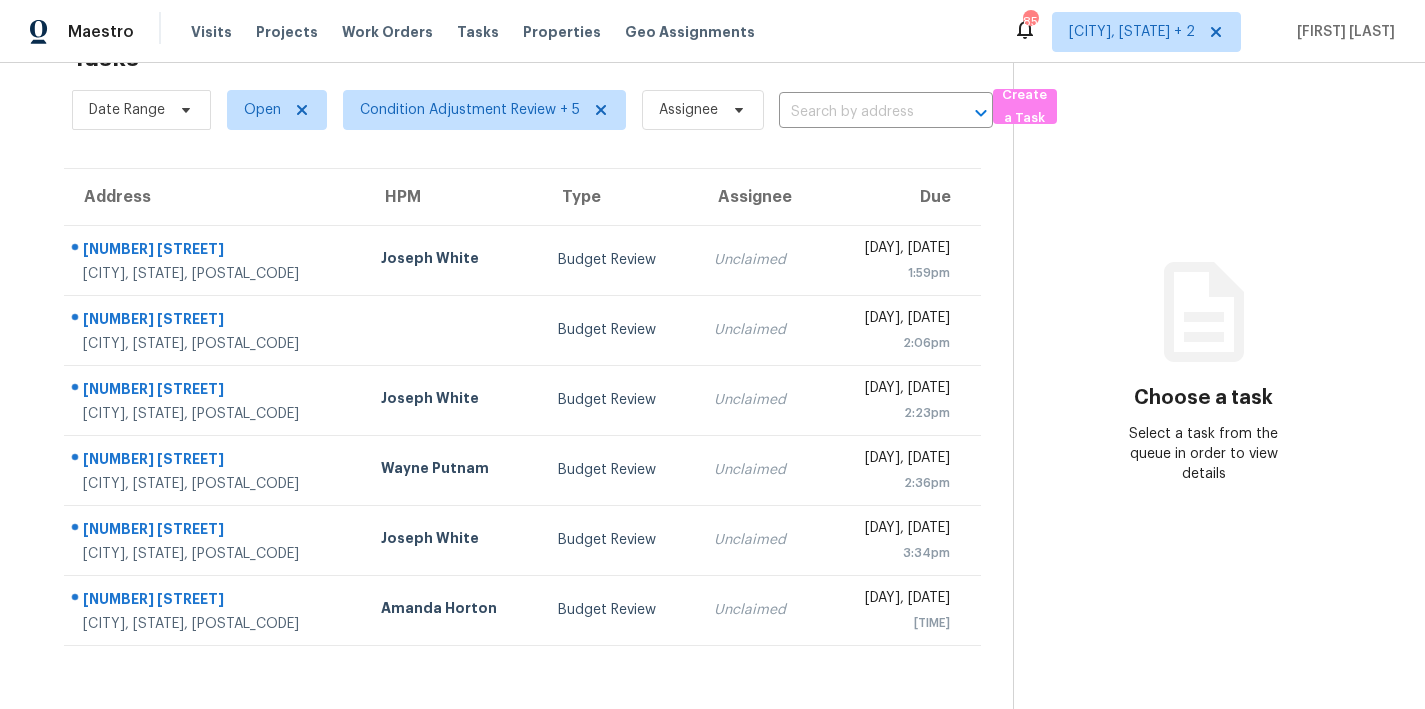 click on "Tasks 6  Results Date Range Open Condition Adjustment Review + 5 Assignee ​ Create a Task Address HPM Type Assignee Due [NUMBER] [STREET]   [CITY], [STATE], [POSTAL_CODE] [FIRST] [LAST] Budget Review Unclaimed [DAY], [DATE] [TIME] [NUMBER] [STREET]   [CITY], [STATE], [POSTAL_CODE] Budget Review Unclaimed [DAY], [DATE] [TIME] [NUMBER] [STREET]   [CITY], [STATE], [POSTAL_CODE] [FIRST] [LAST] Budget Review Unclaimed [DAY], [DATE] [TIME] [NUMBER] [STREET]   [CITY], [STATE], [POSTAL_CODE] [FIRST] [LAST] Budget Review Unclaimed [DAY], [DATE] [TIME] [NUMBER] [STREET]   [CITY], [STATE], [POSTAL_CODE] [FIRST] [LAST] Budget Review Unclaimed [DAY], [DATE] [TIME]" at bounding box center [522, 370] 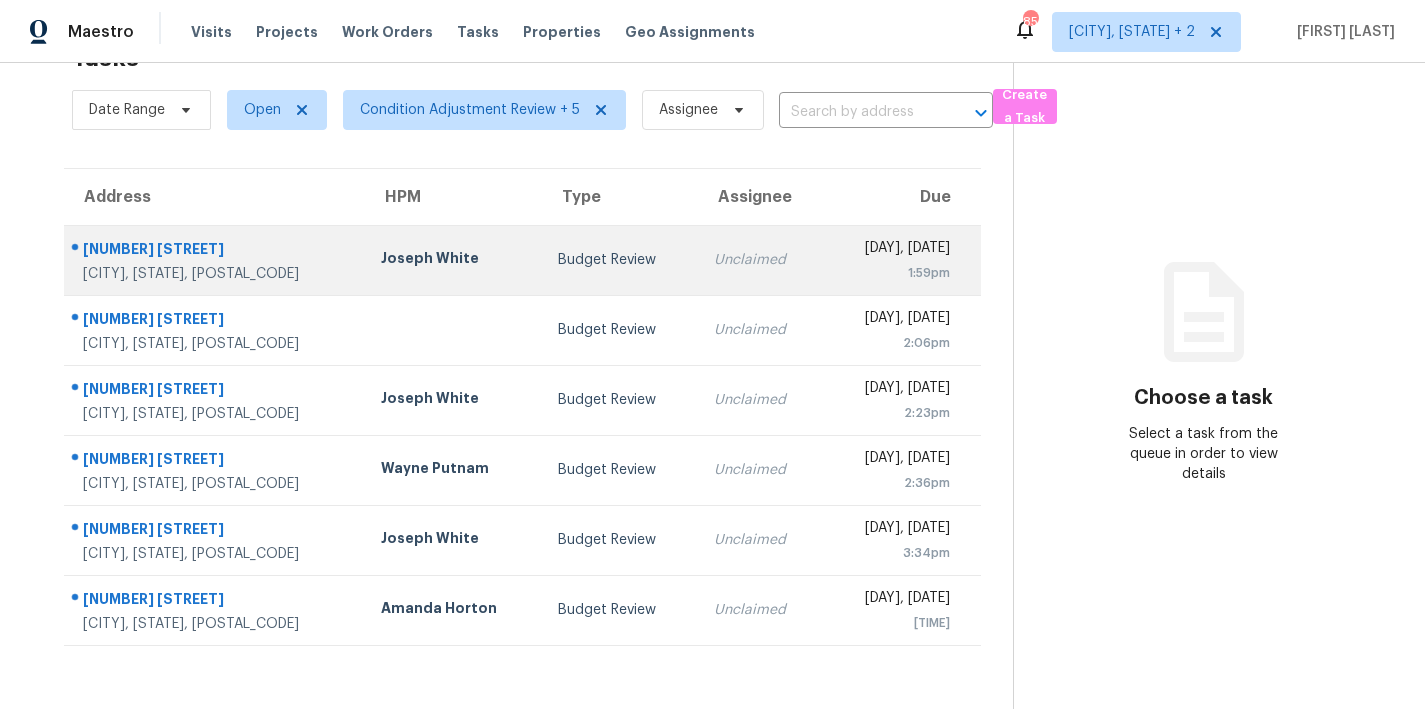 click on "Budget Review" at bounding box center (620, 260) 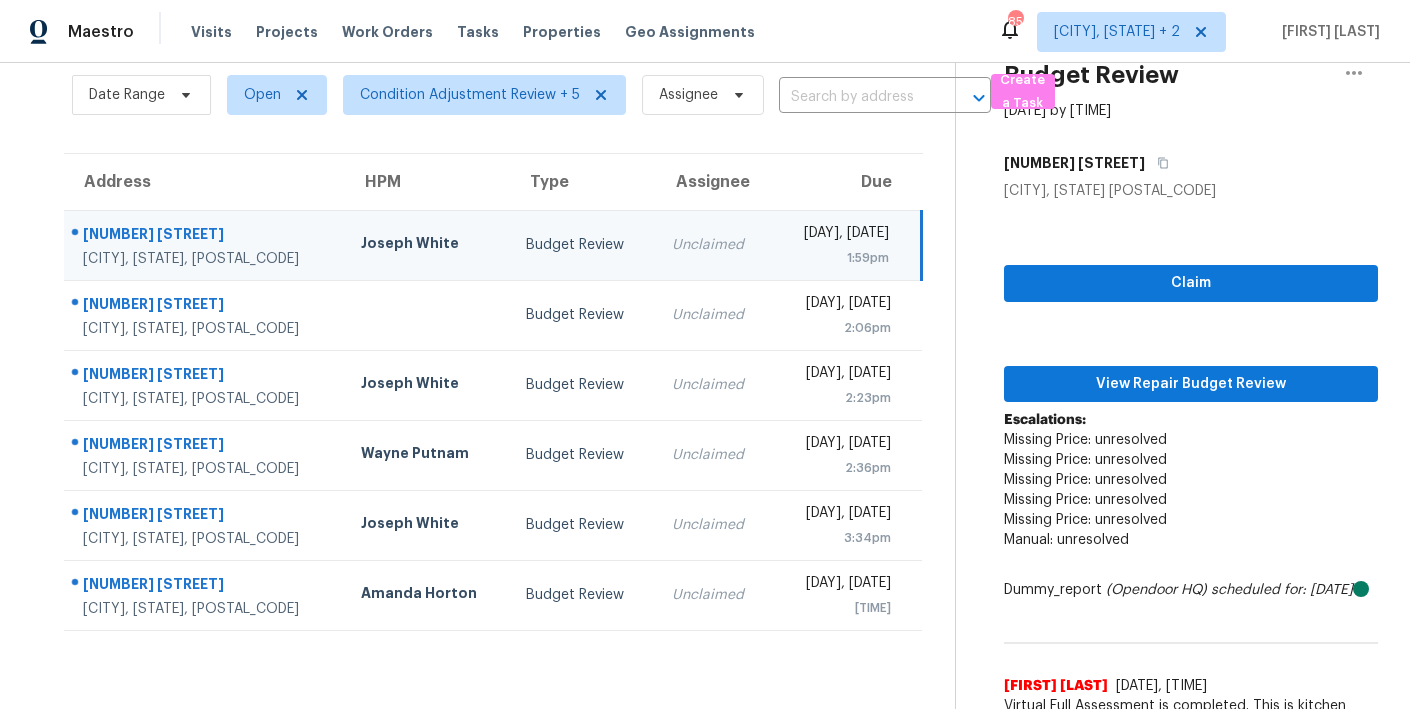 scroll, scrollTop: 270, scrollLeft: 0, axis: vertical 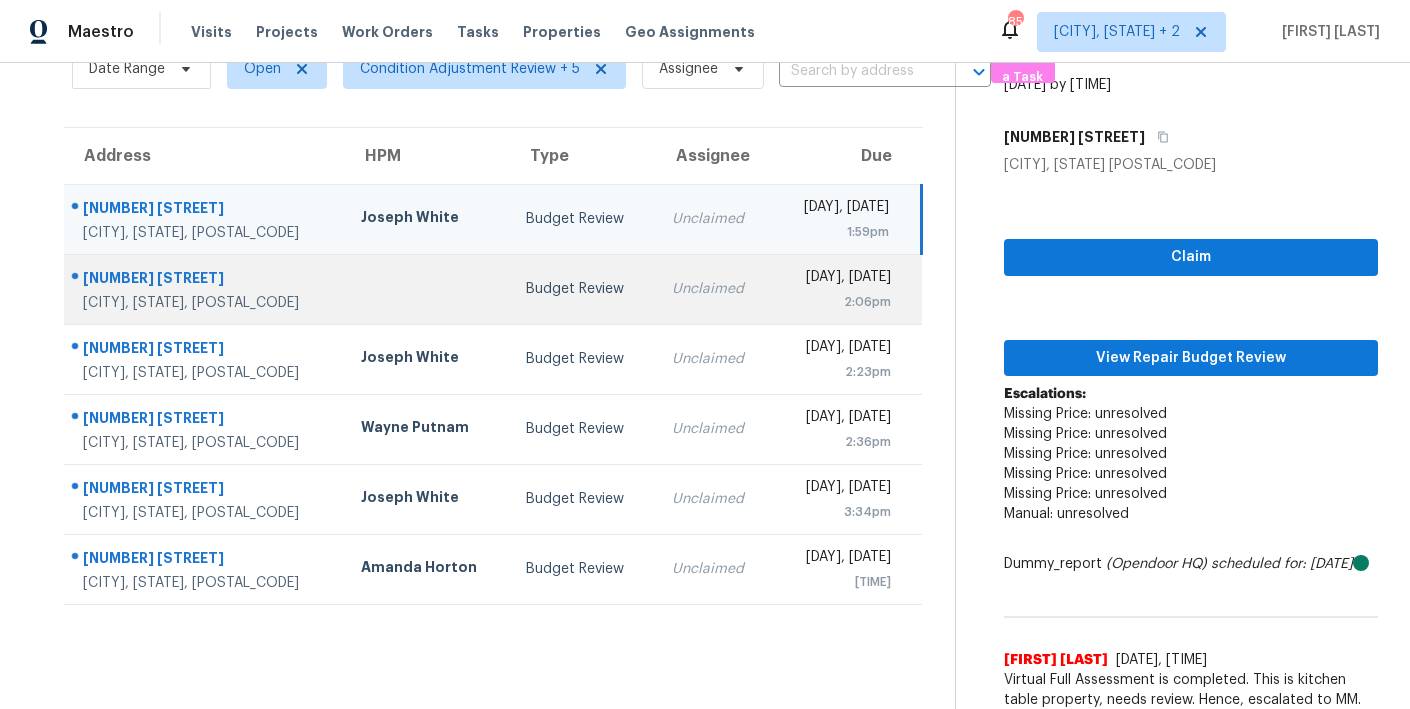 click at bounding box center [428, 289] 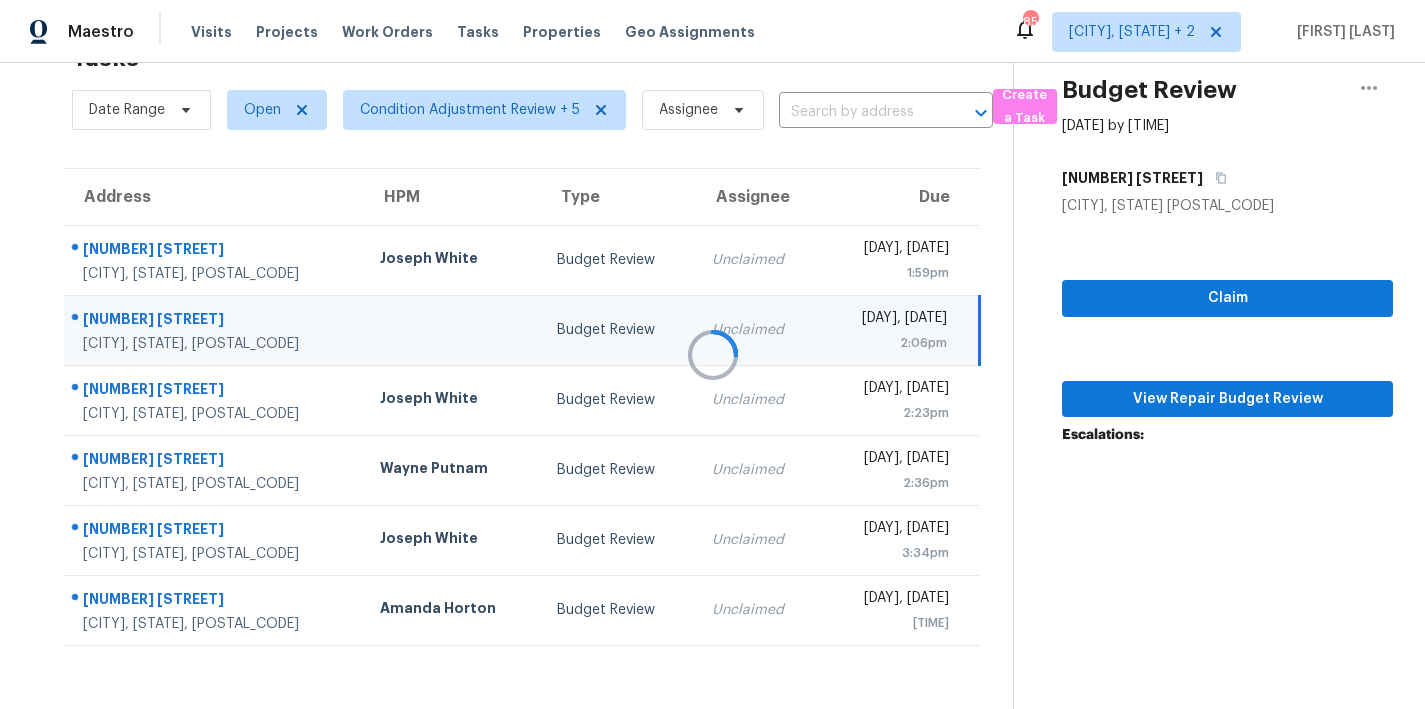 scroll, scrollTop: 78, scrollLeft: 0, axis: vertical 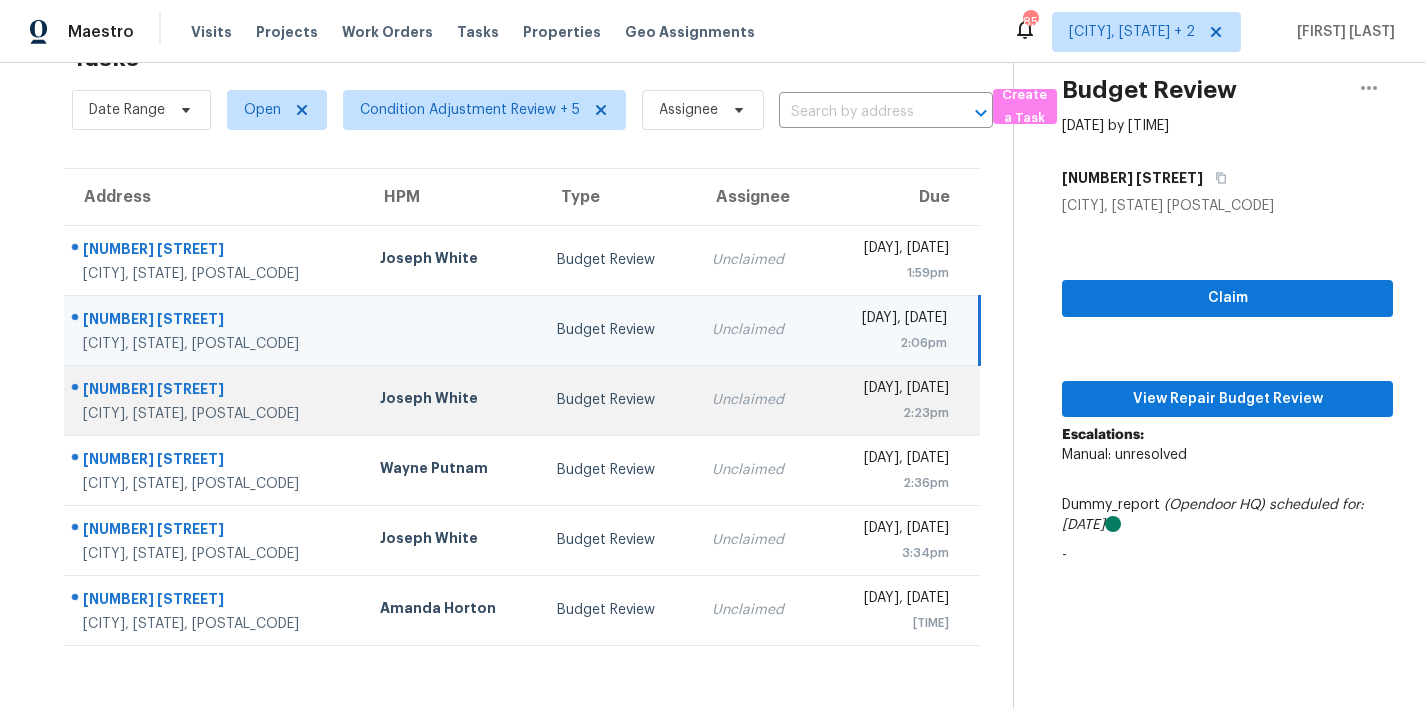 click on "Joseph White" at bounding box center (452, 400) 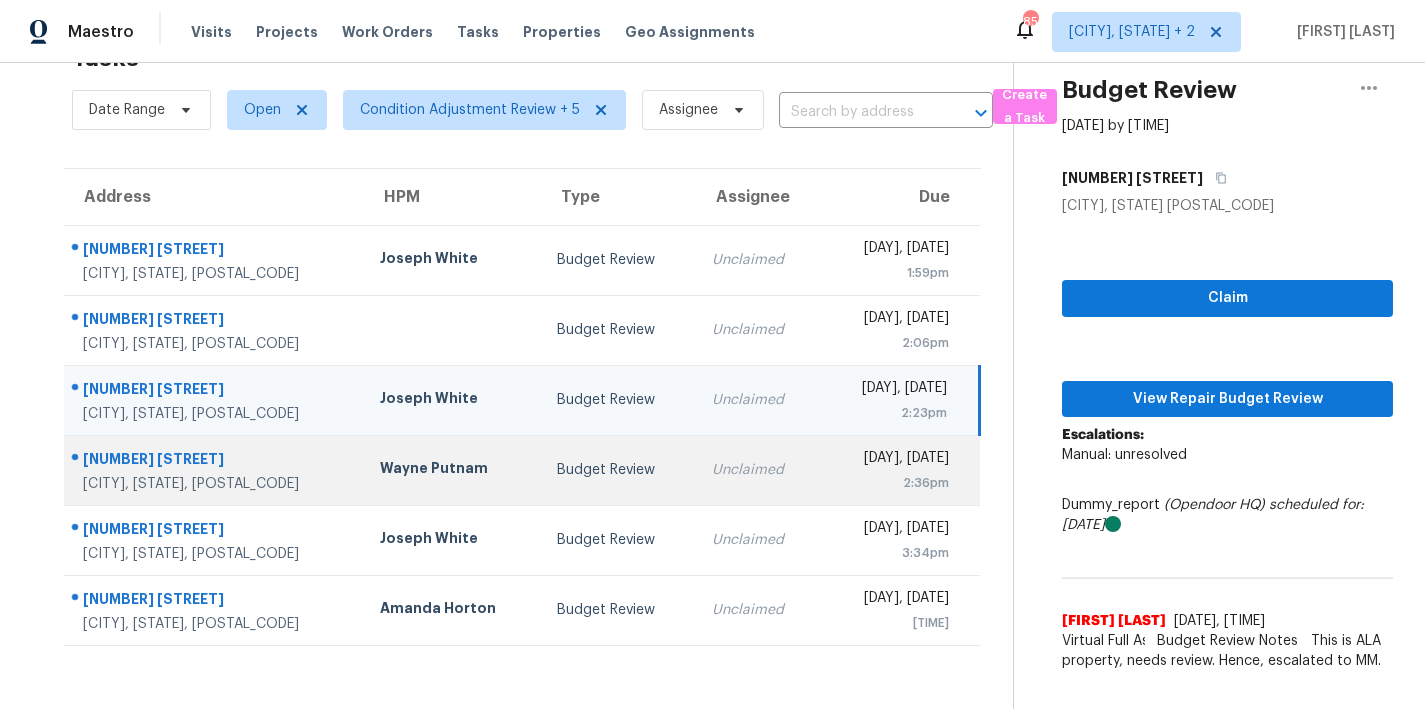 click on "Wayne Putnam" at bounding box center (452, 470) 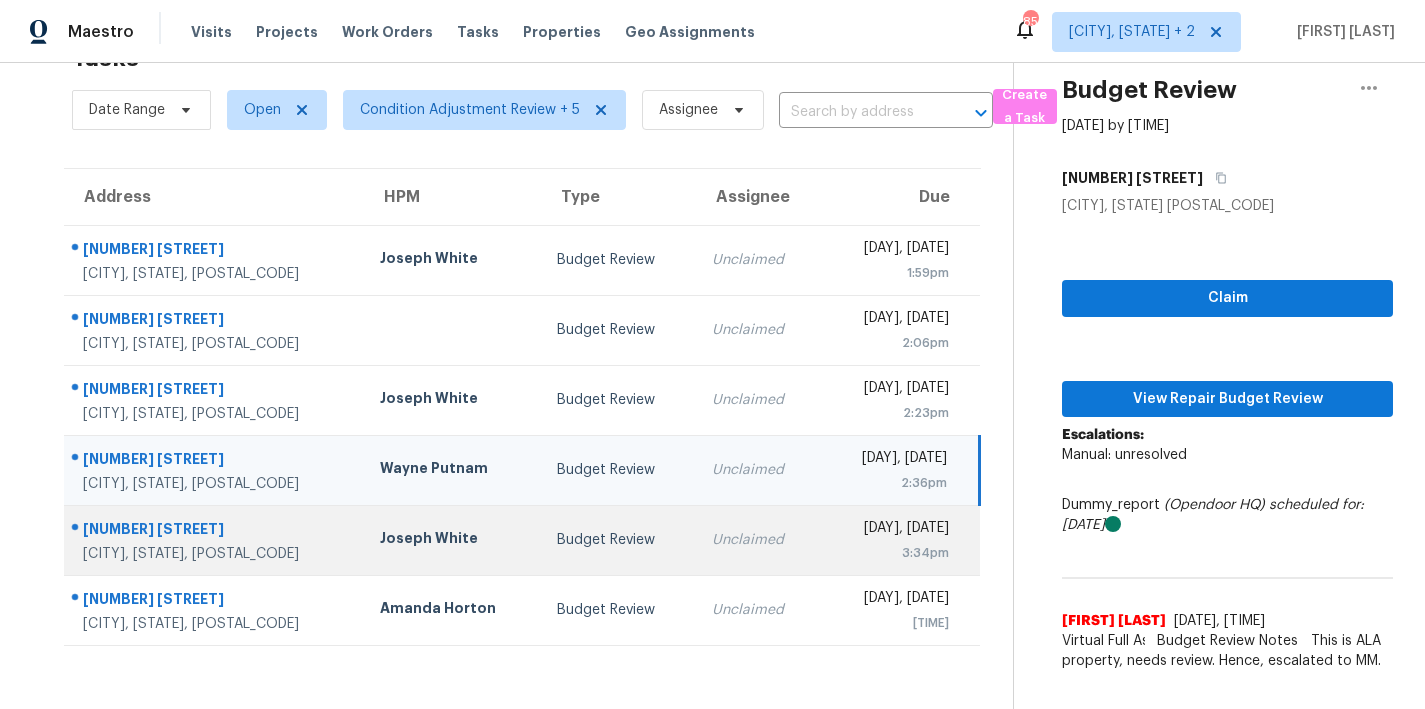 click on "Joseph White" at bounding box center [452, 540] 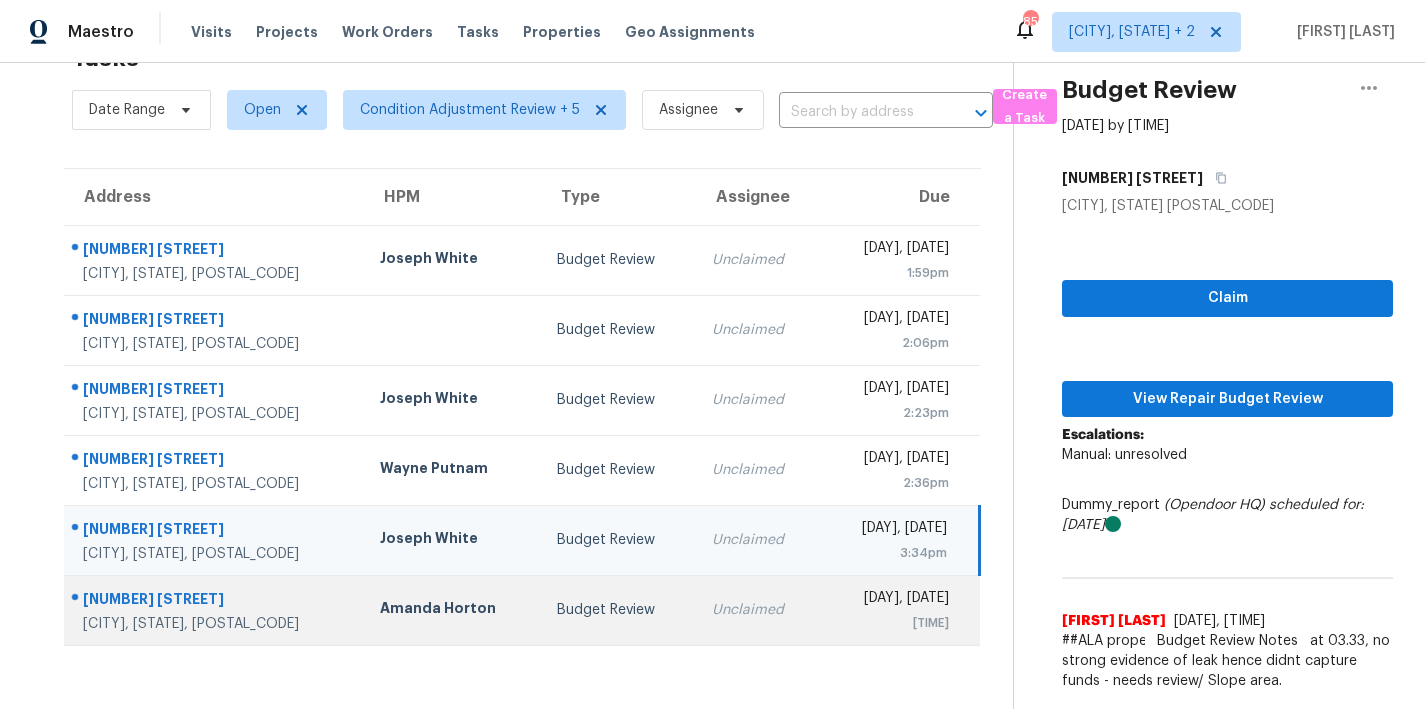 click on "Amanda Horton" at bounding box center [452, 610] 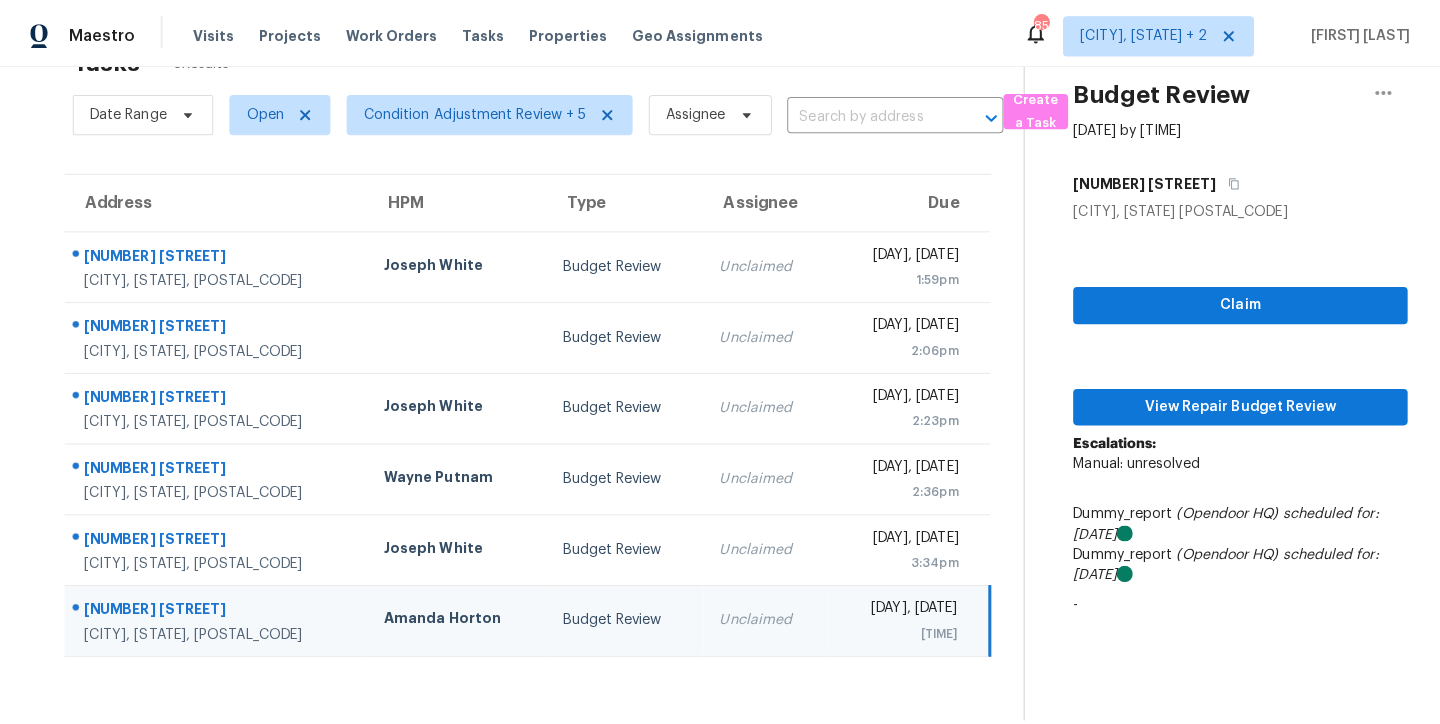 scroll, scrollTop: 78, scrollLeft: 0, axis: vertical 